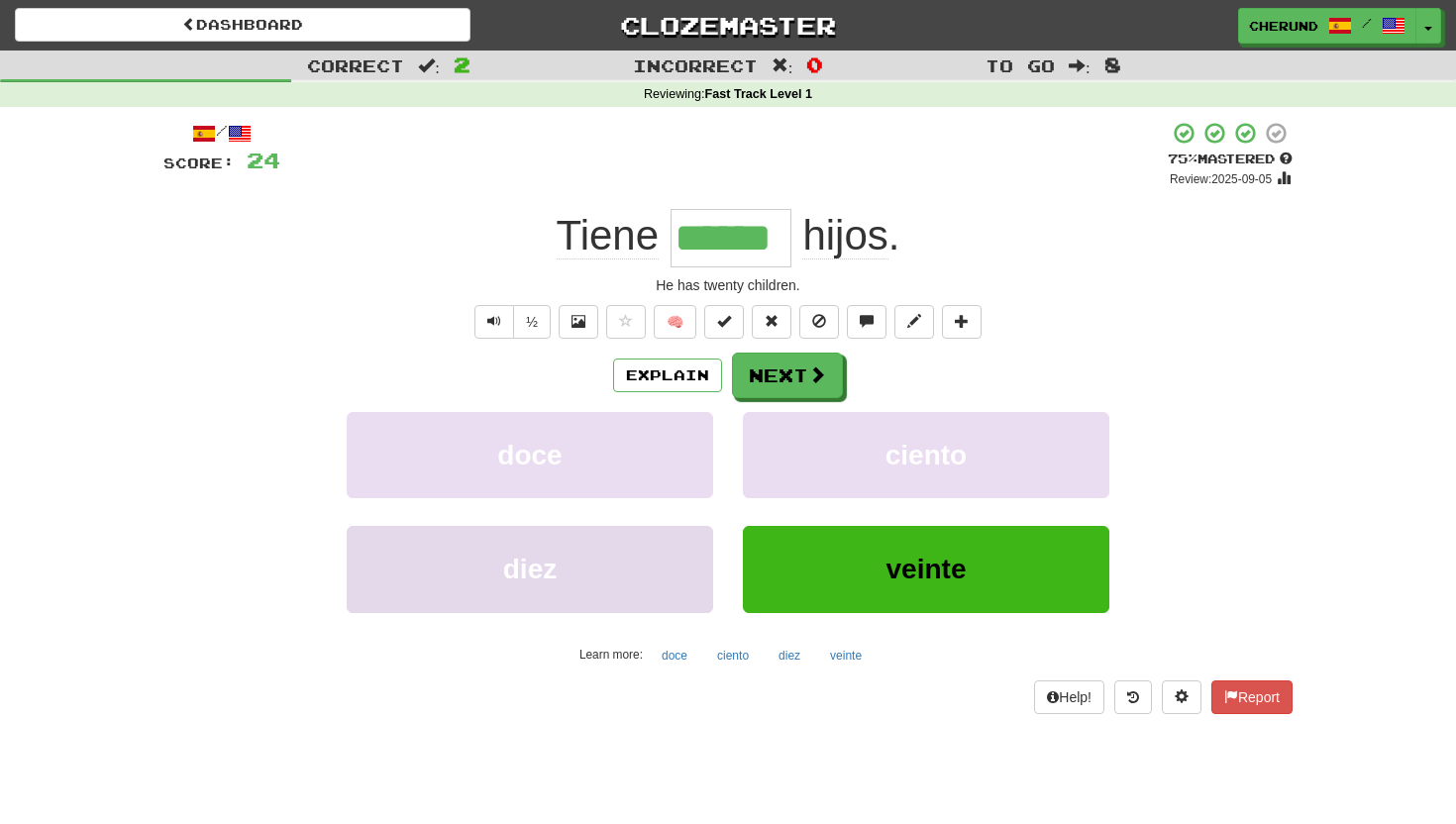 scroll, scrollTop: 293, scrollLeft: 0, axis: vertical 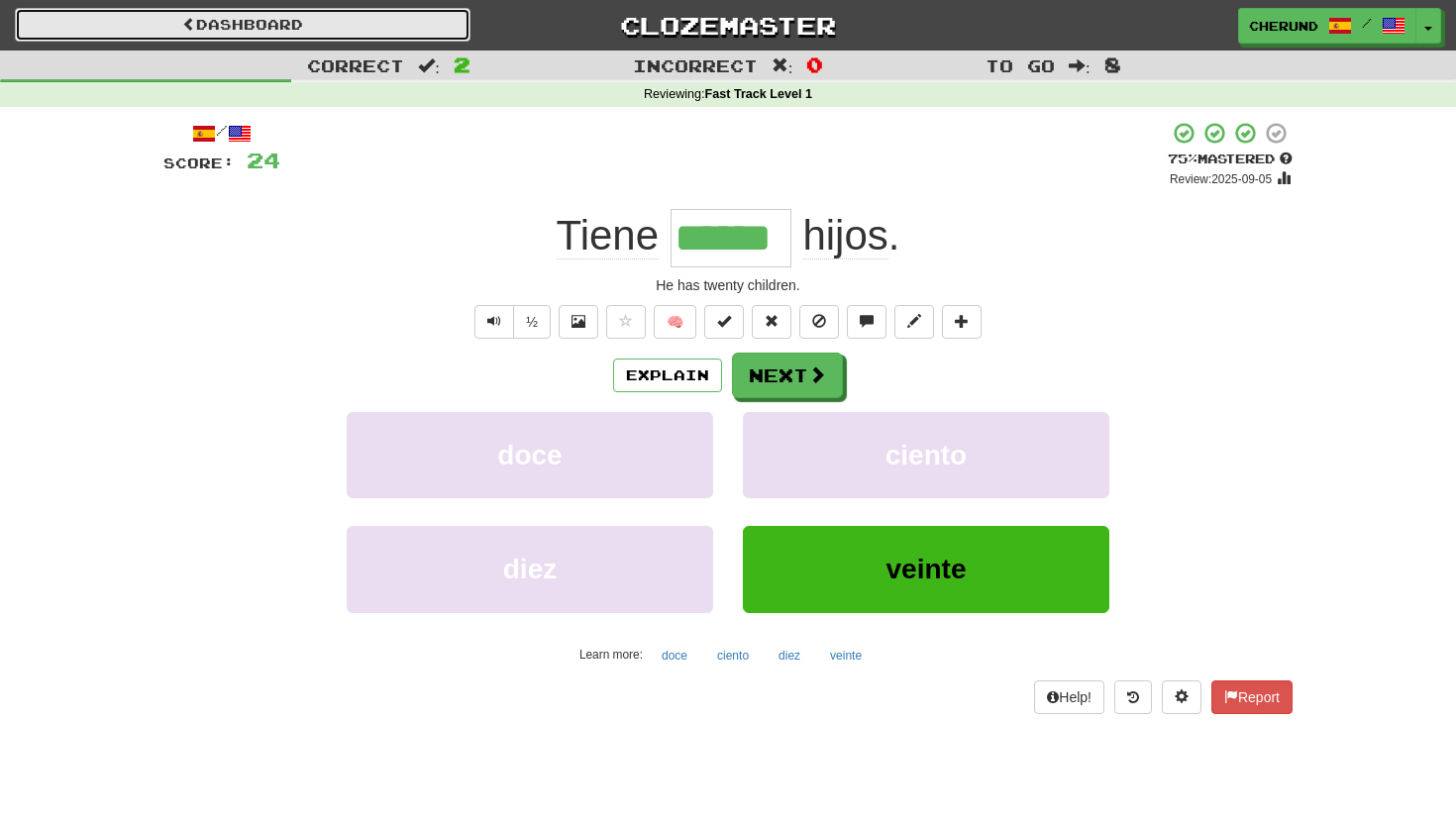 click on "Dashboard" at bounding box center (243, 25) 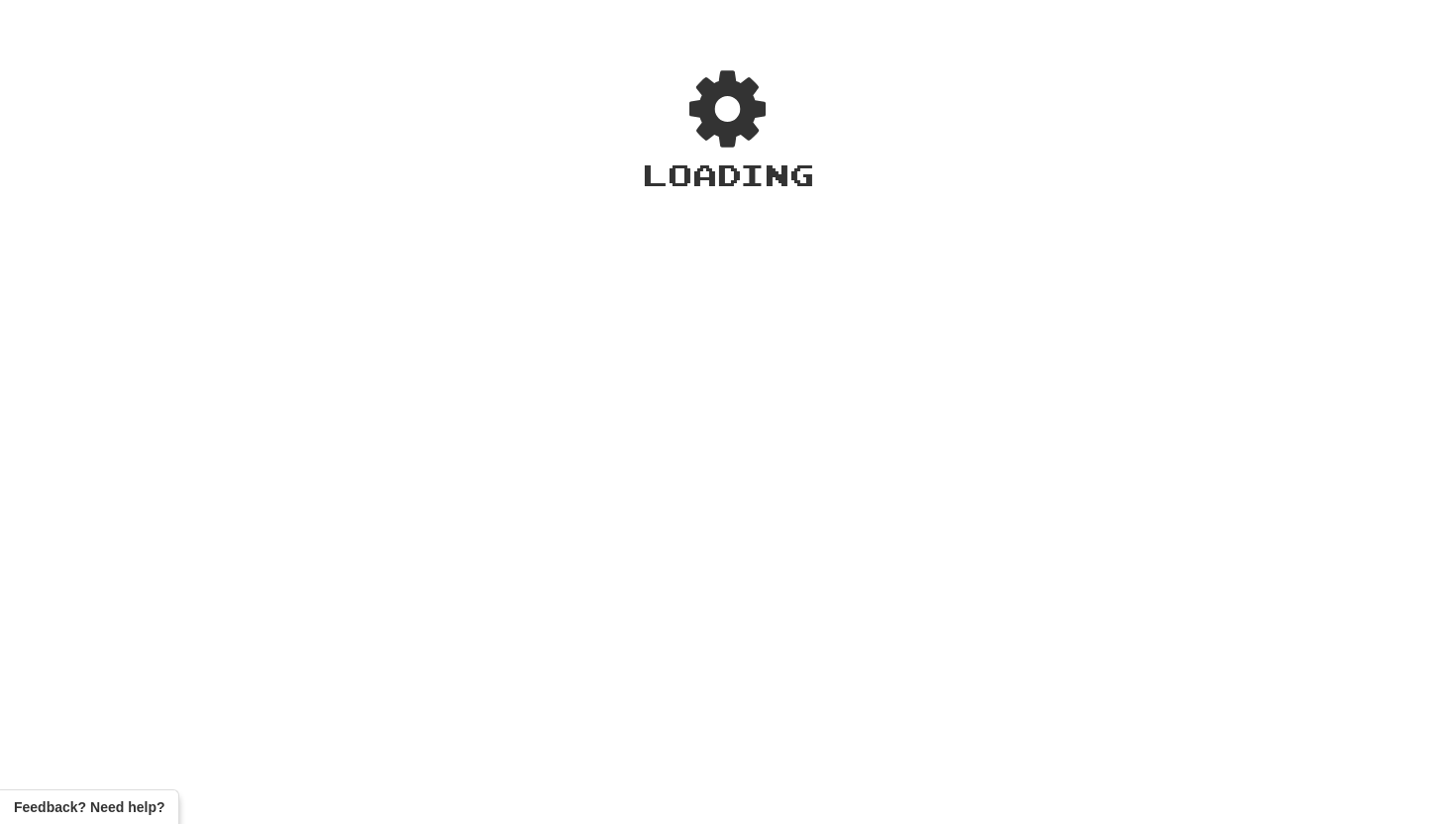 scroll, scrollTop: 0, scrollLeft: 0, axis: both 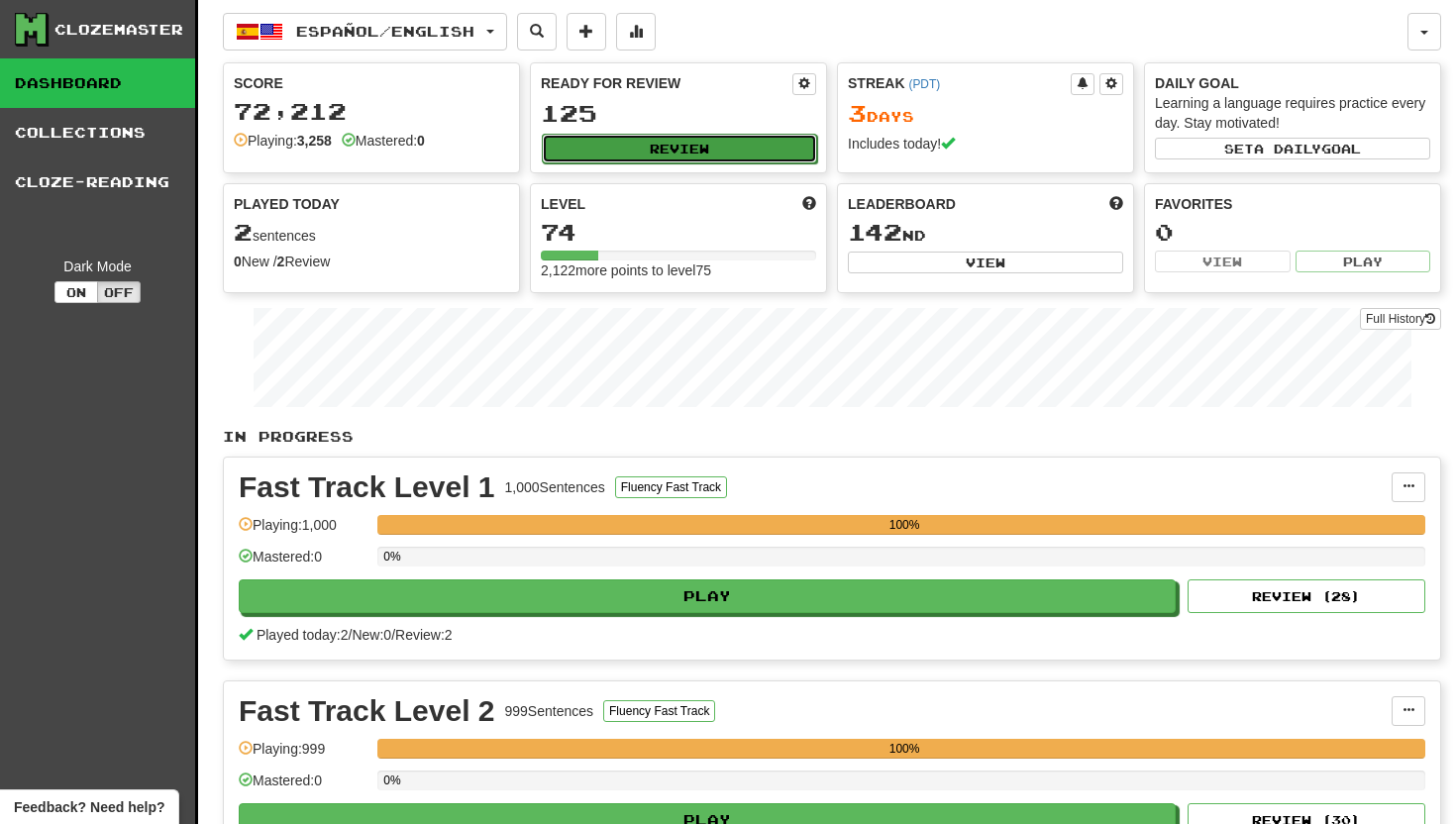 click on "Review" at bounding box center [679, 149] 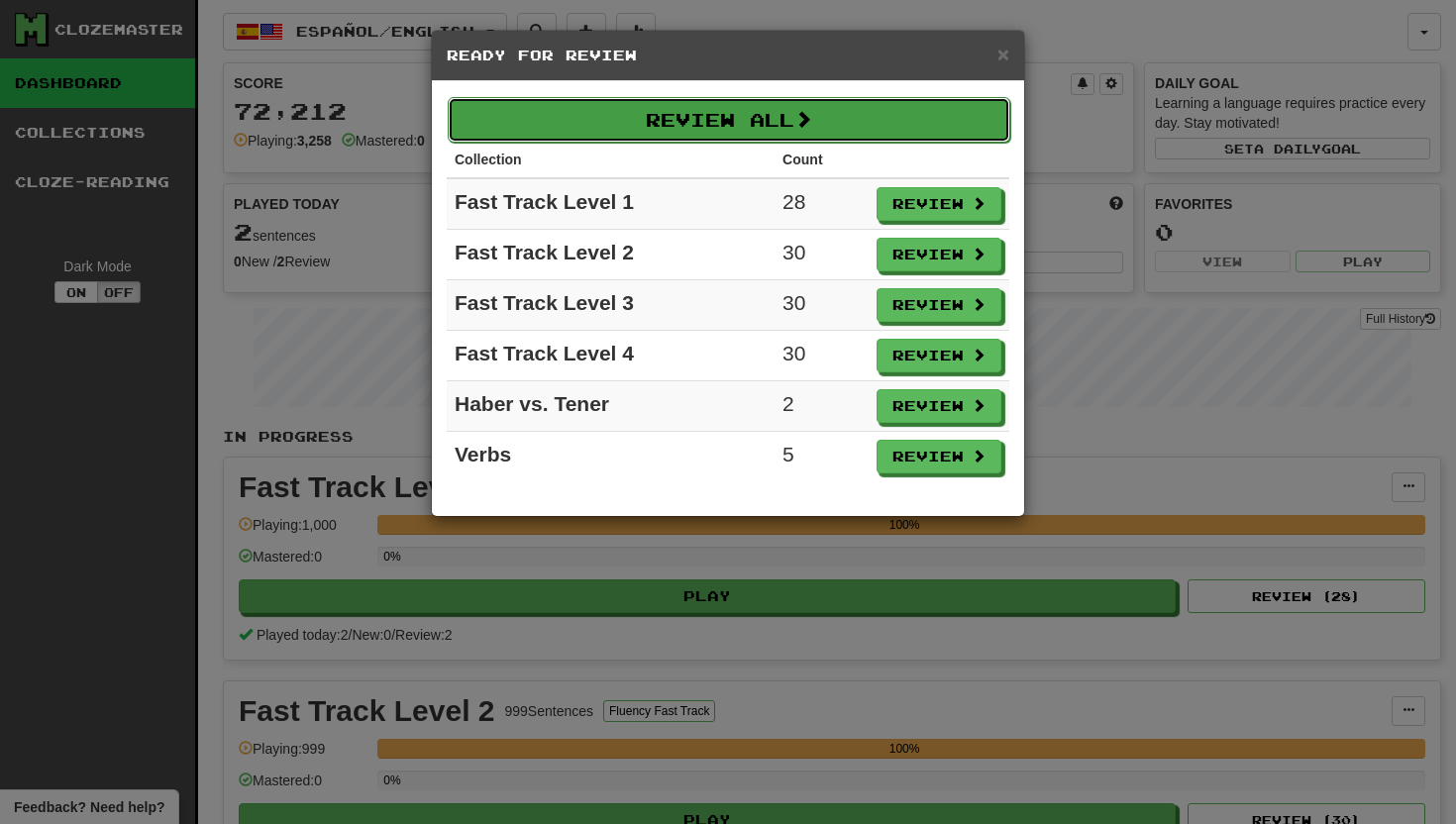click on "Review All" at bounding box center [729, 120] 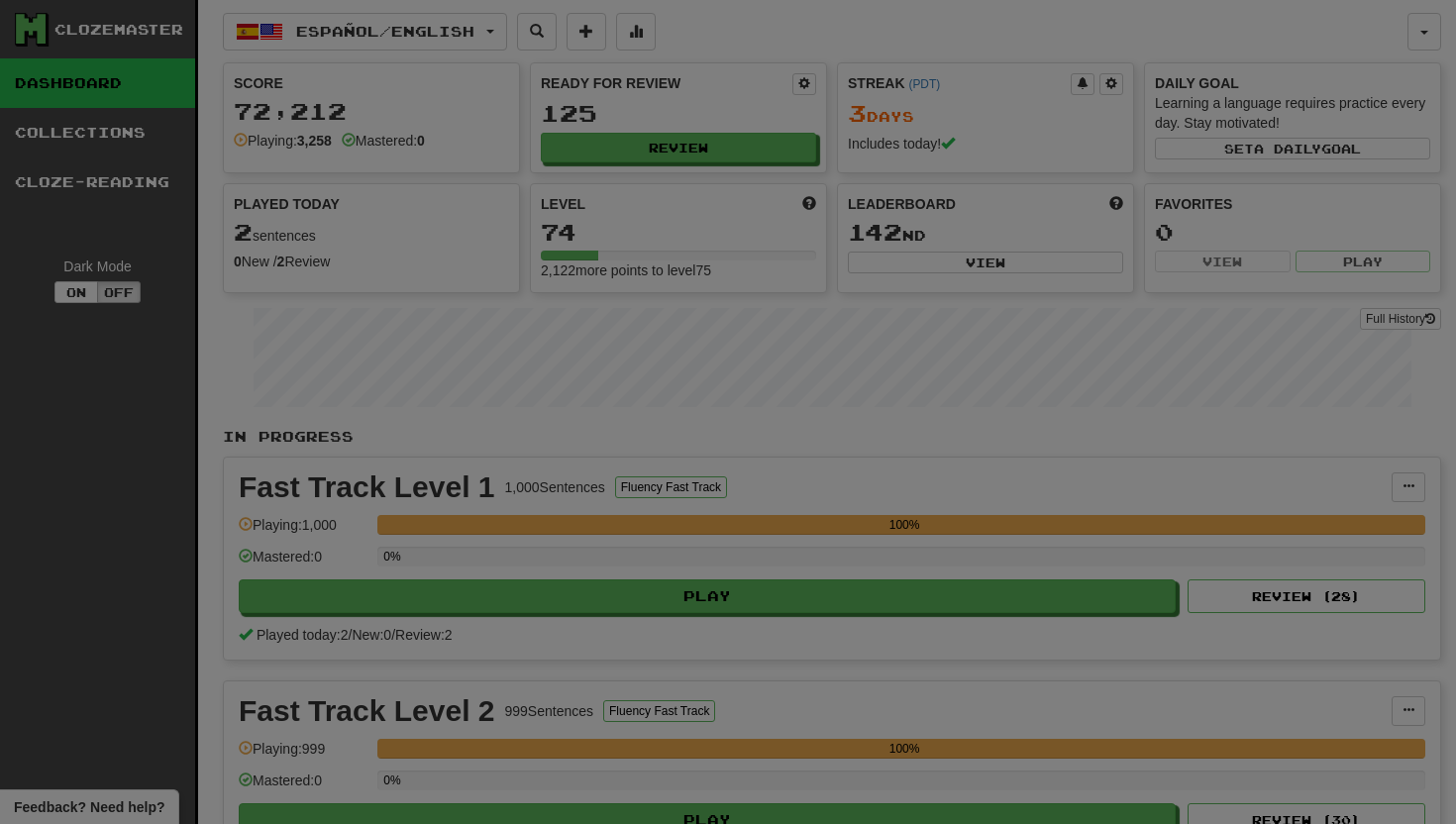 select on "**" 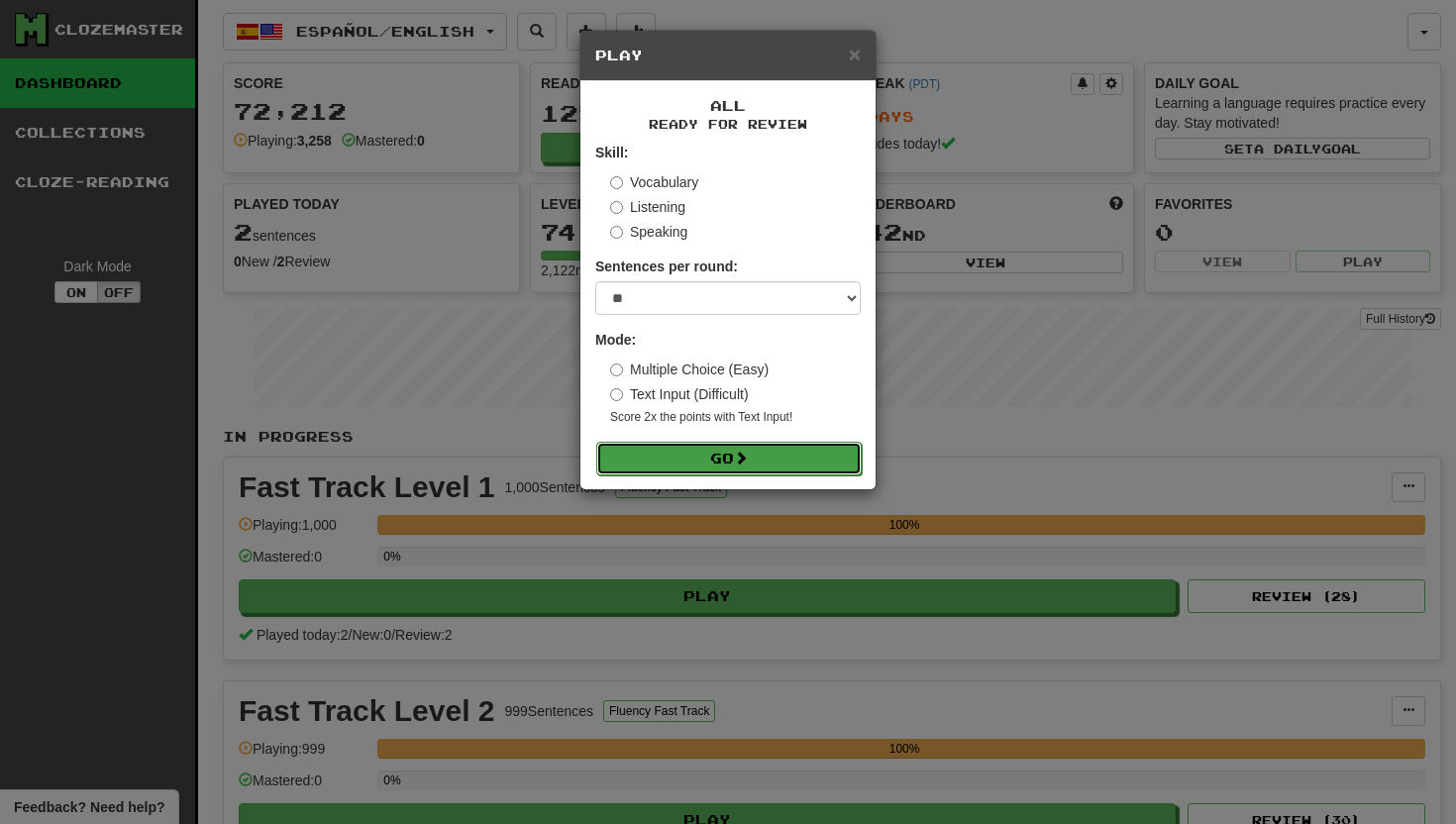 click on "Go" at bounding box center (729, 459) 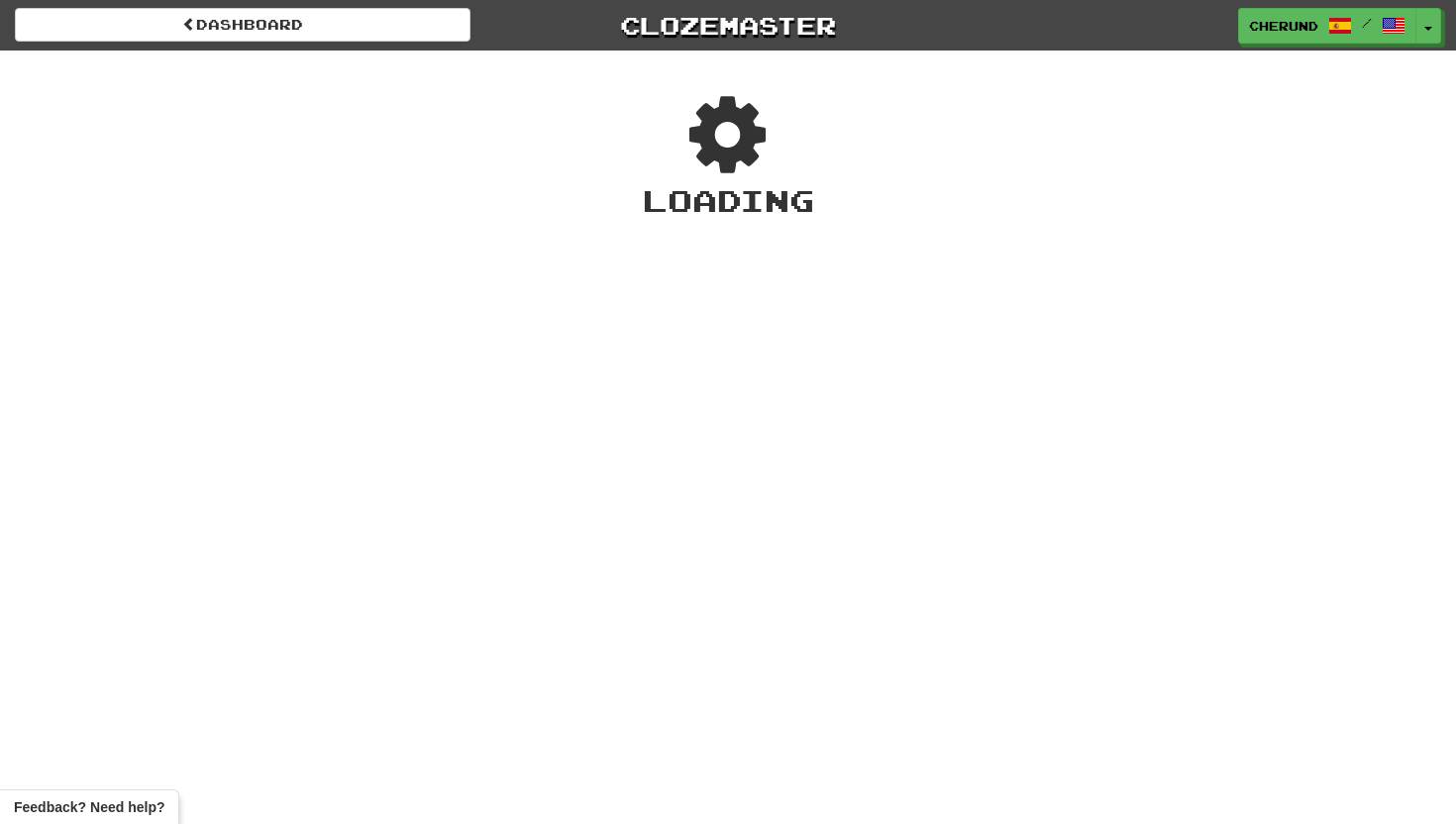 scroll, scrollTop: 0, scrollLeft: 0, axis: both 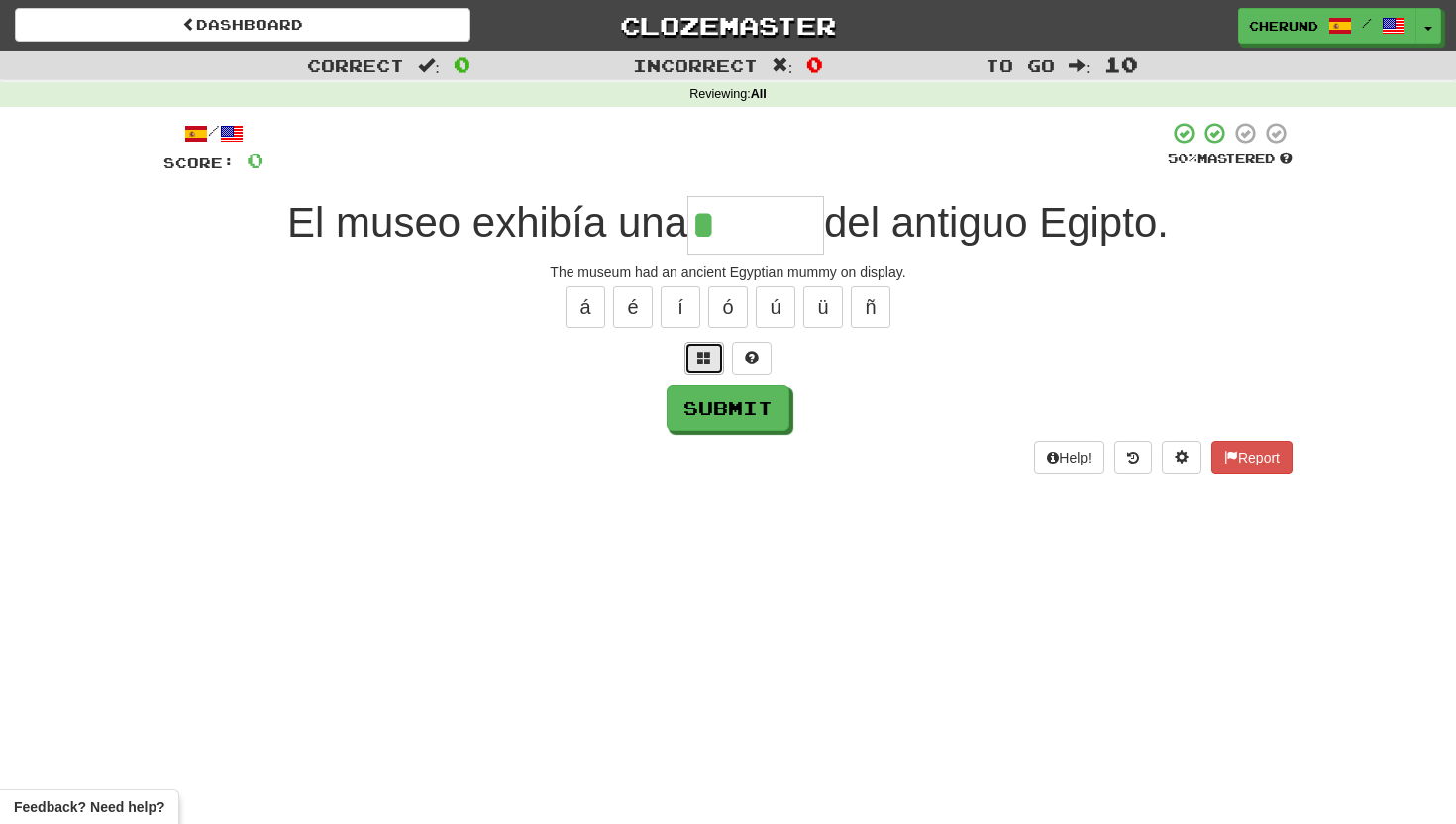click at bounding box center (704, 359) 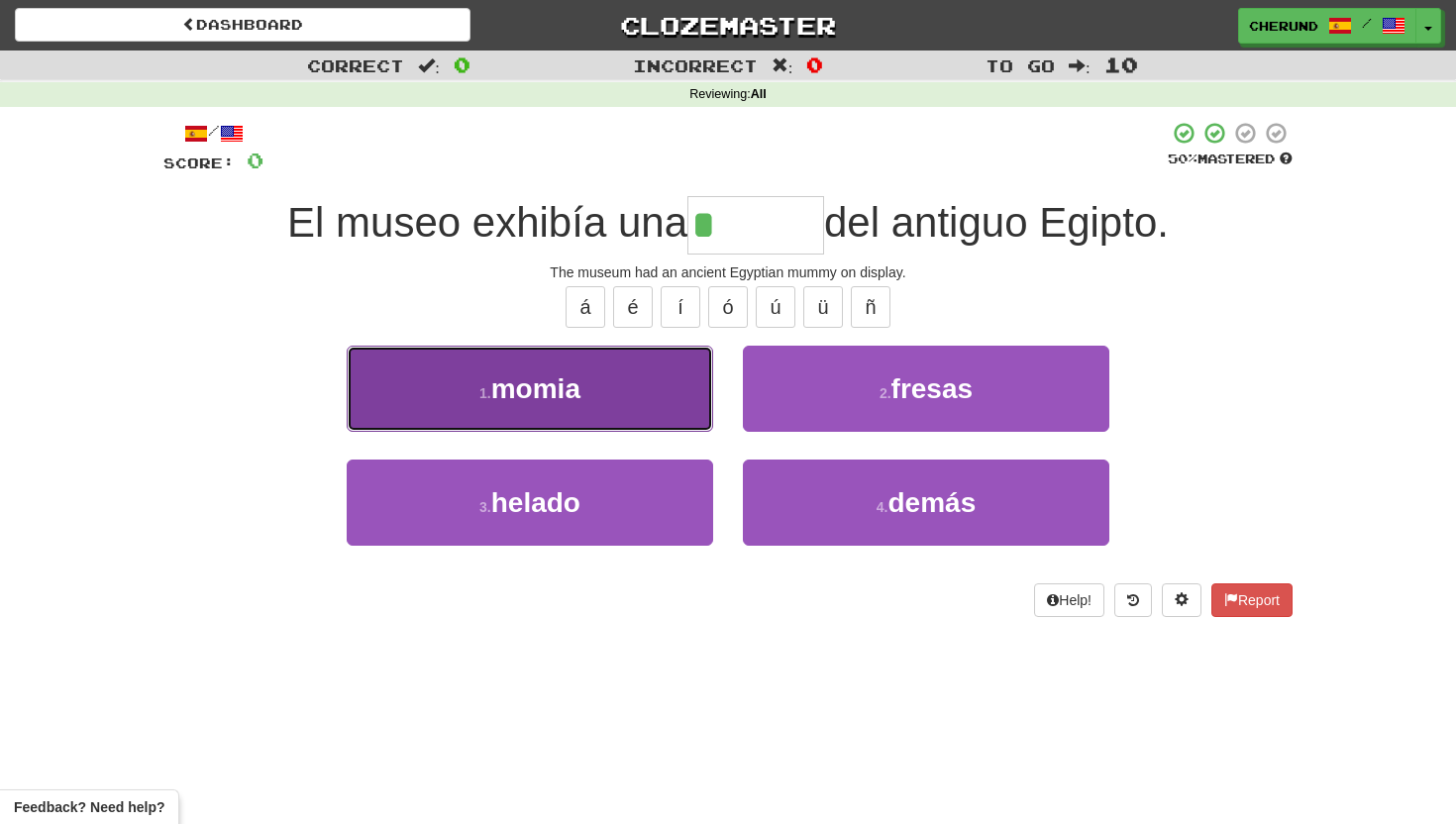 click on "1 .  momia" at bounding box center (530, 388) 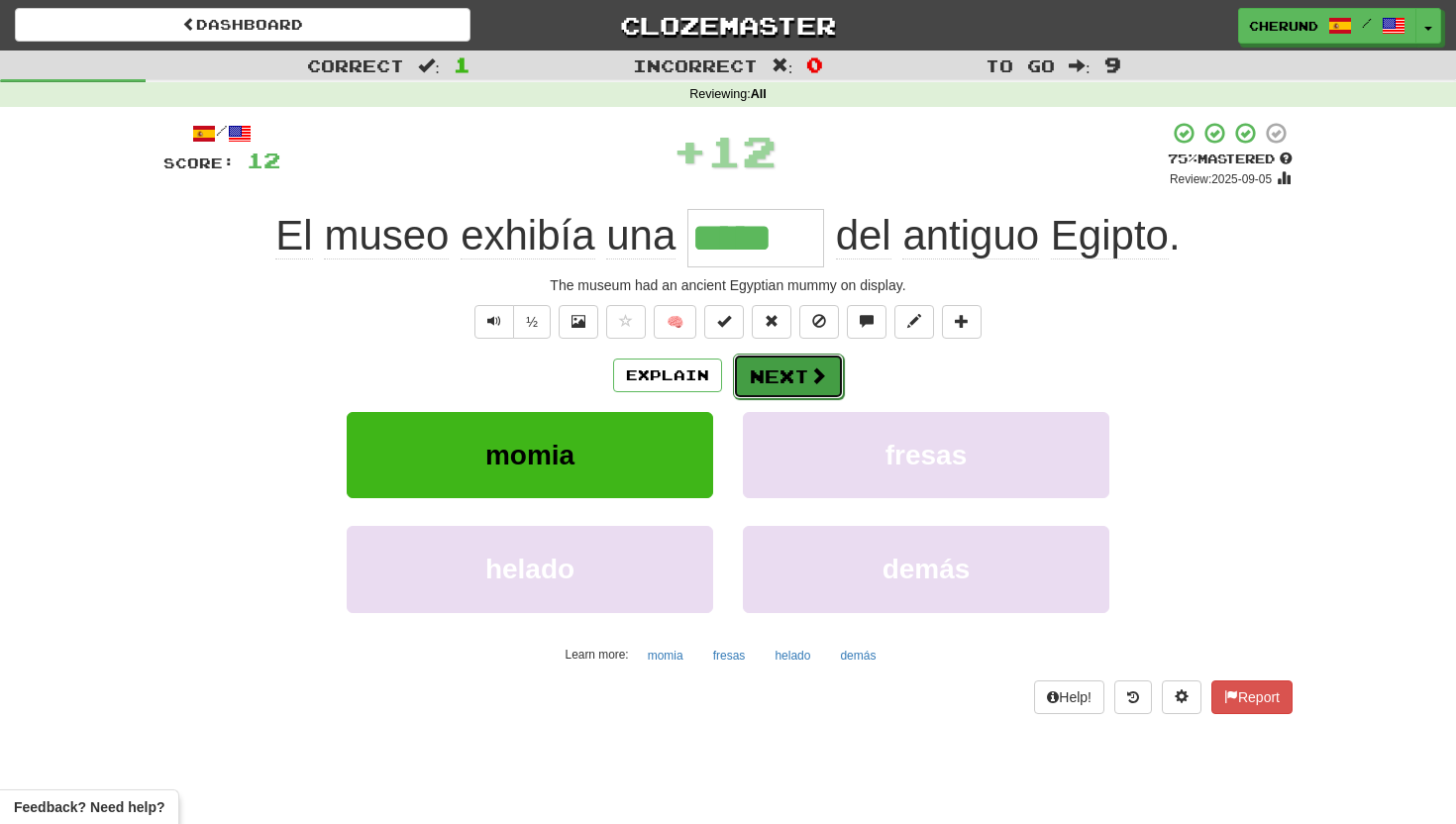 click on "Next" at bounding box center (788, 376) 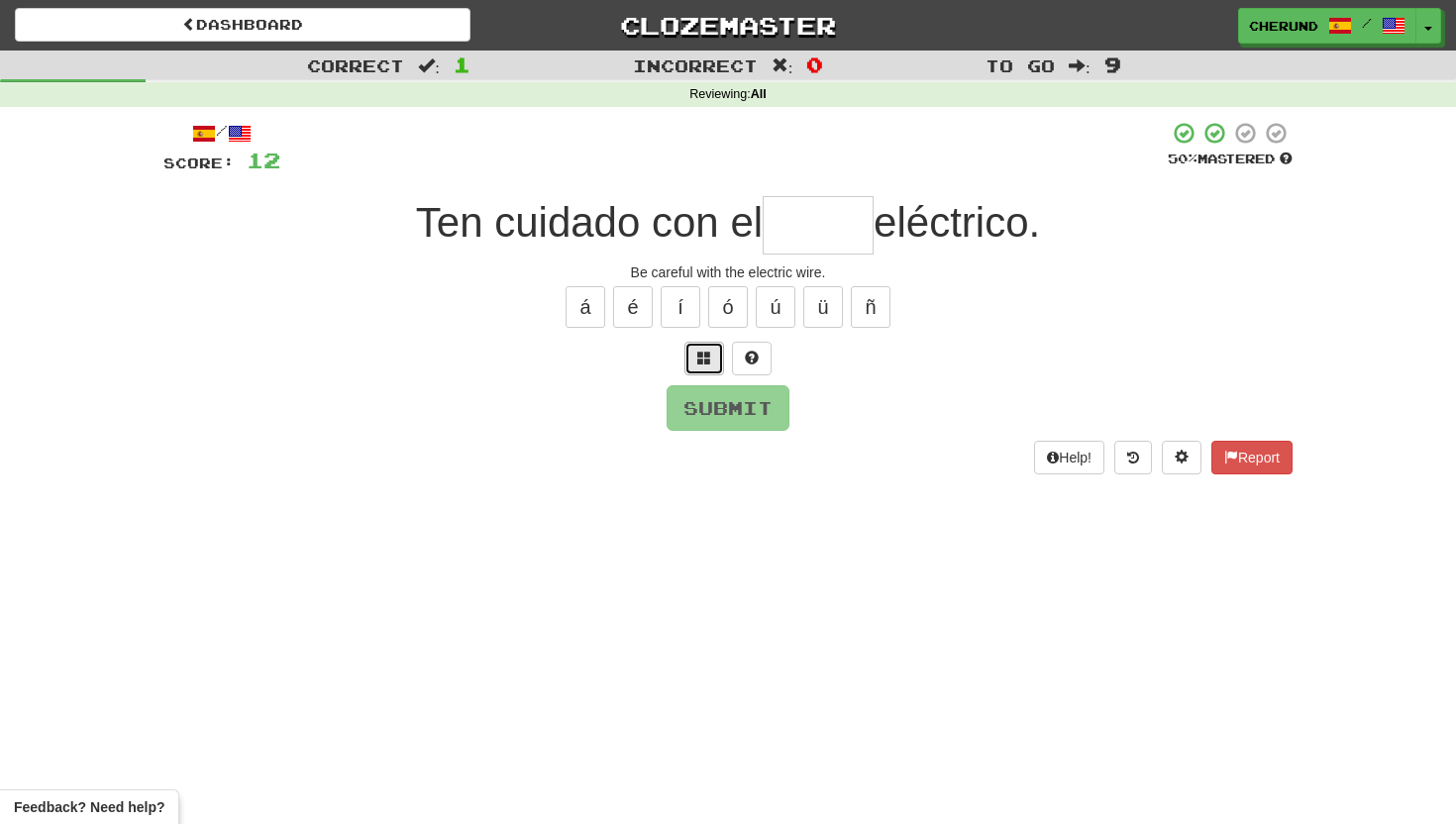 click at bounding box center [704, 358] 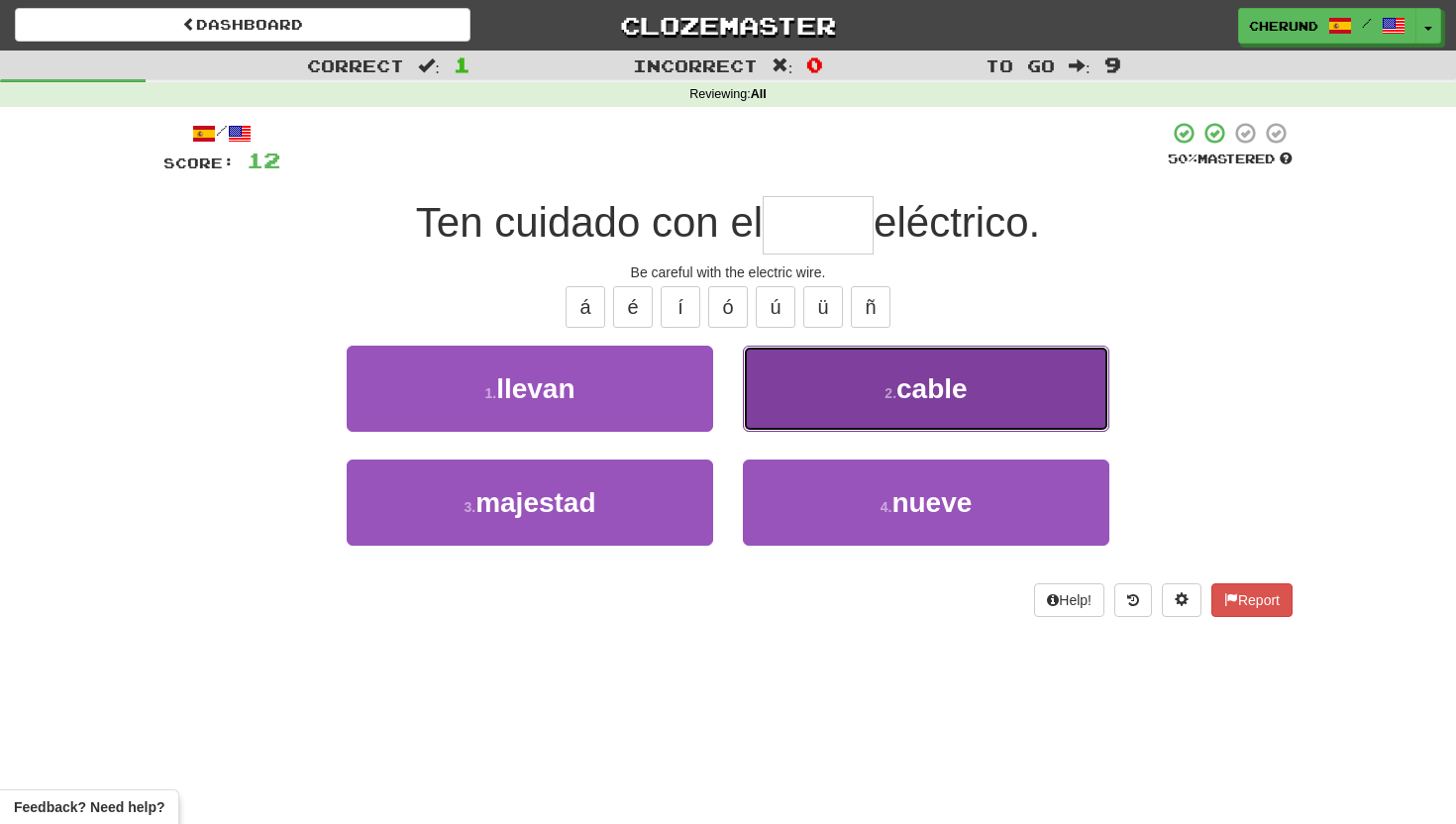 click on "2 .  cable" at bounding box center (926, 388) 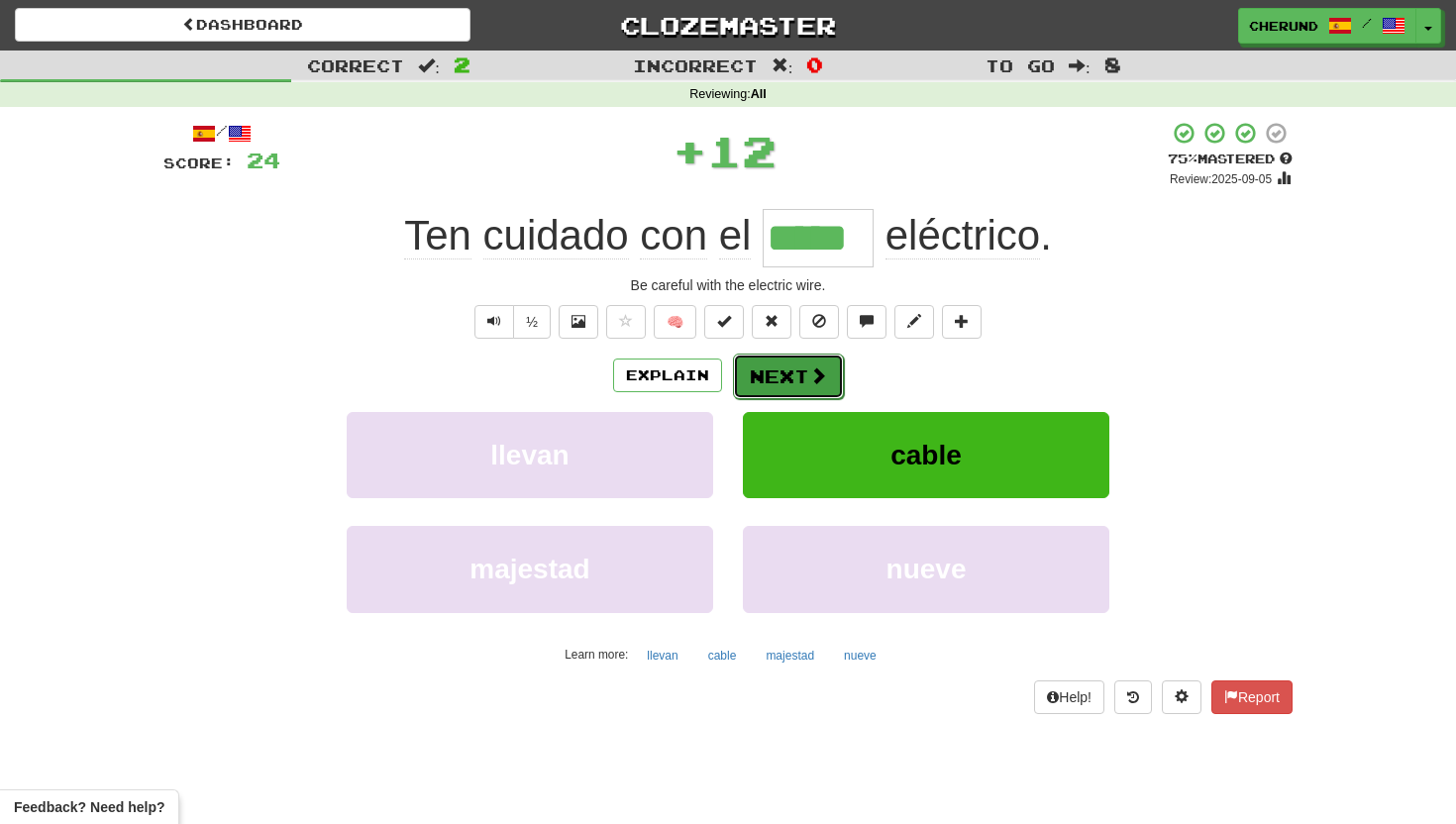 click on "Next" at bounding box center [788, 376] 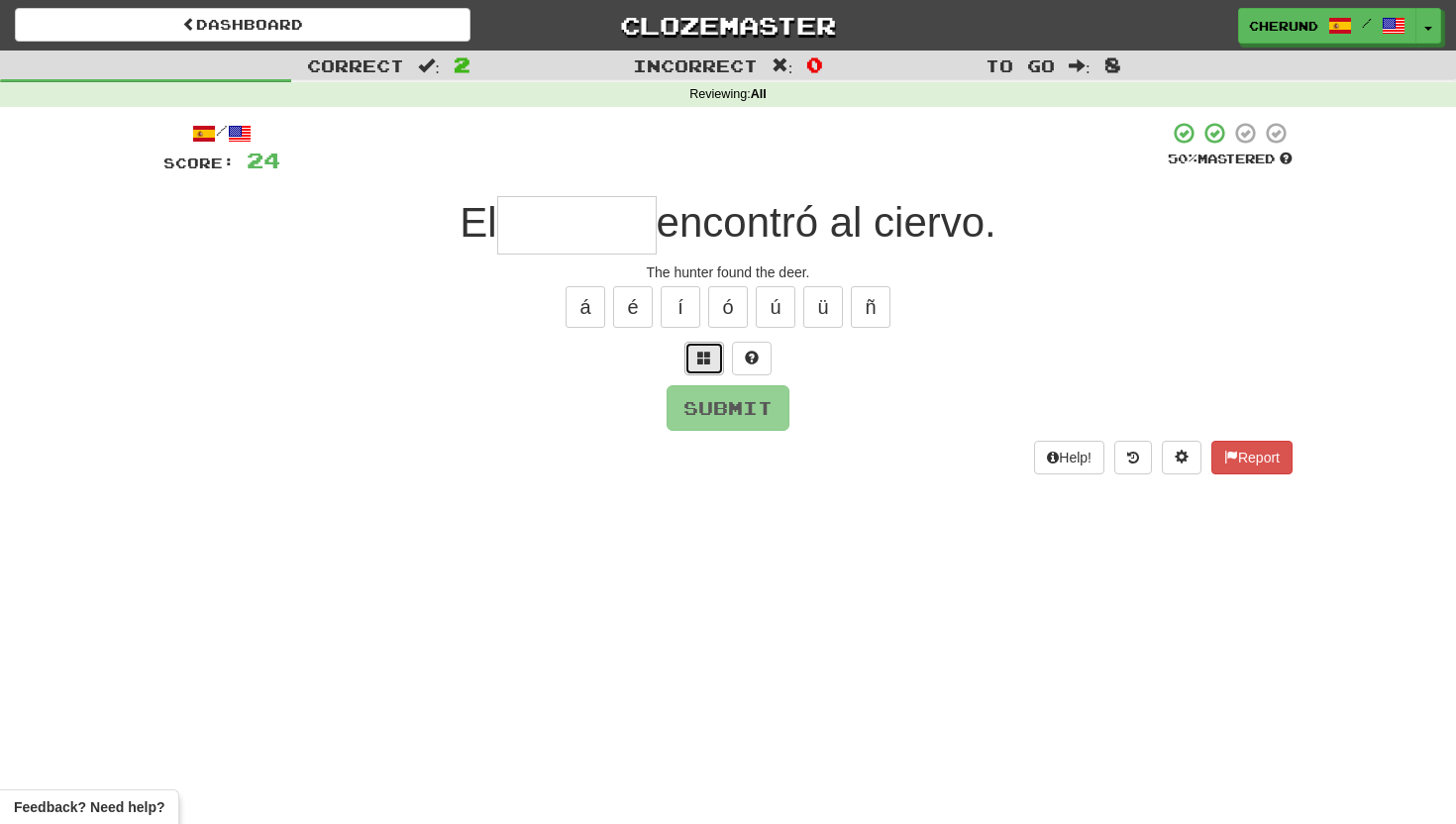 click at bounding box center (704, 358) 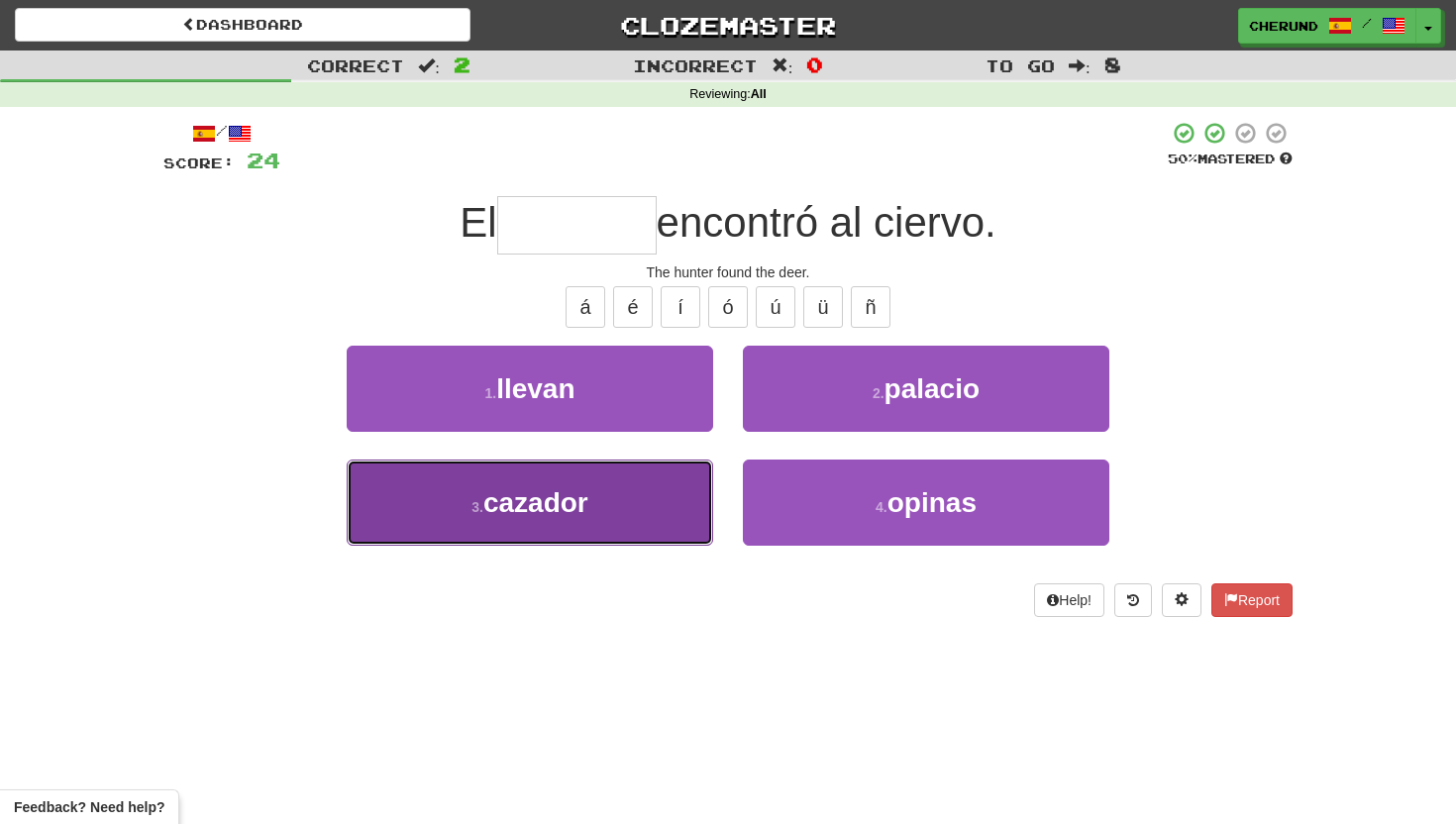 click on "3 .  cazador" at bounding box center [530, 502] 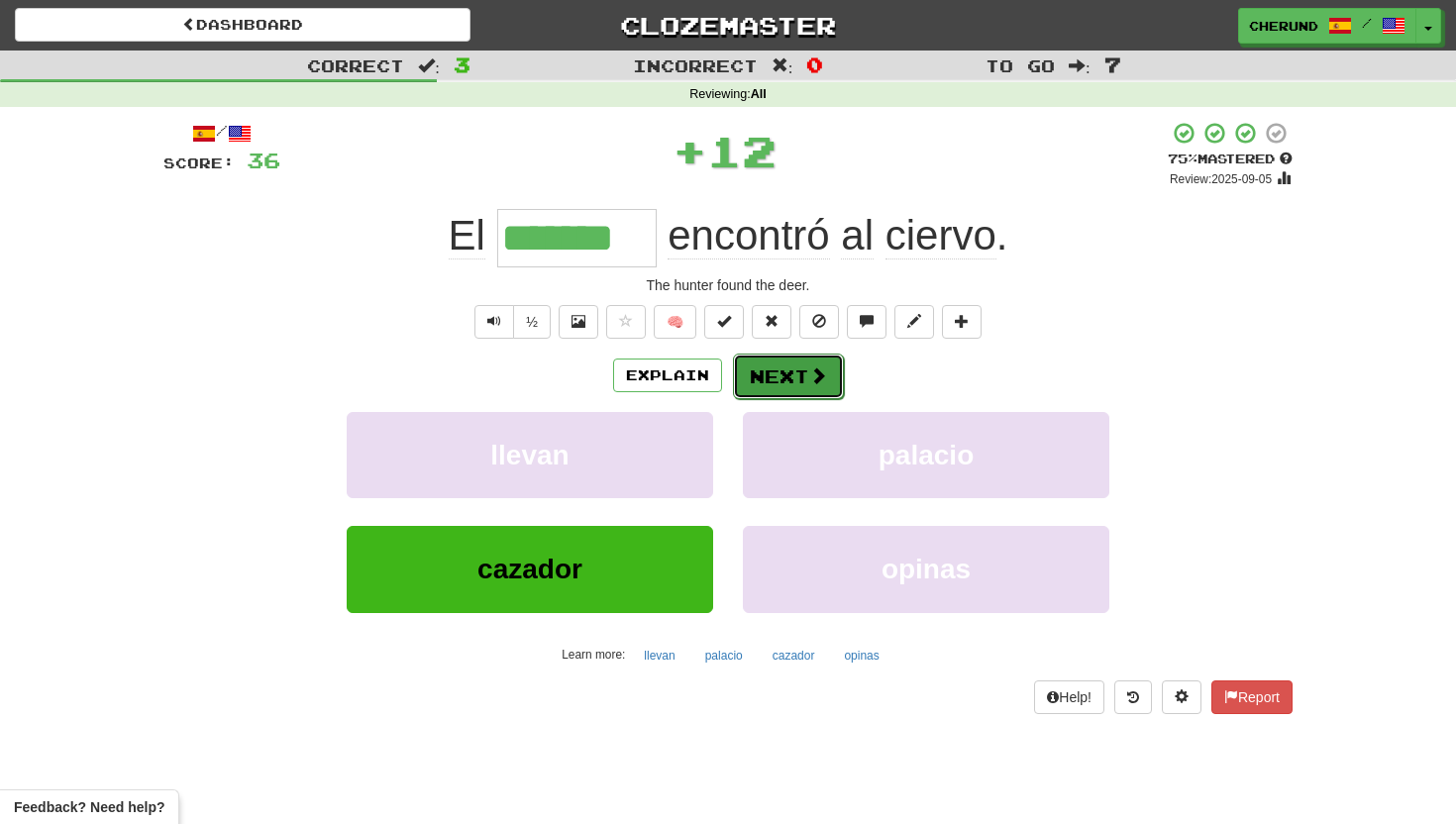 click on "Next" at bounding box center [788, 376] 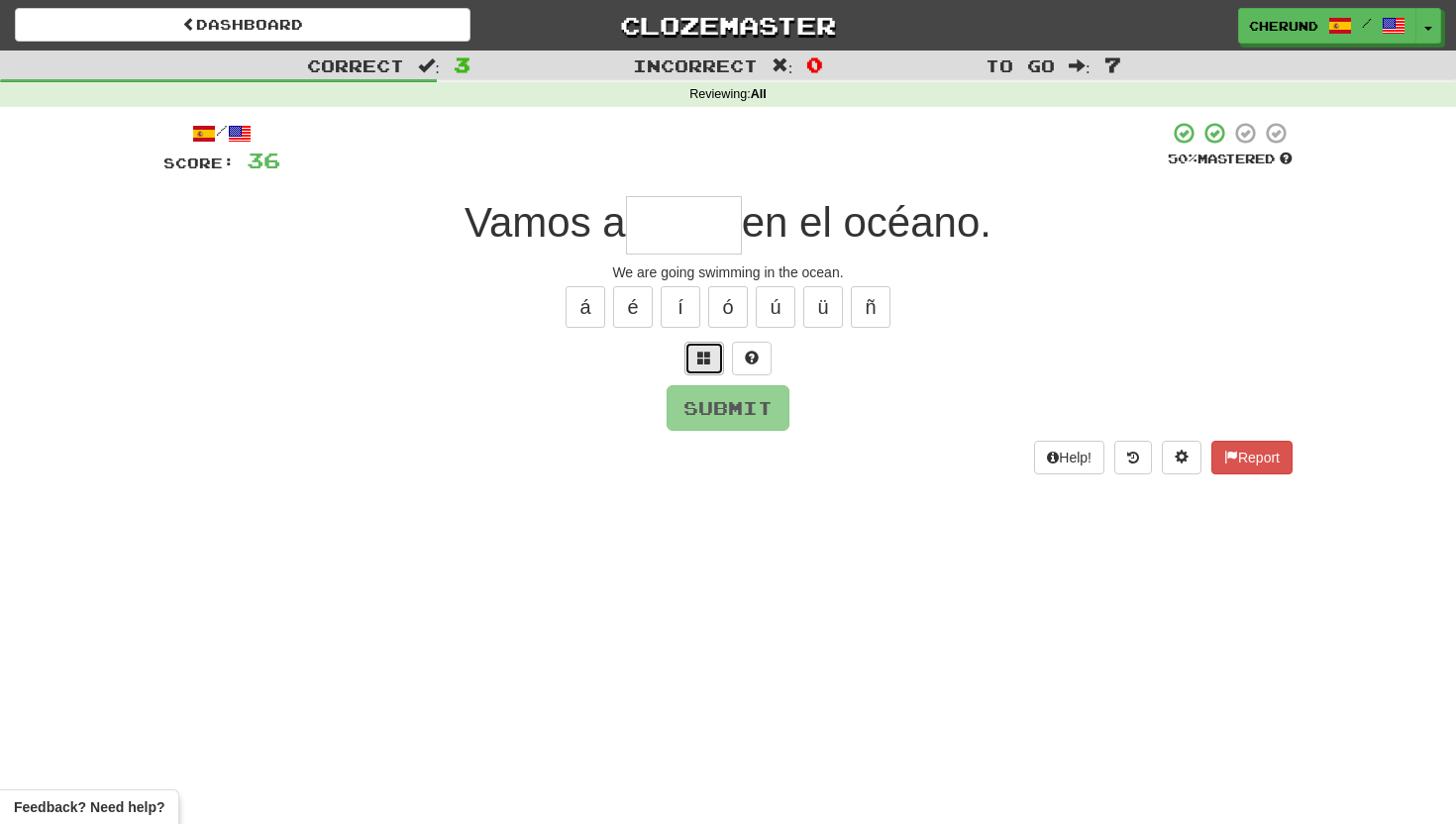 click at bounding box center [704, 358] 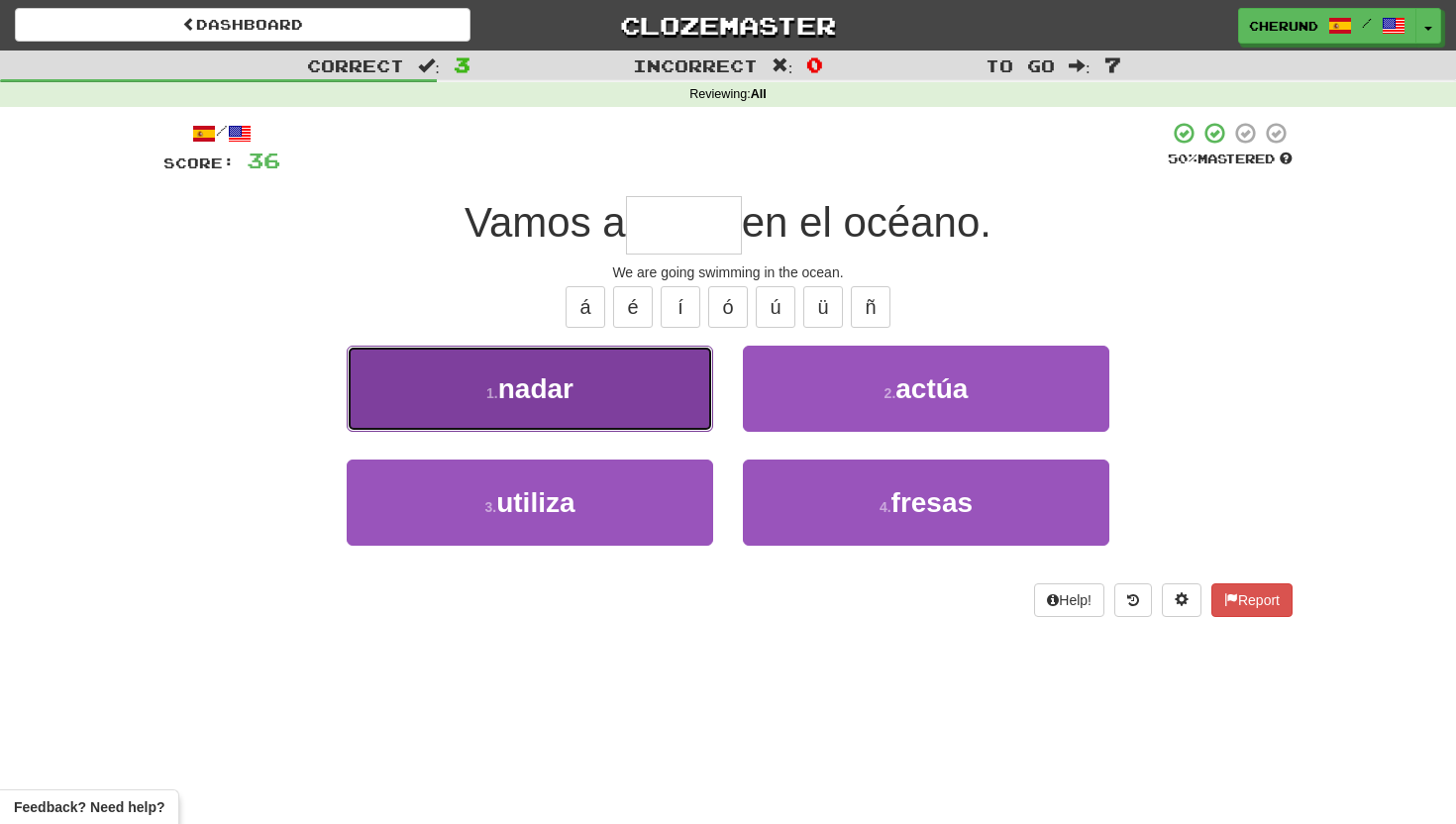 click on "1 .  nadar" at bounding box center (530, 388) 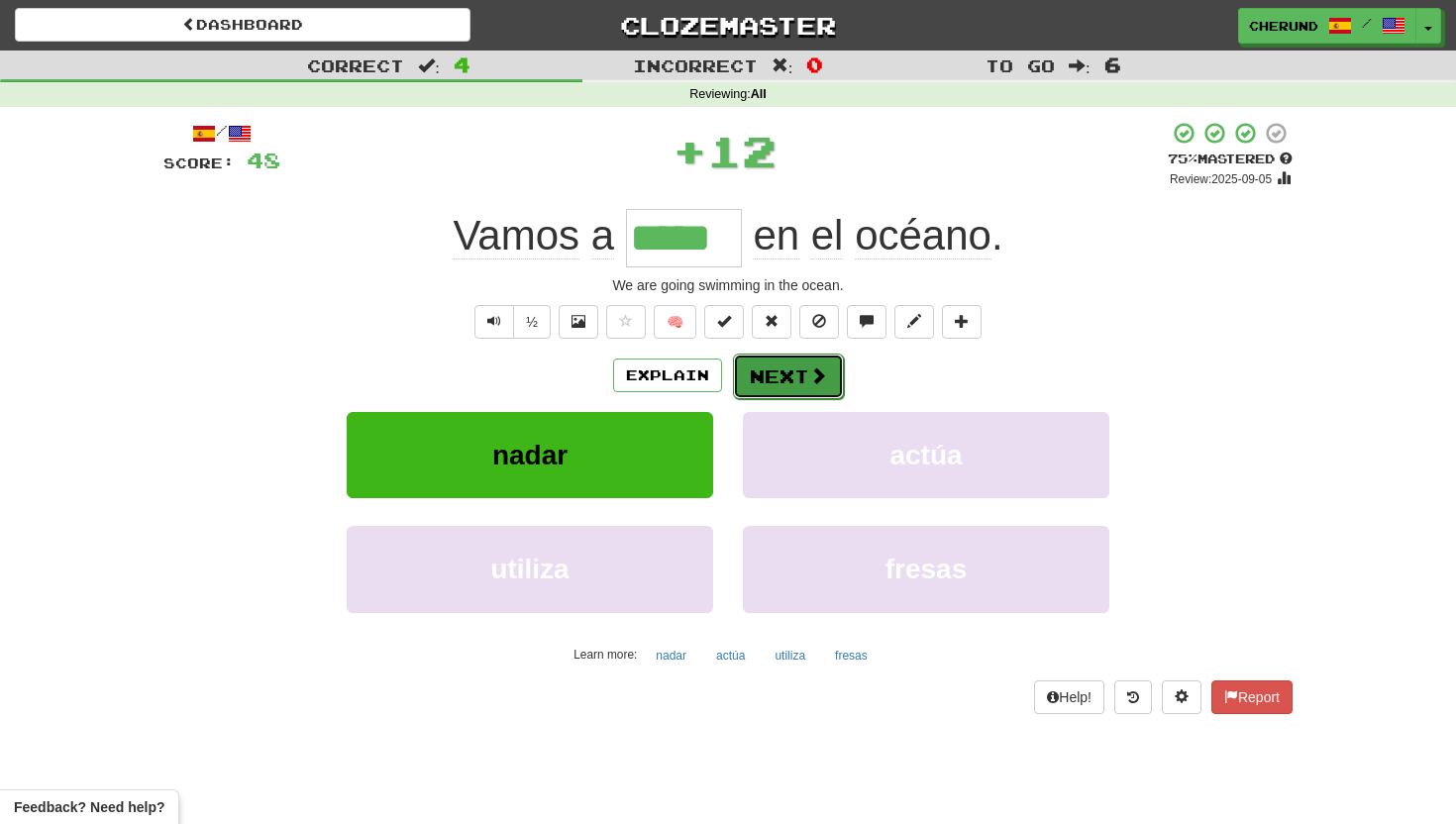 click on "Next" at bounding box center [788, 376] 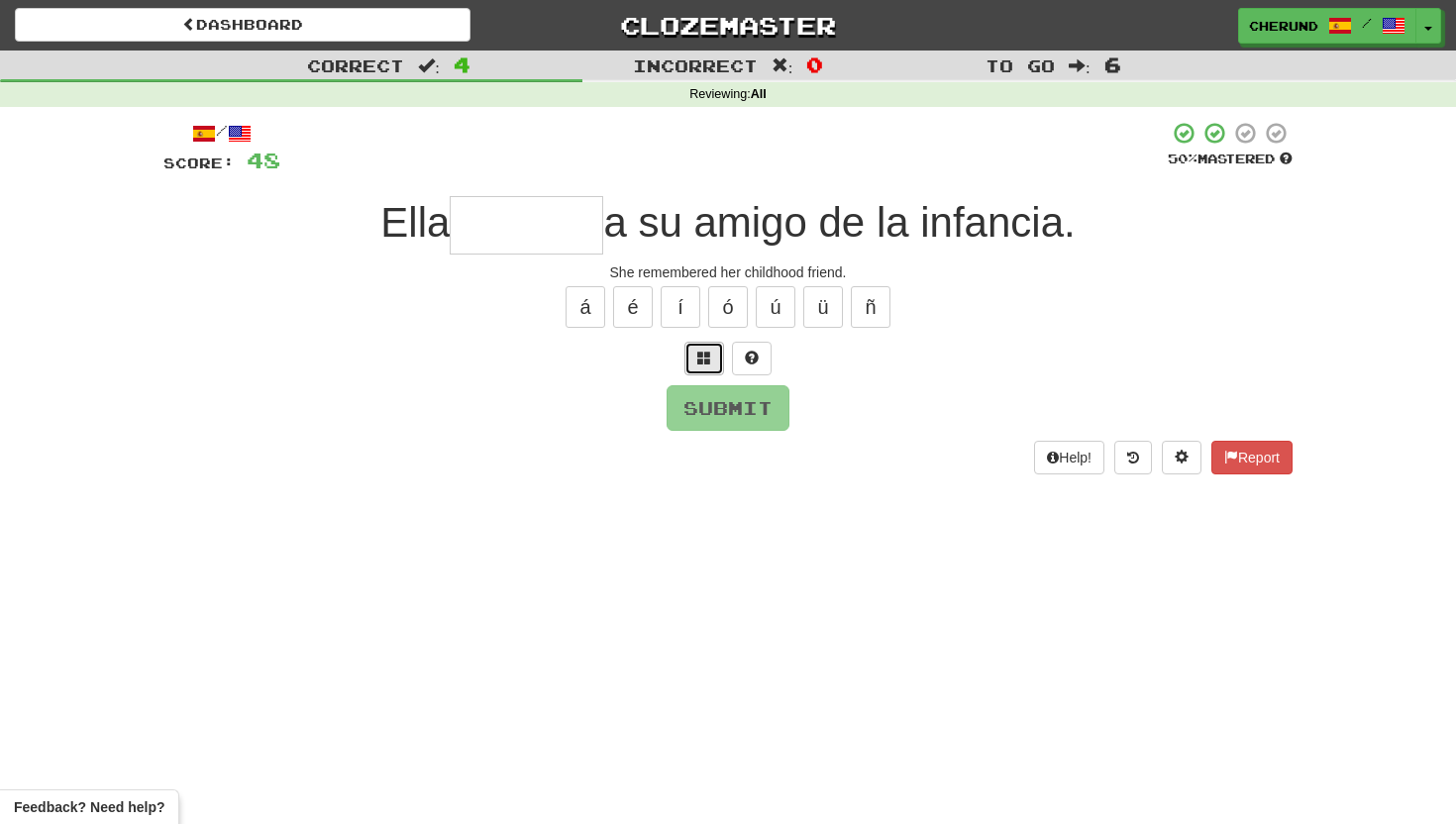 click at bounding box center (704, 359) 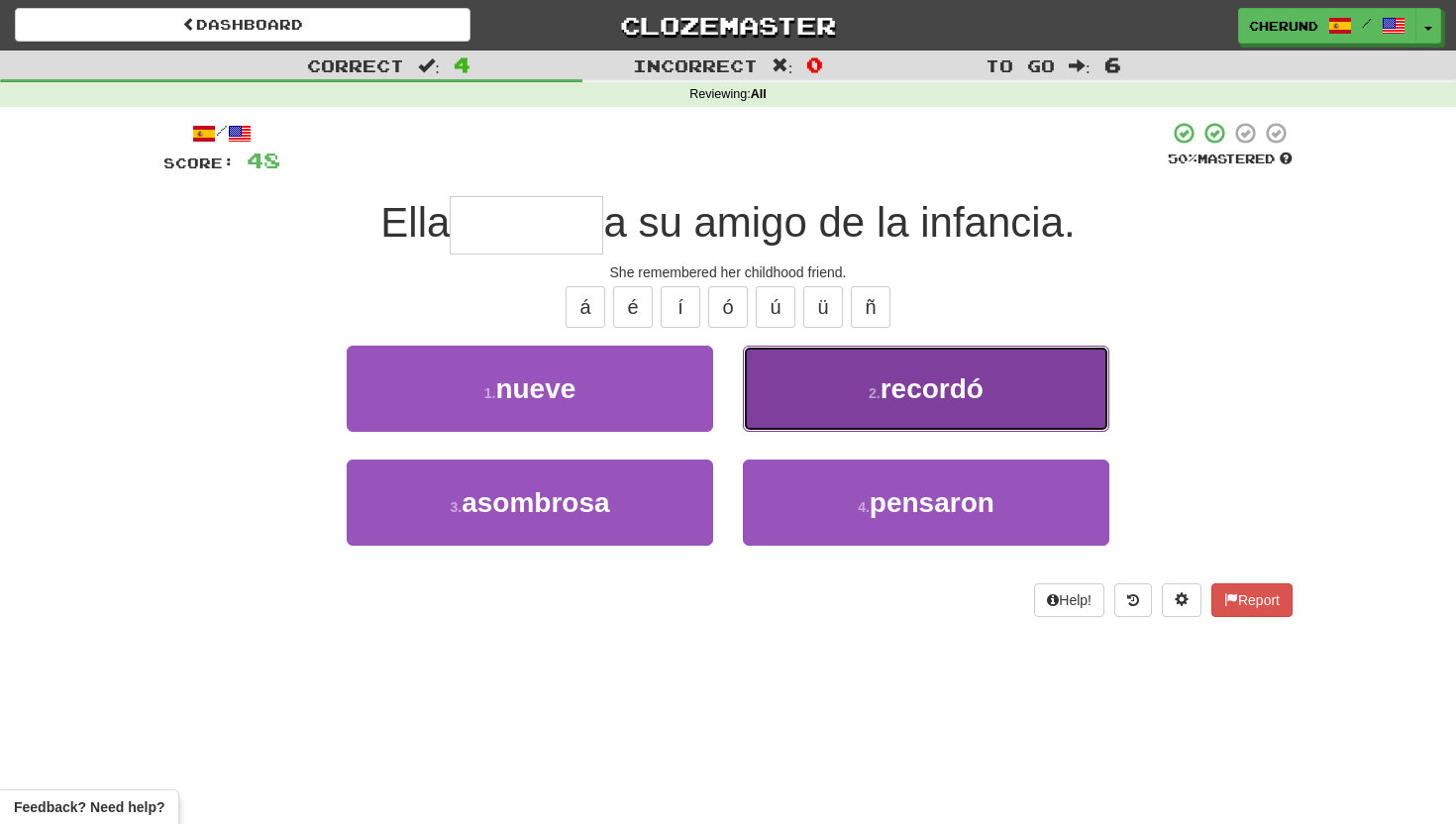 click on "2 .  recordó" at bounding box center (926, 388) 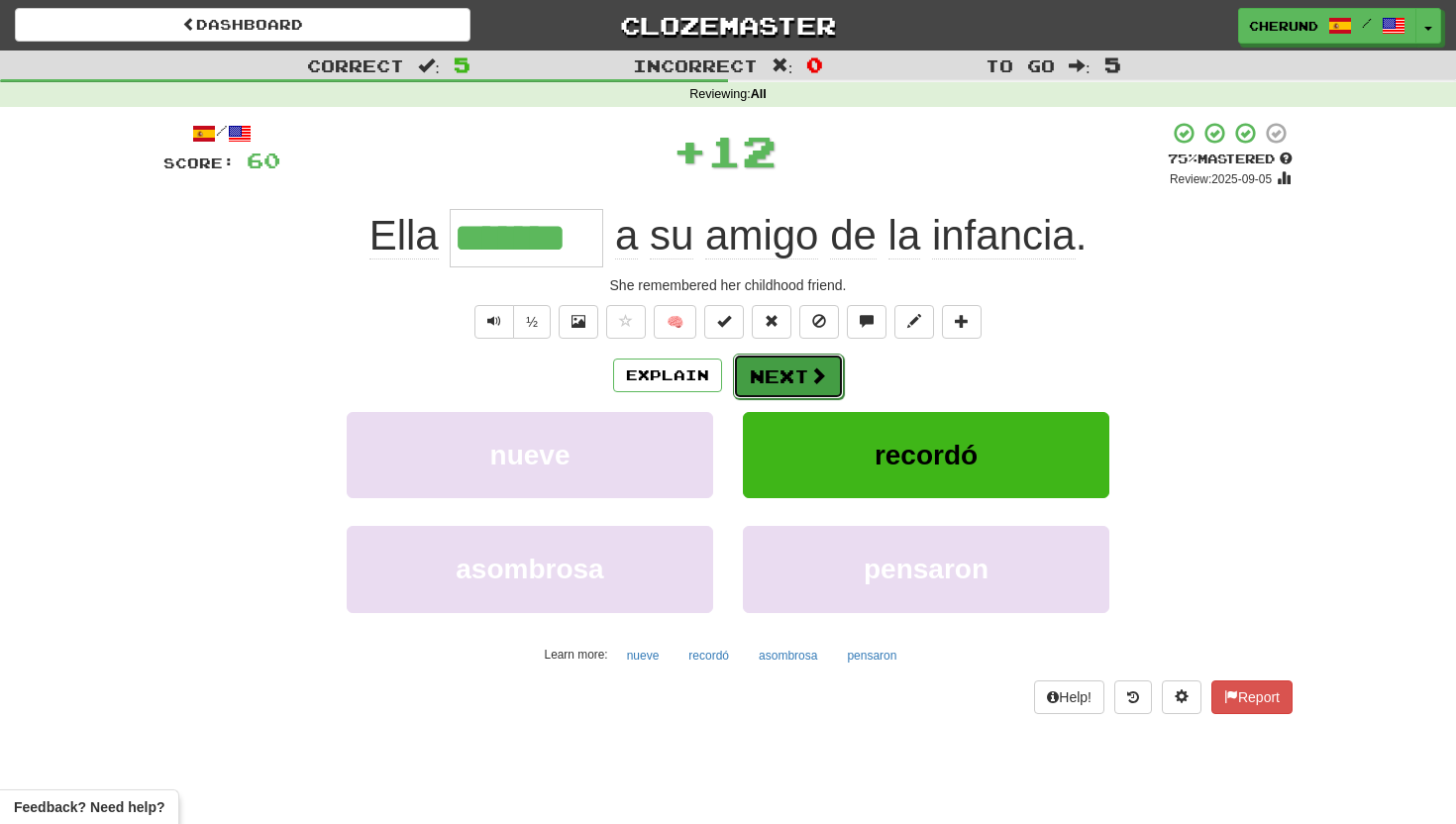 click on "Next" at bounding box center [788, 376] 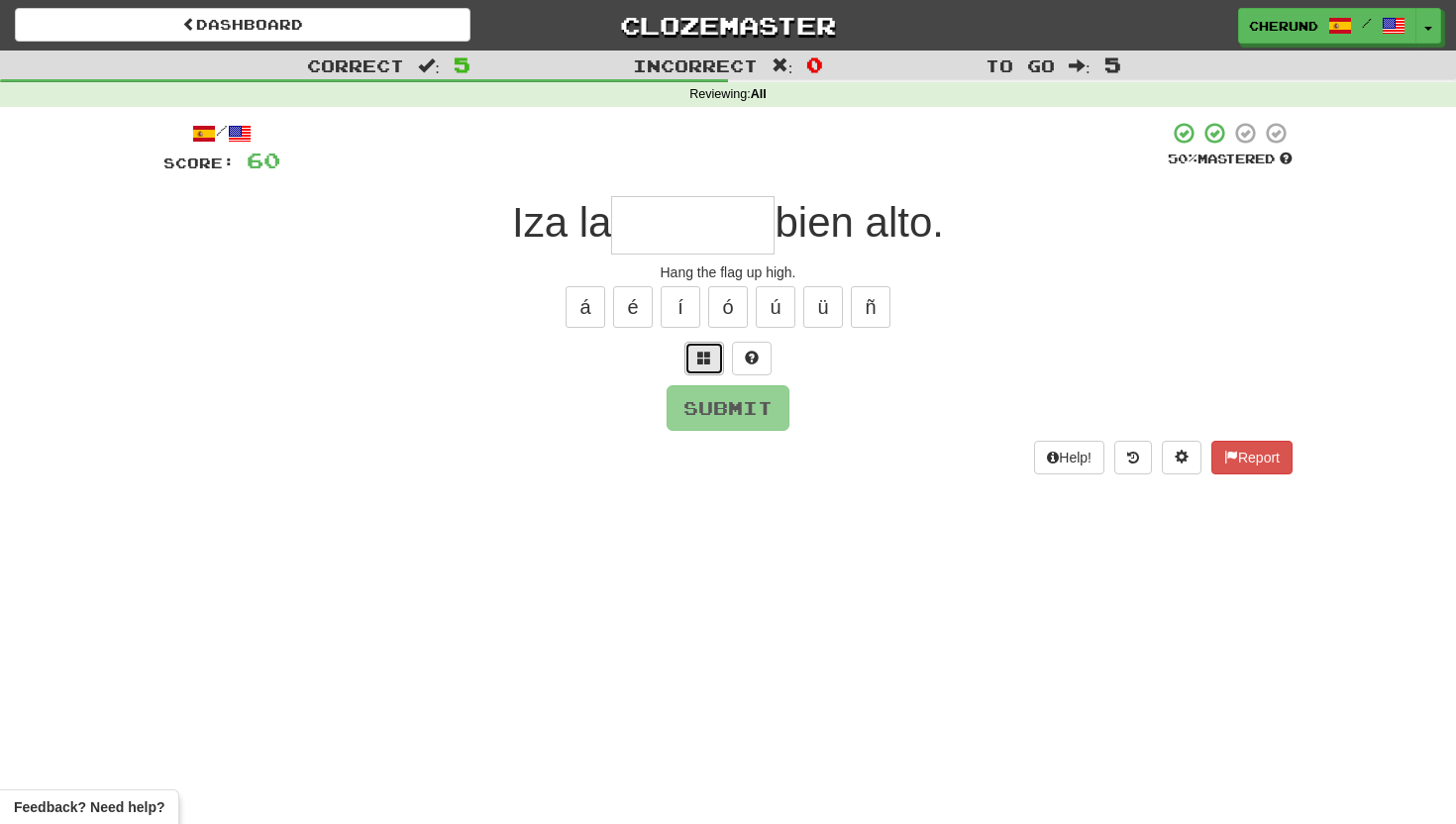 click at bounding box center [704, 358] 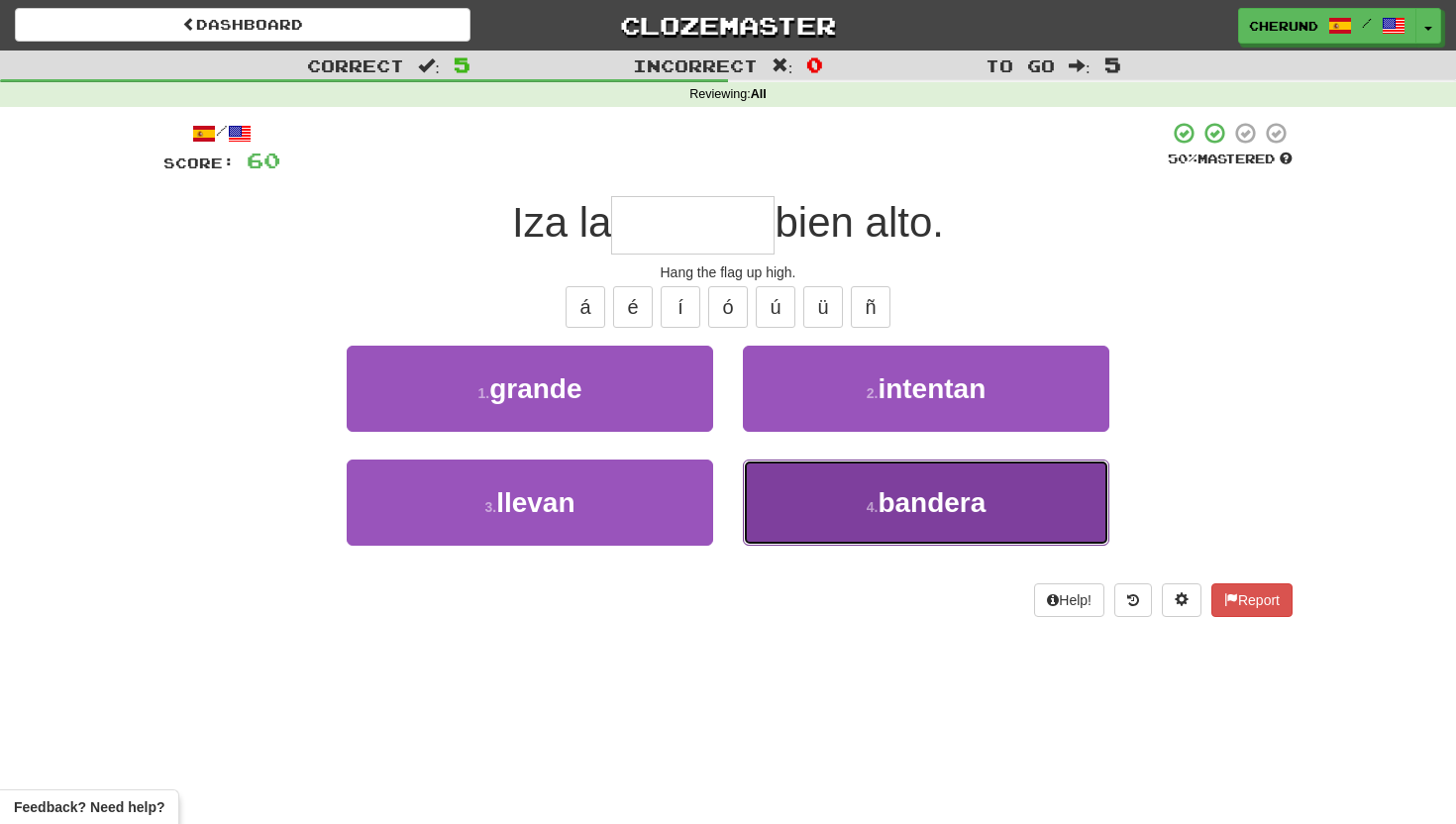 click on "4 .  bandera" at bounding box center (926, 502) 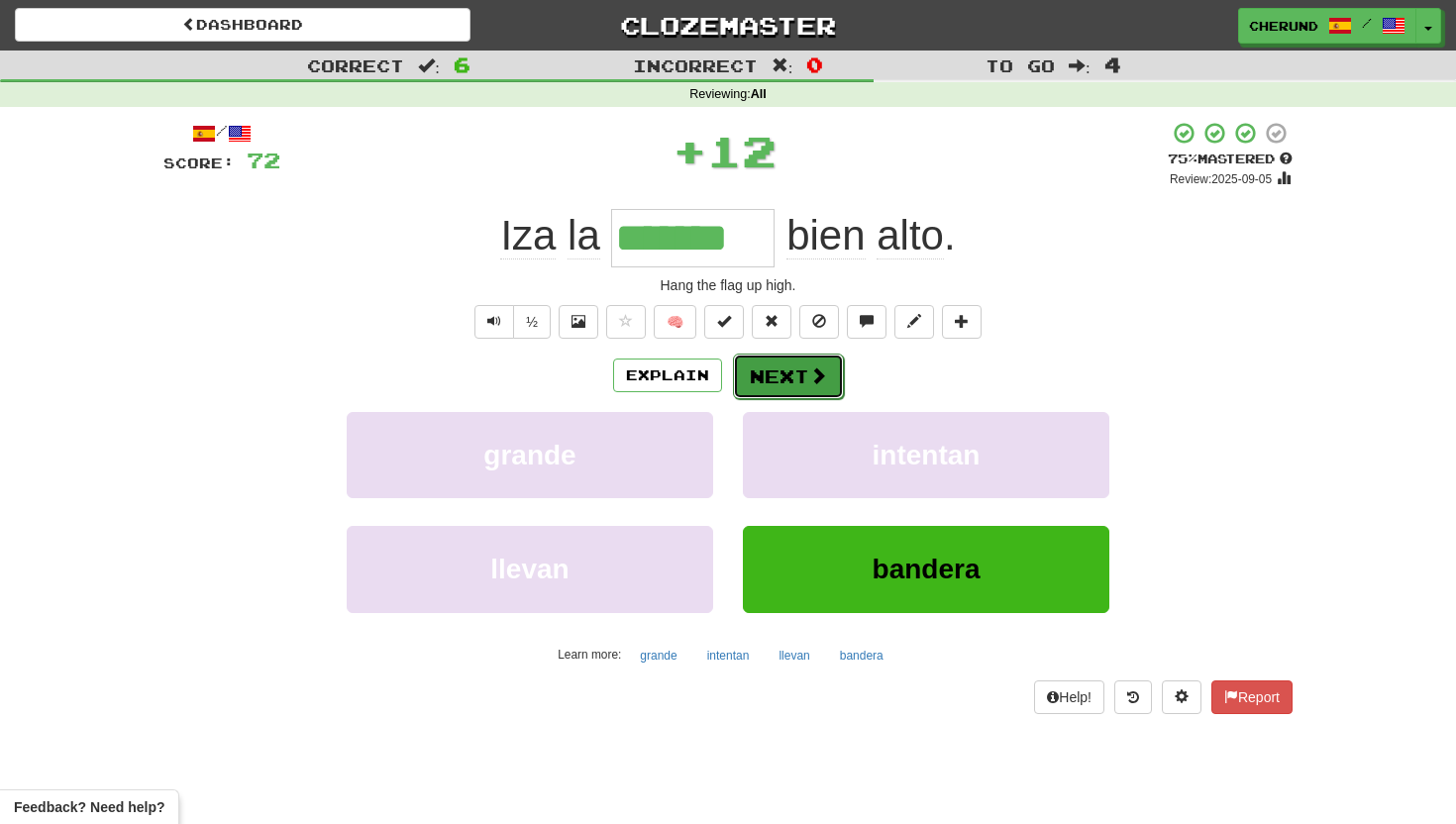 click on "Next" at bounding box center [788, 376] 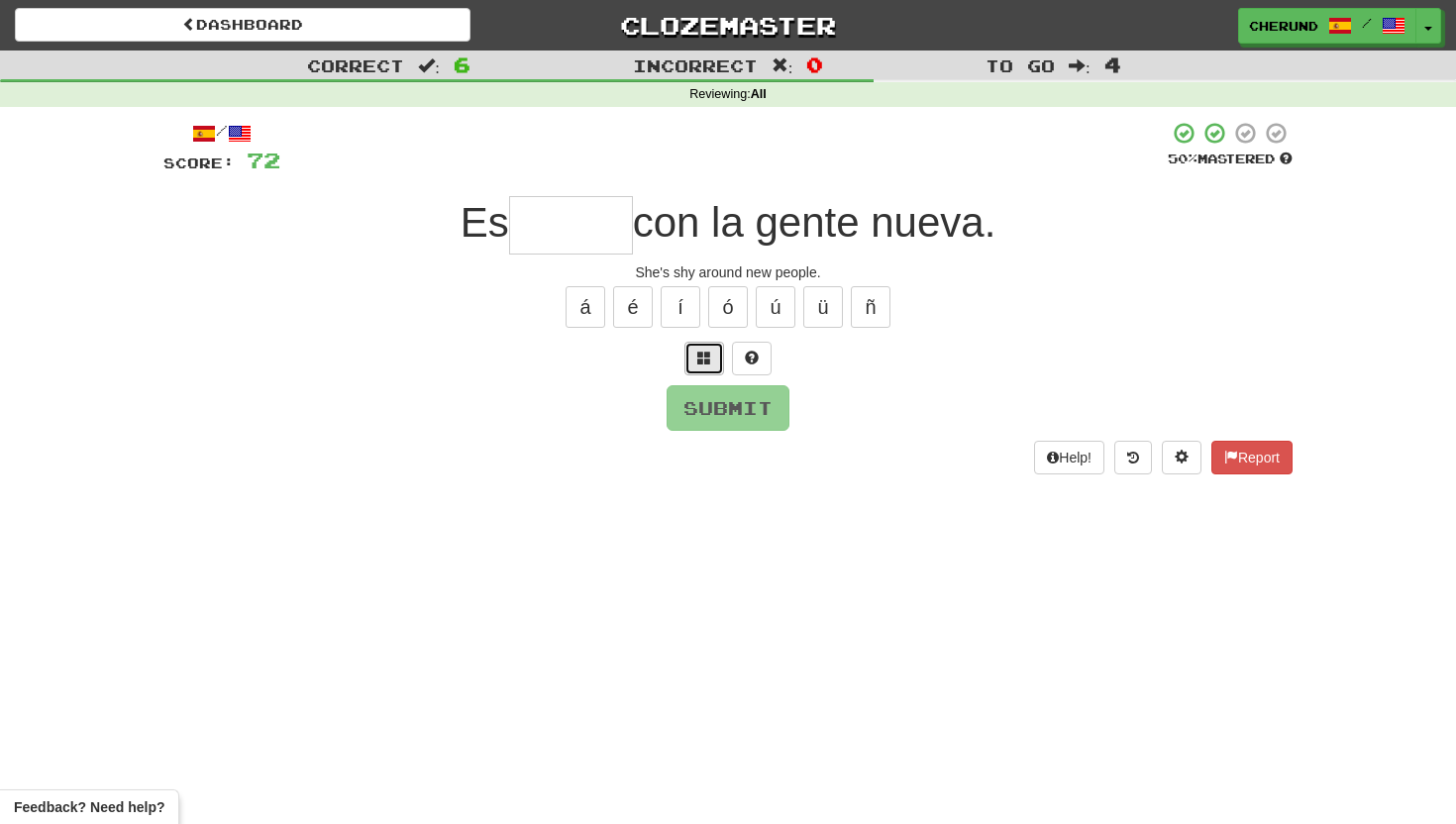 click at bounding box center (704, 358) 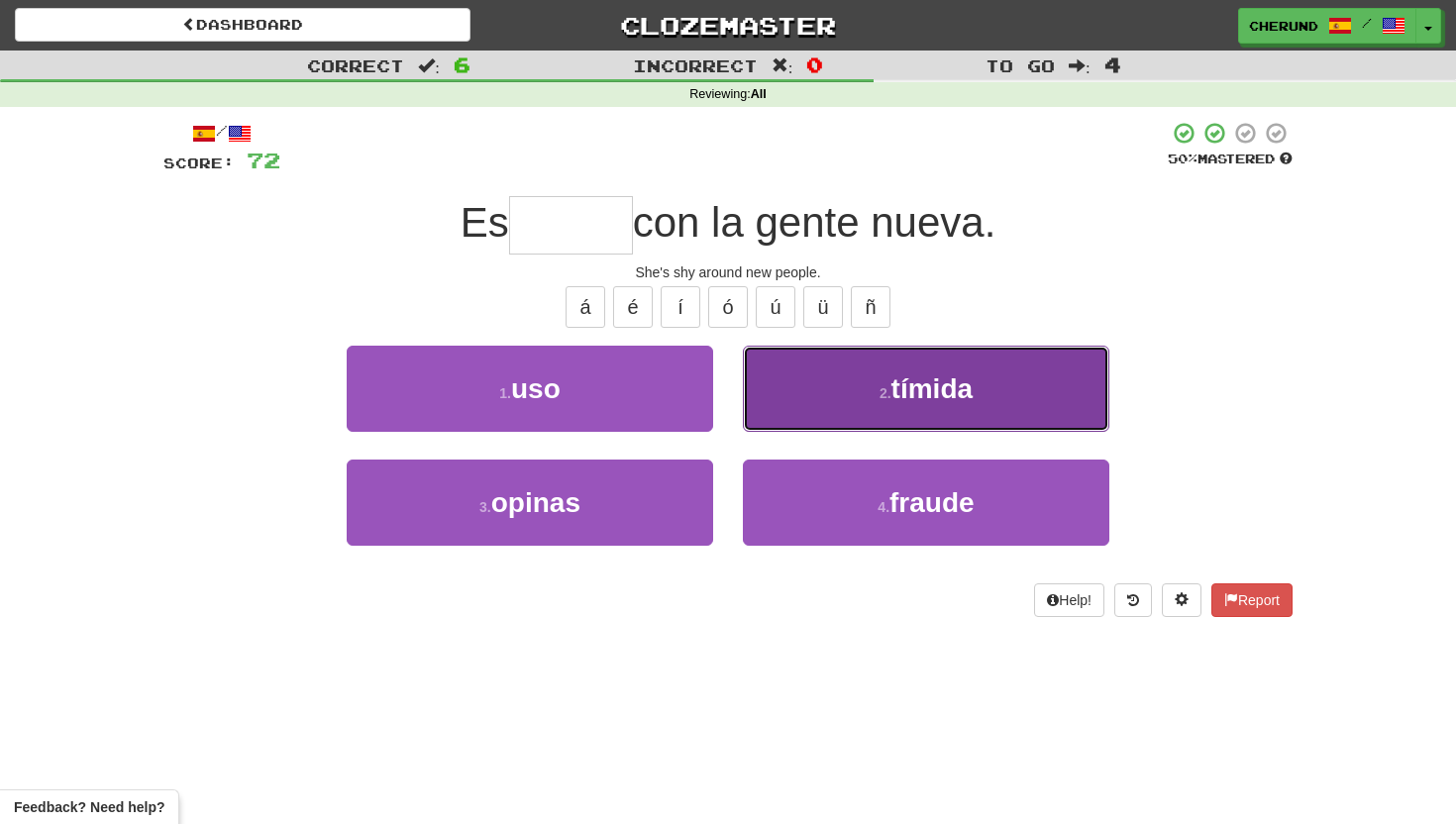 click on "2 .  tímida" at bounding box center (926, 388) 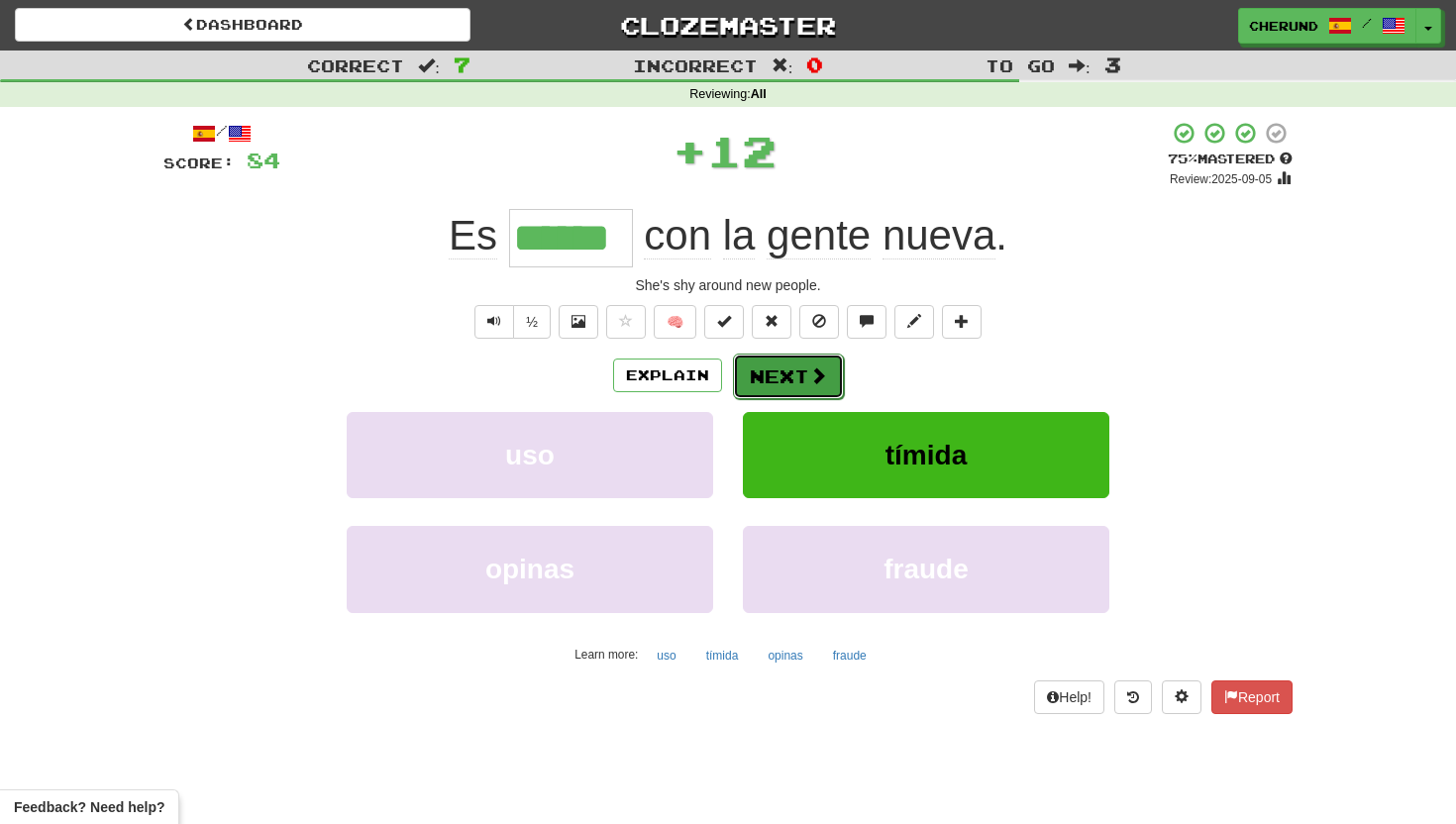 click on "Next" at bounding box center [788, 376] 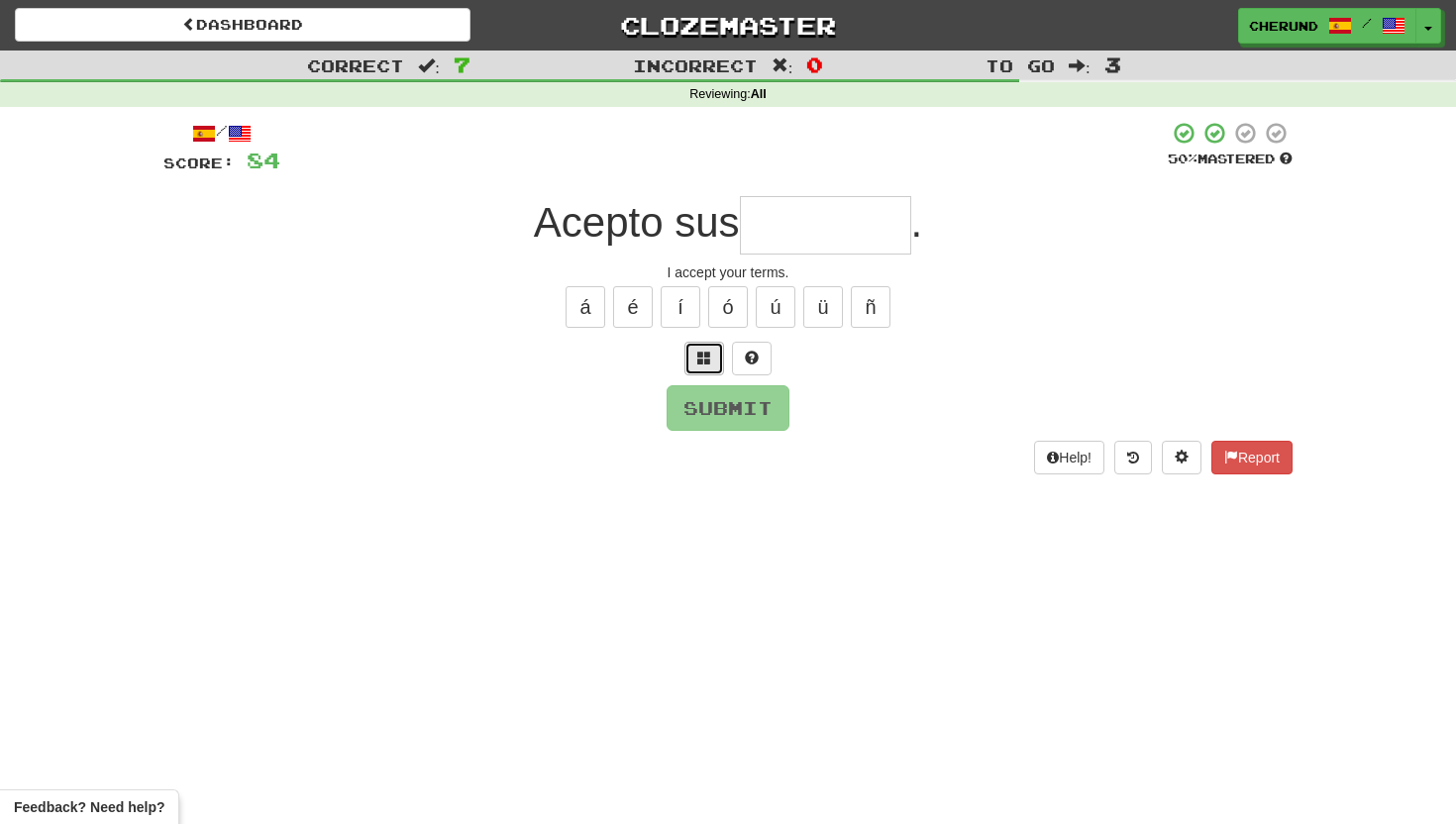 click at bounding box center [704, 358] 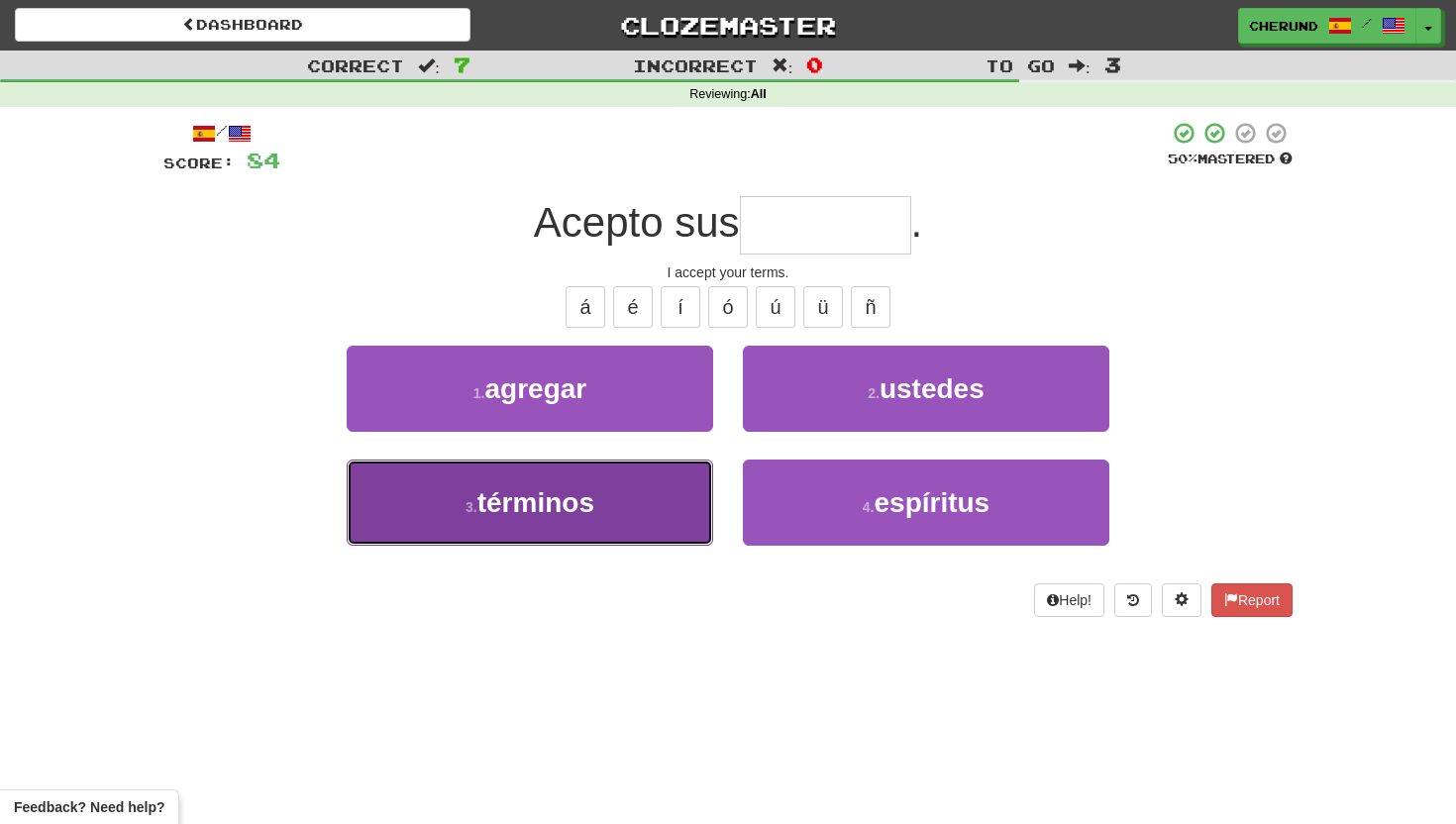 click on "3 .  términos" at bounding box center (530, 502) 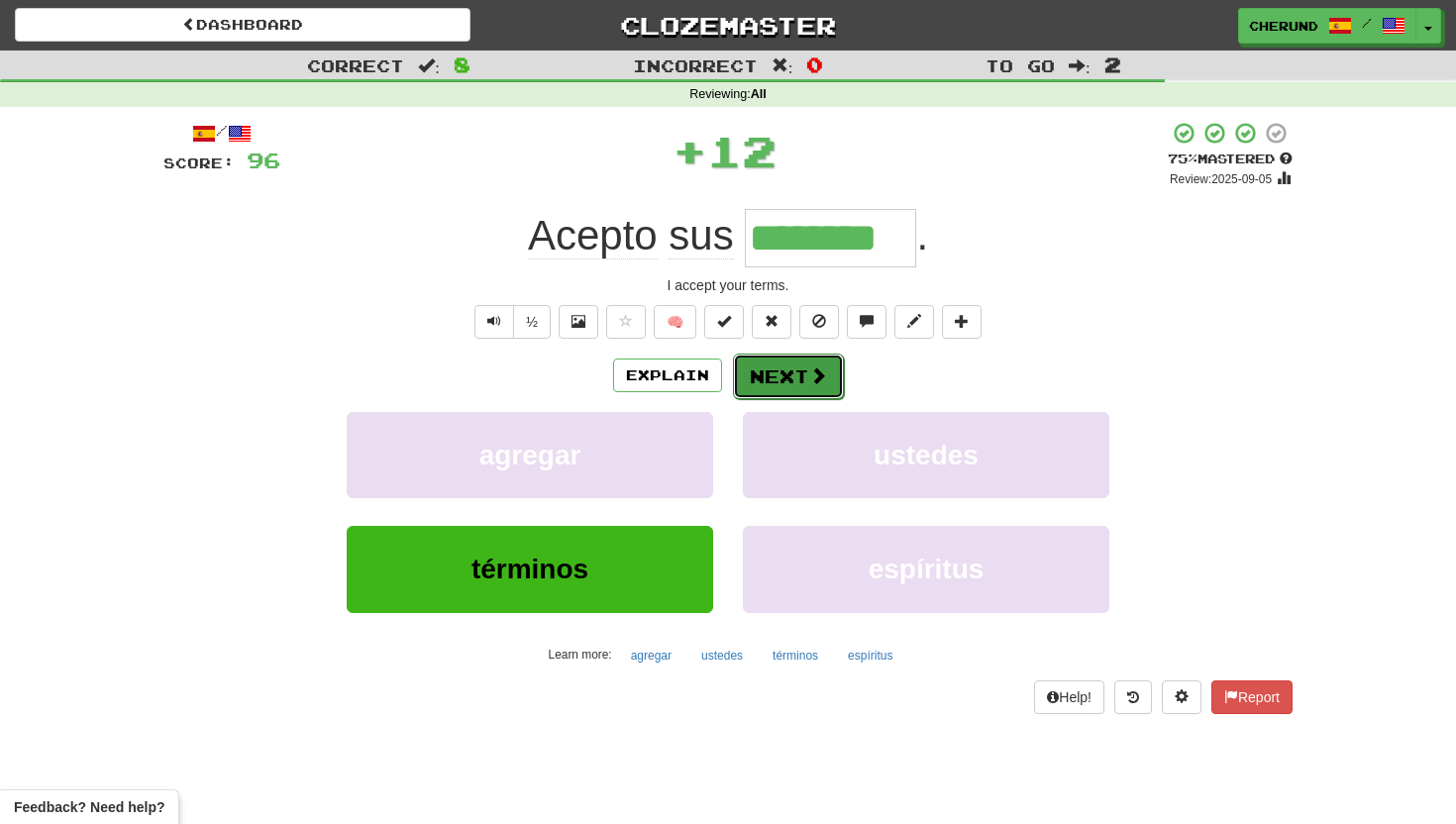 click on "Next" at bounding box center (788, 376) 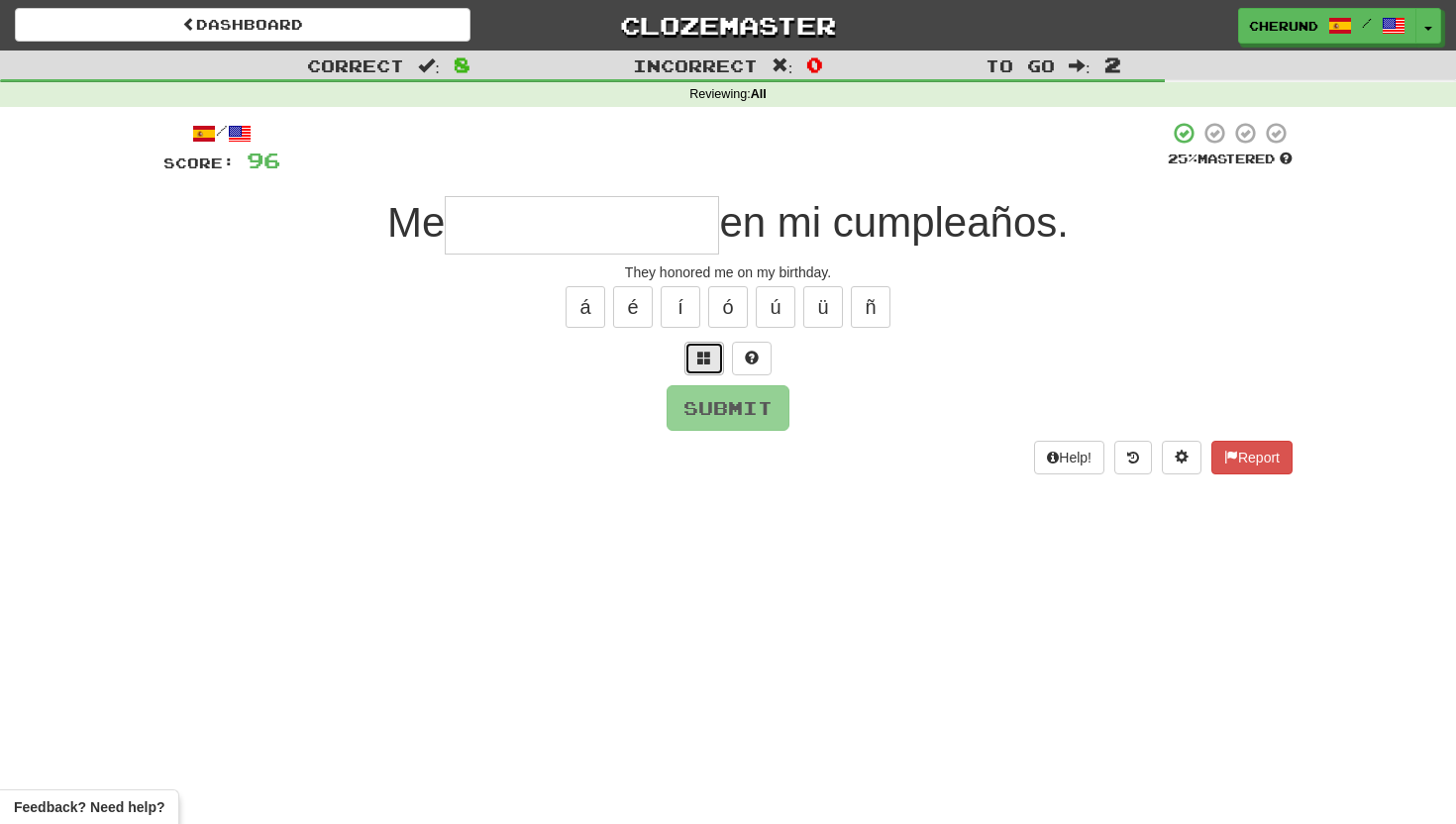 click at bounding box center [704, 359] 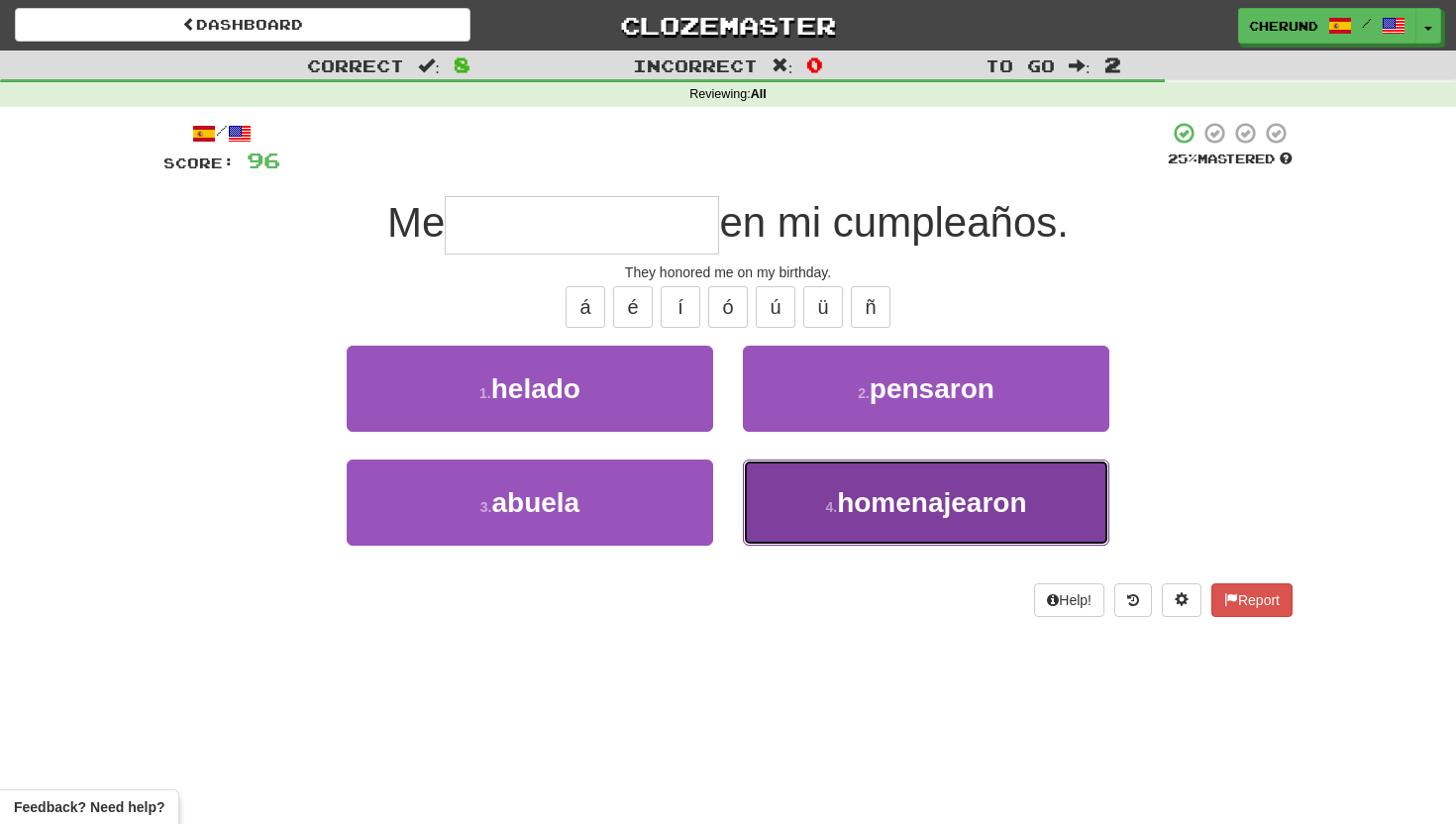 click on "4 .  homenajearon" at bounding box center (926, 502) 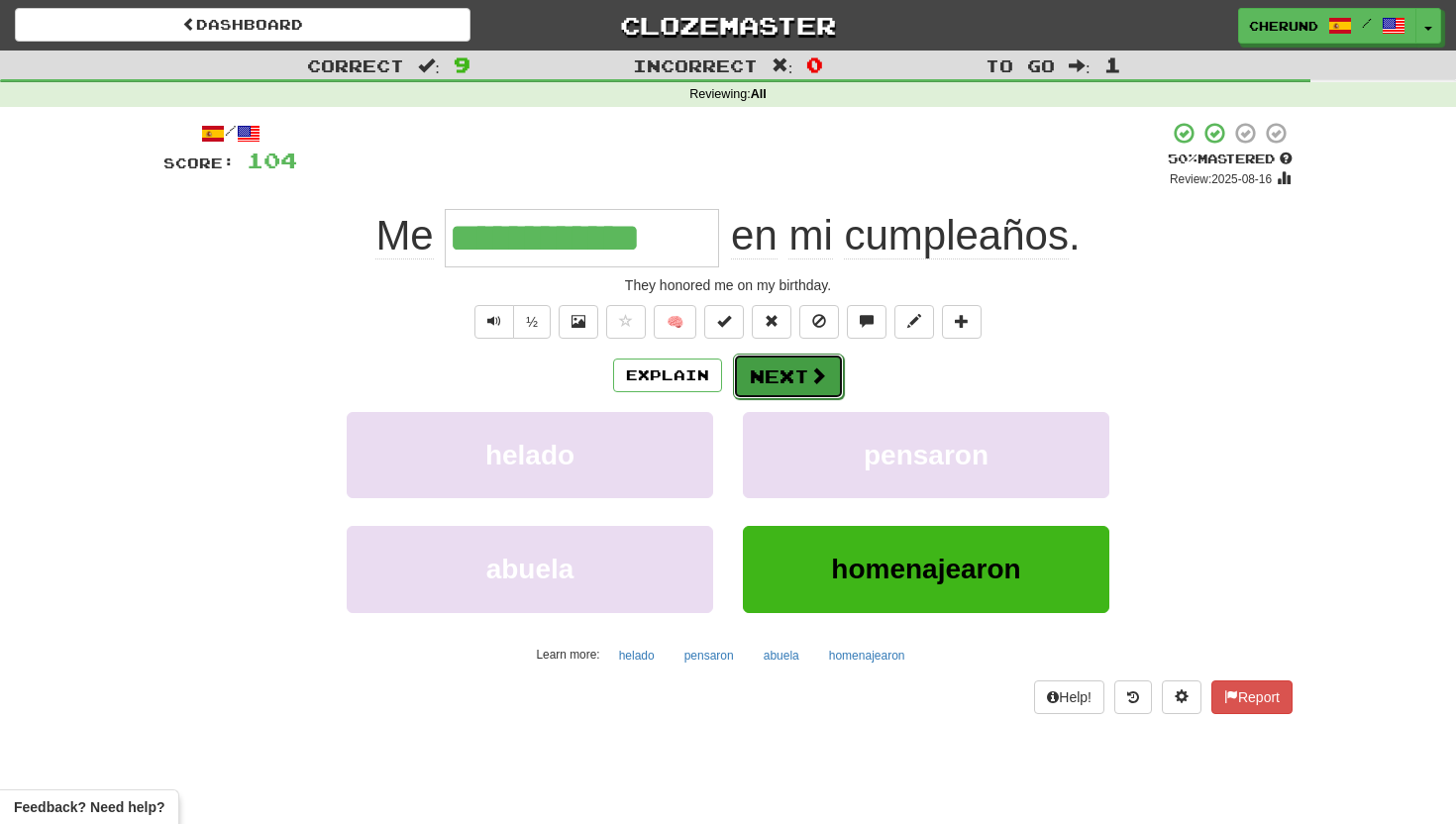 click on "Next" at bounding box center [788, 376] 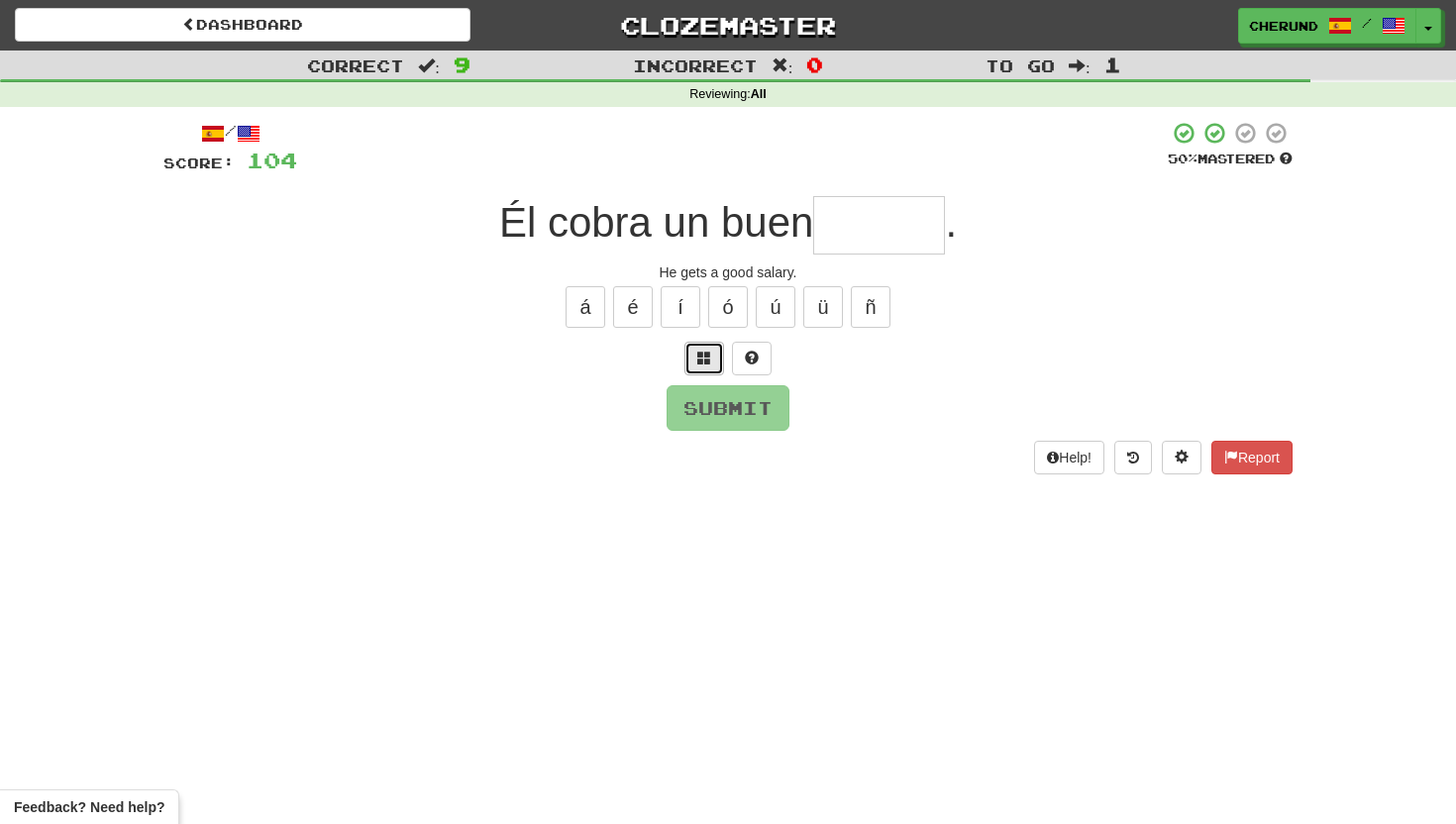 click at bounding box center [704, 358] 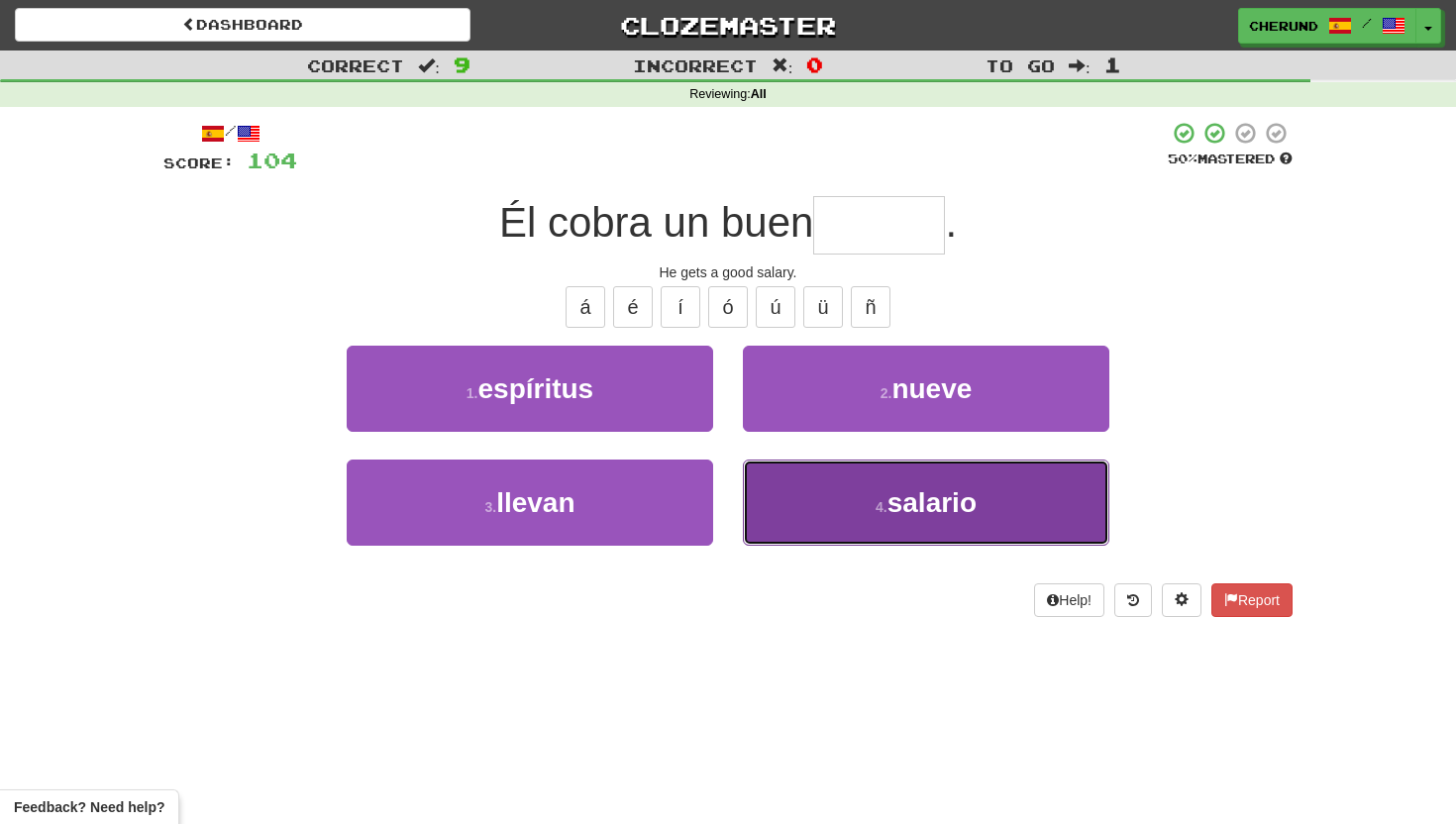 click on "4 .  salario" at bounding box center (926, 502) 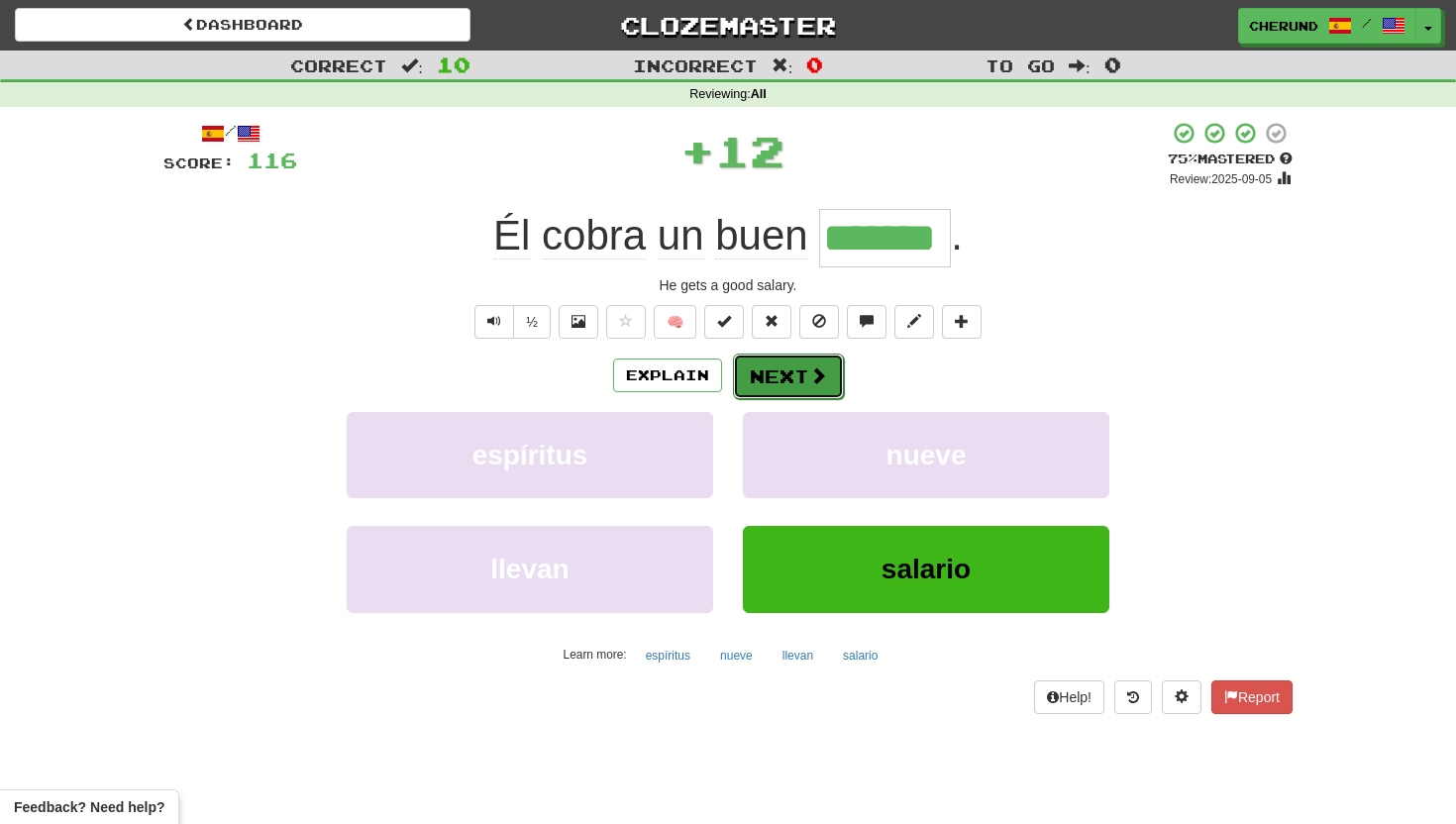 click on "Next" at bounding box center [788, 376] 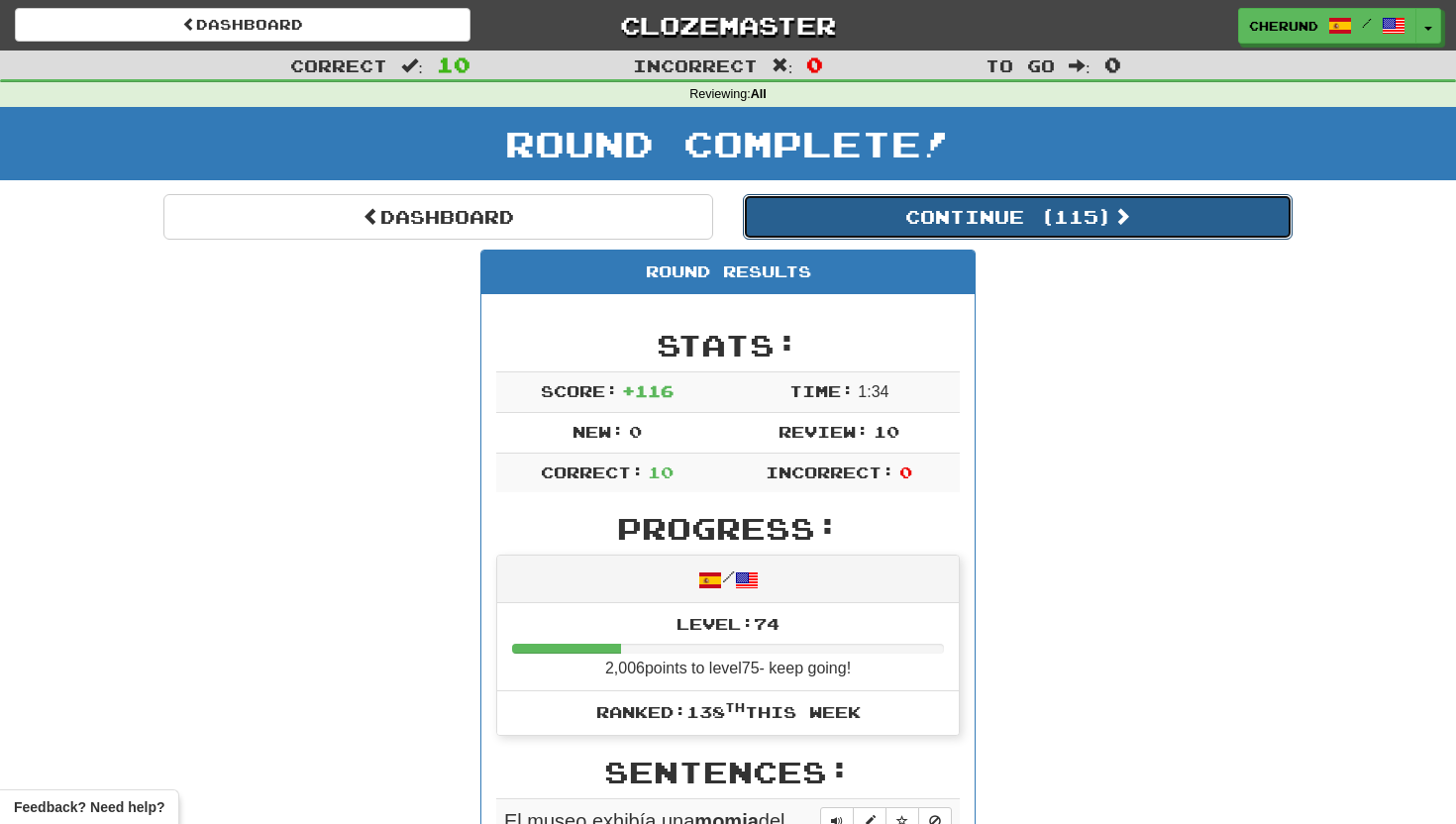 click on "Continue ( 115 )" at bounding box center [1017, 217] 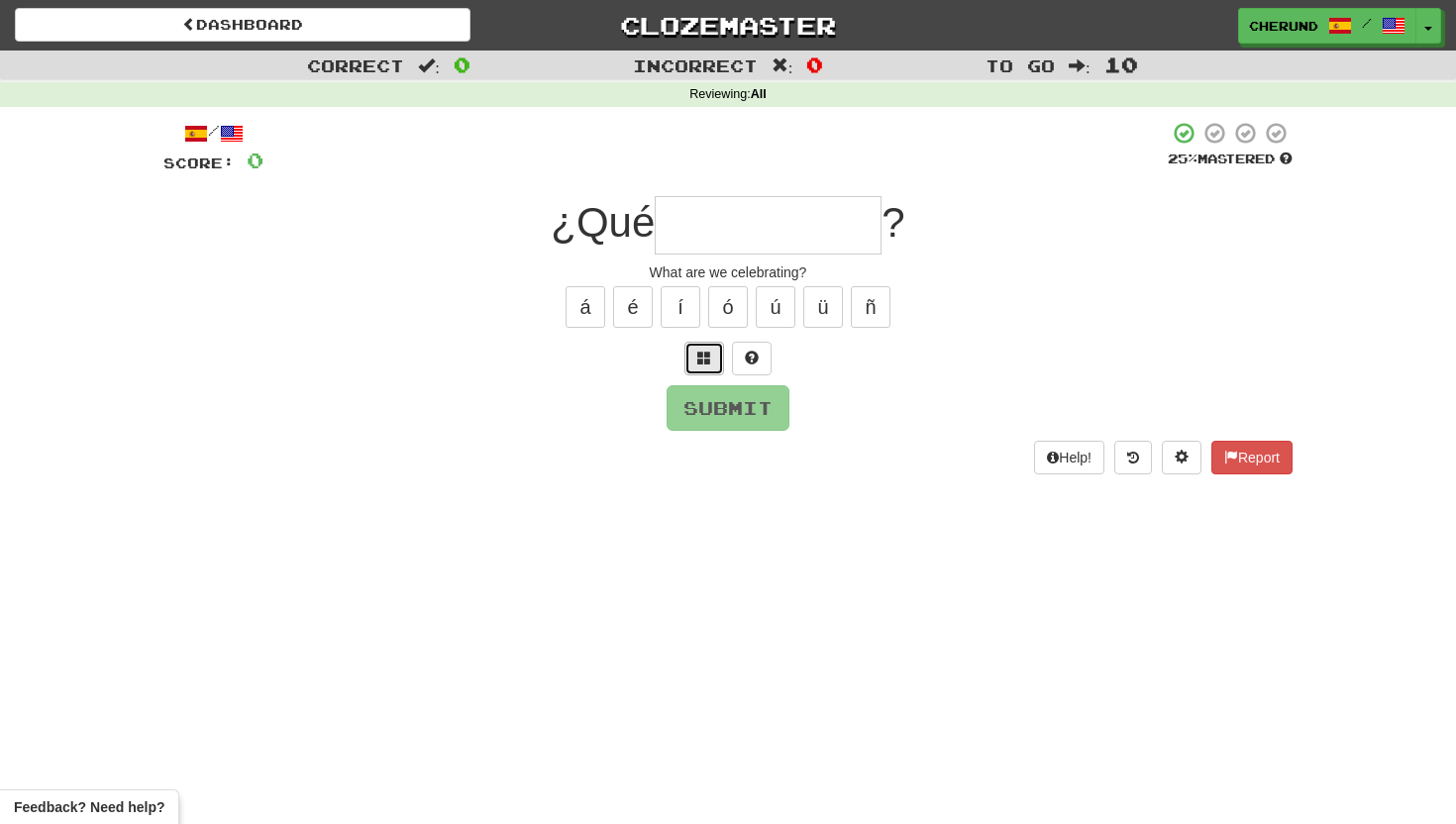 click at bounding box center [704, 358] 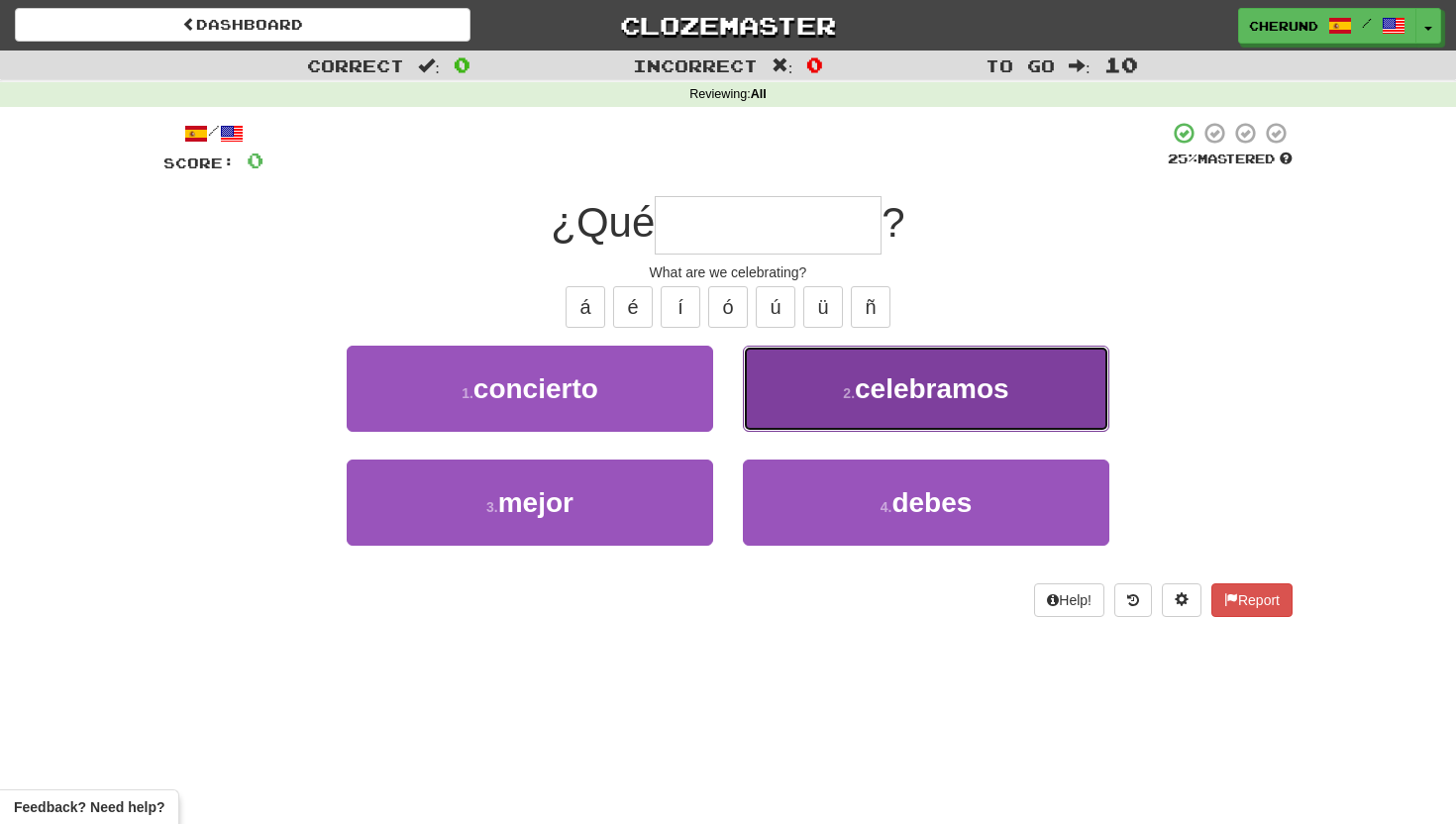 click on "2 ." at bounding box center (849, 393) 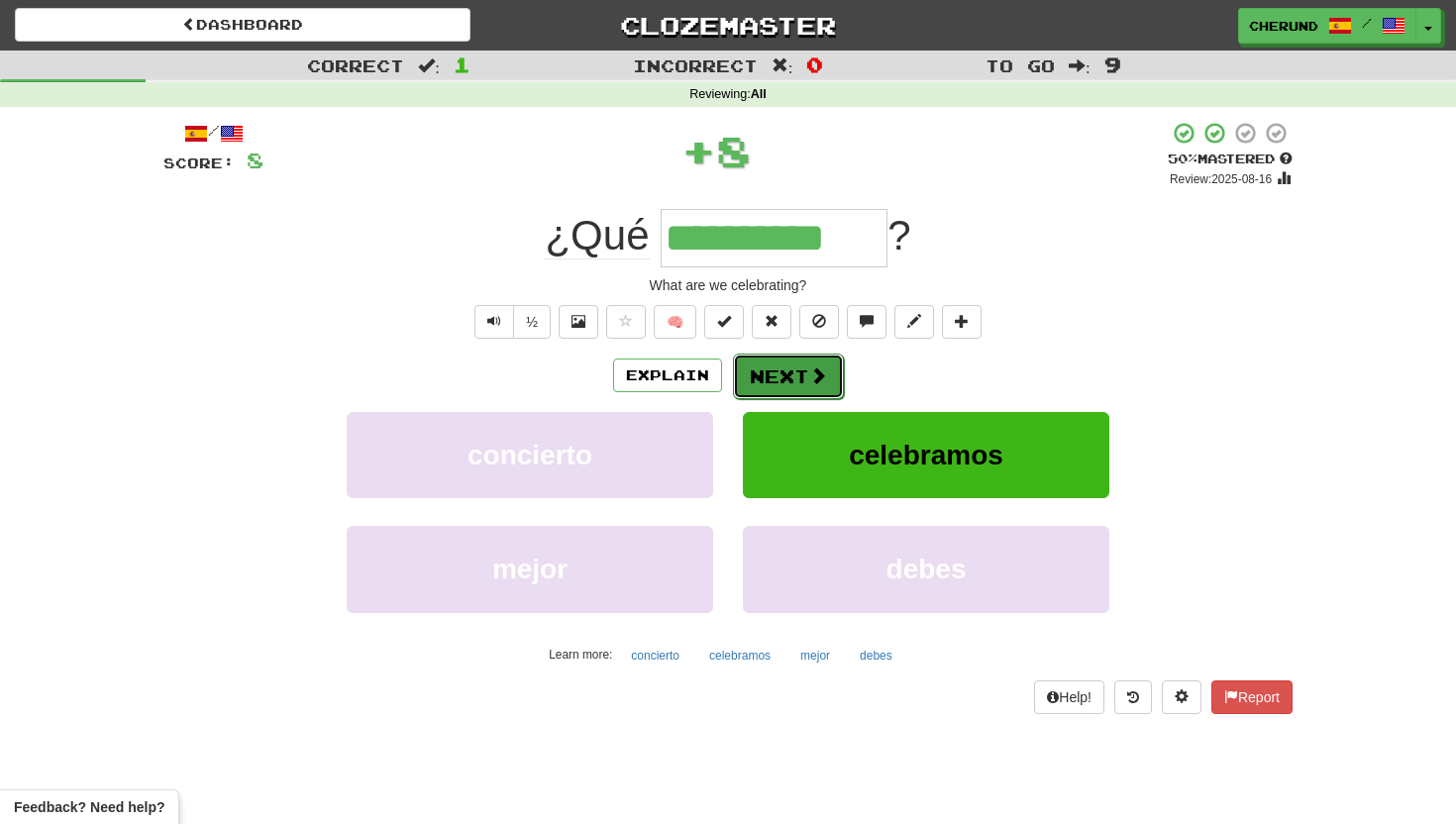 click on "Next" at bounding box center (788, 376) 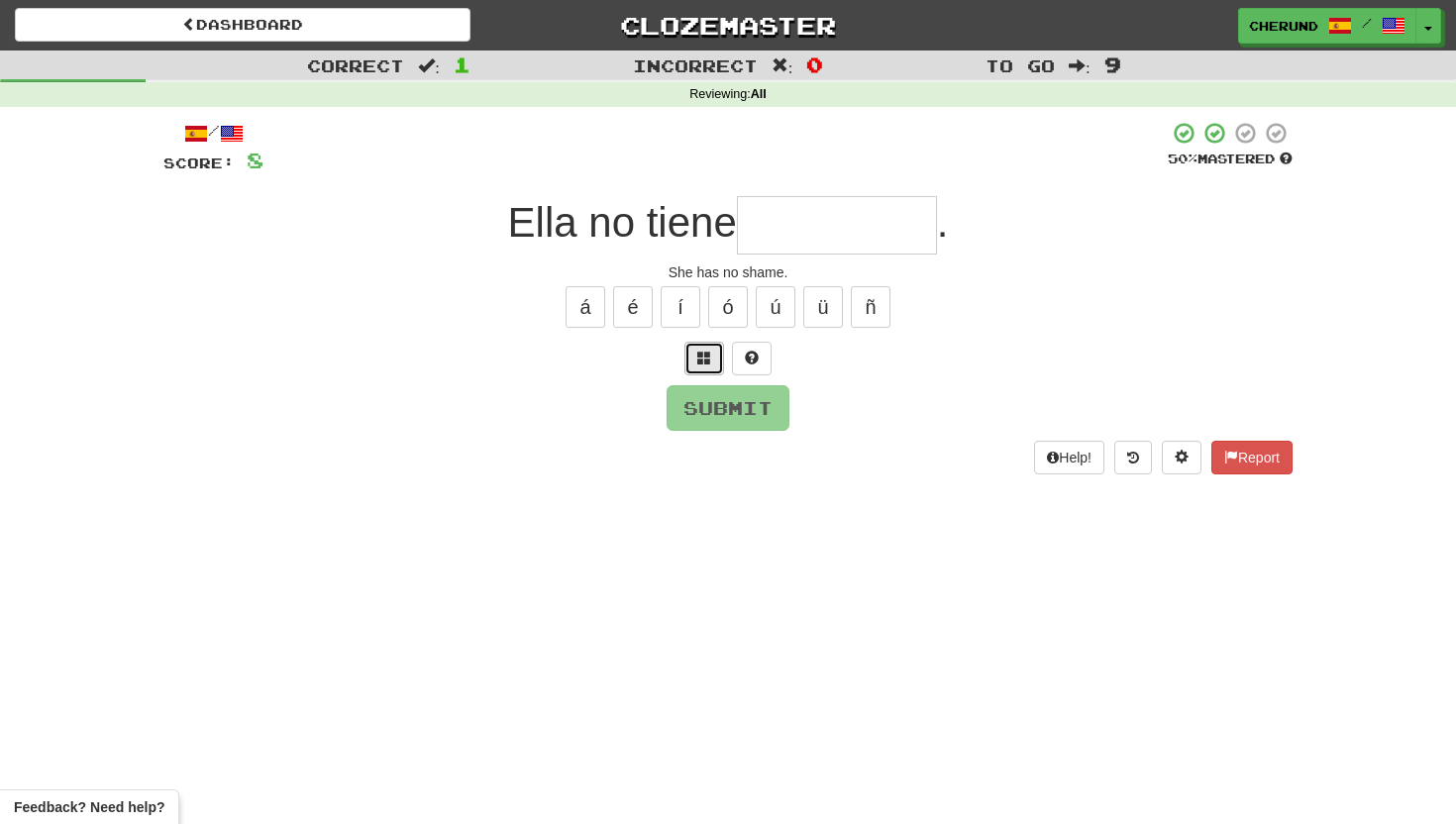 click at bounding box center [704, 358] 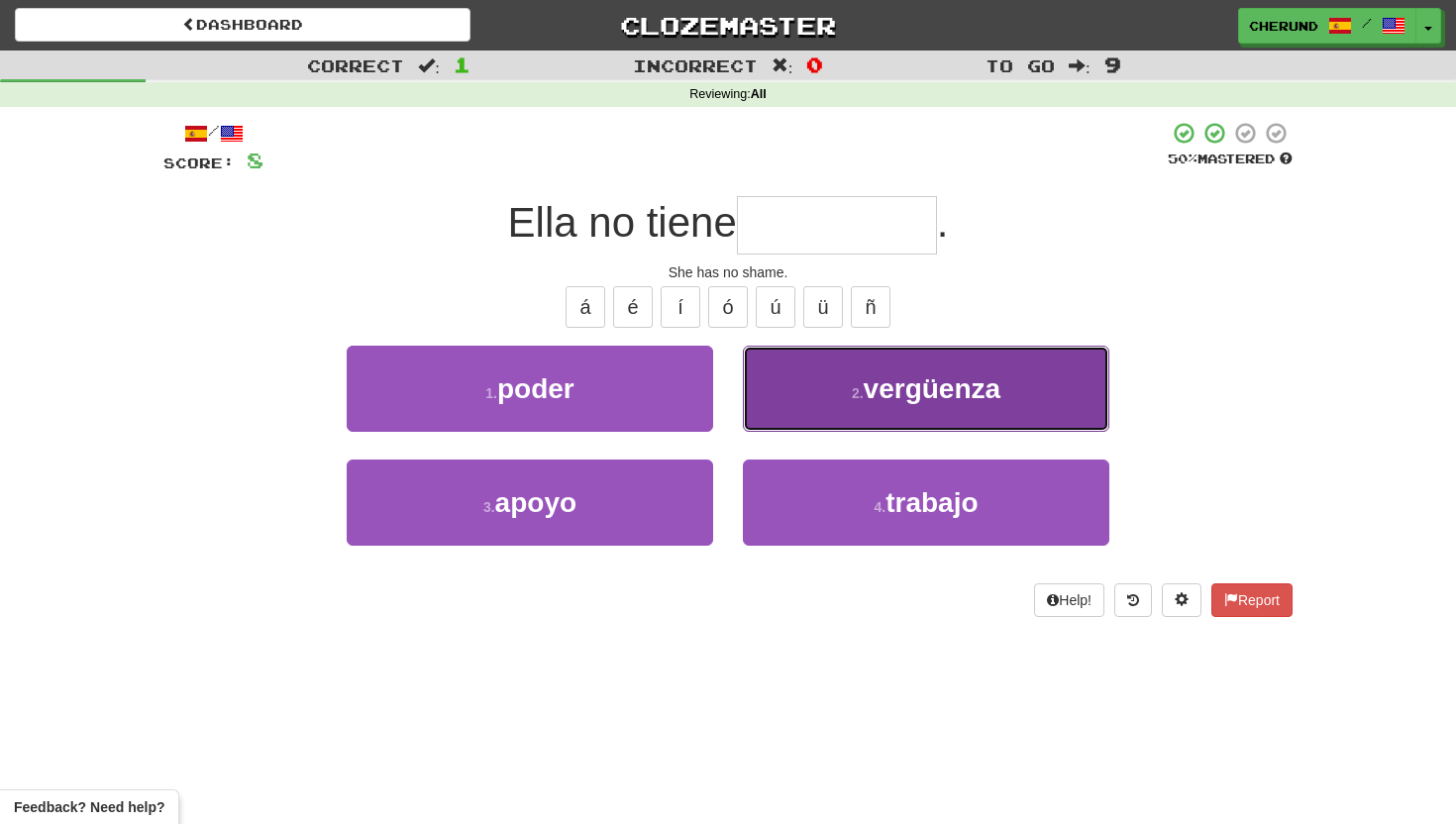 click on "vergüenza" at bounding box center [932, 388] 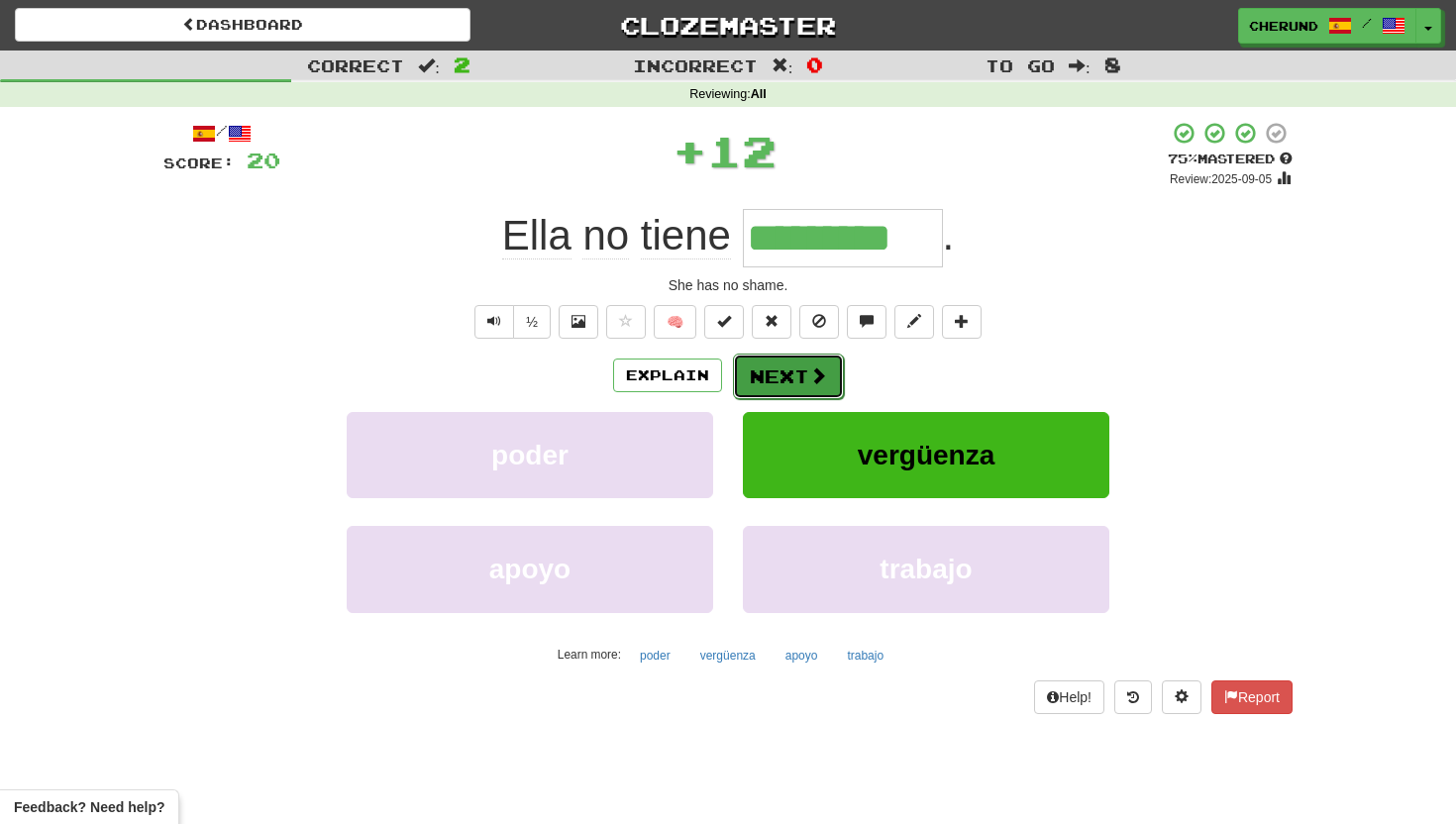 click on "Next" at bounding box center [788, 376] 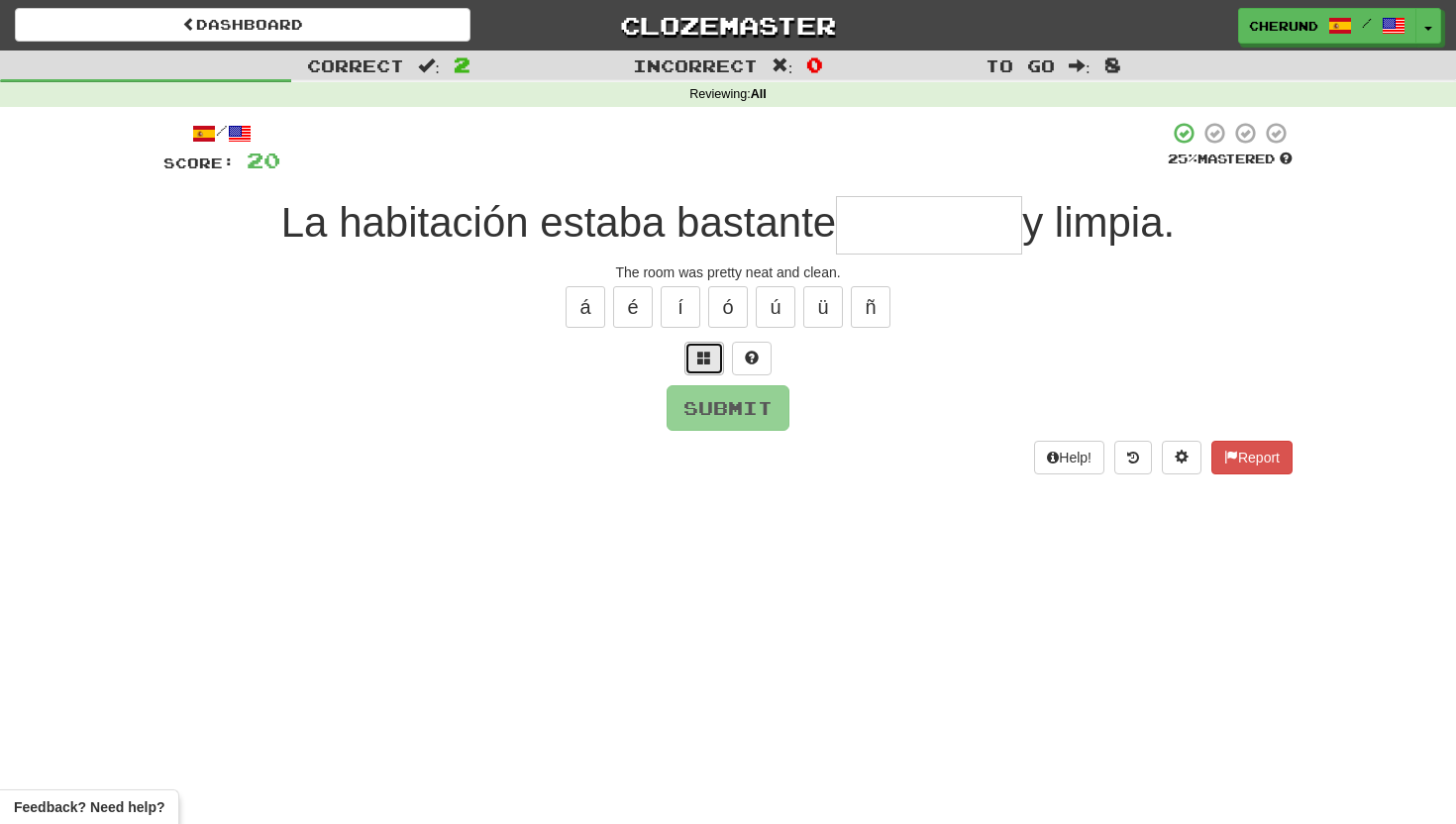 click at bounding box center [704, 358] 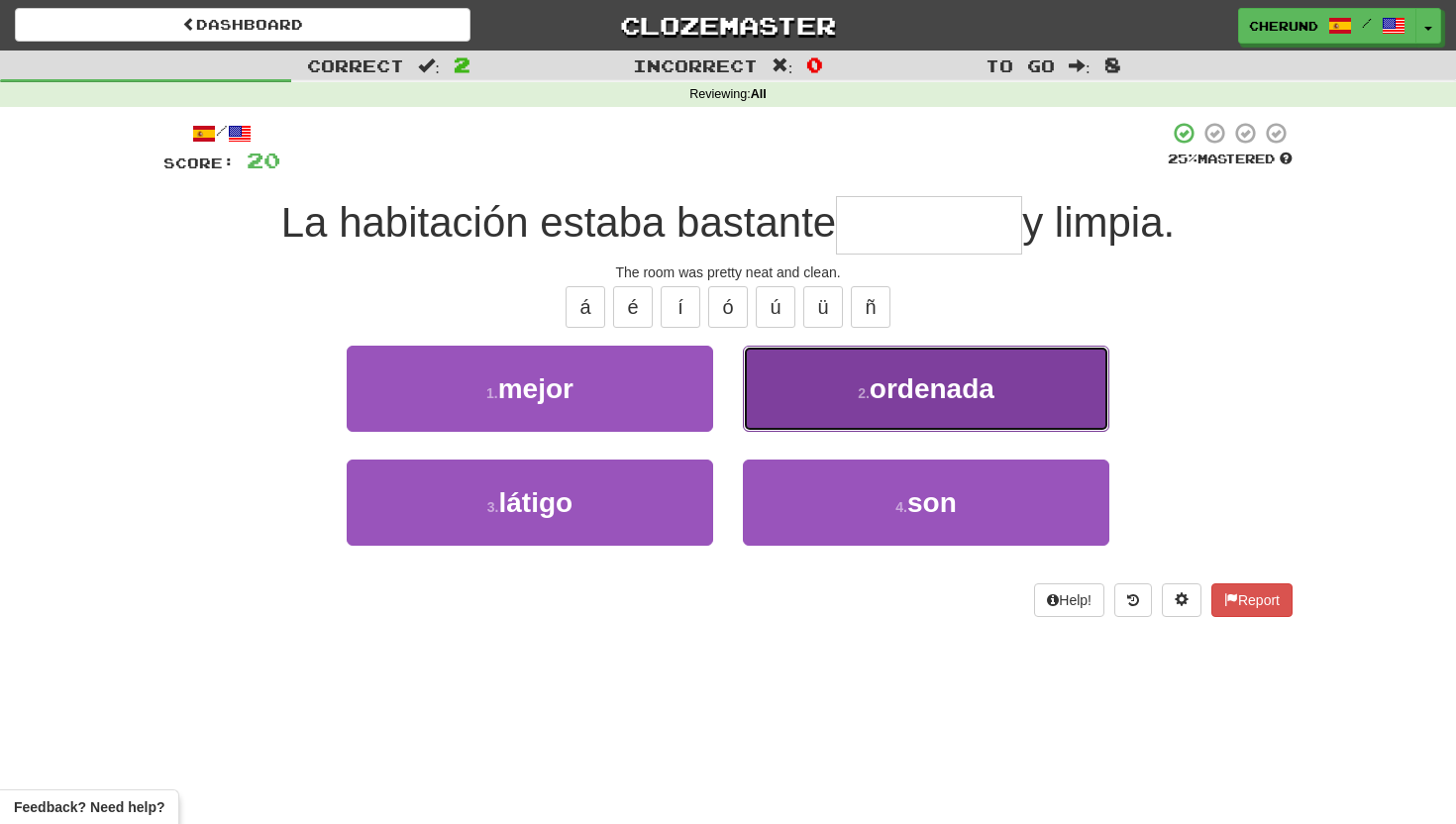 click on "ordenada" at bounding box center [932, 388] 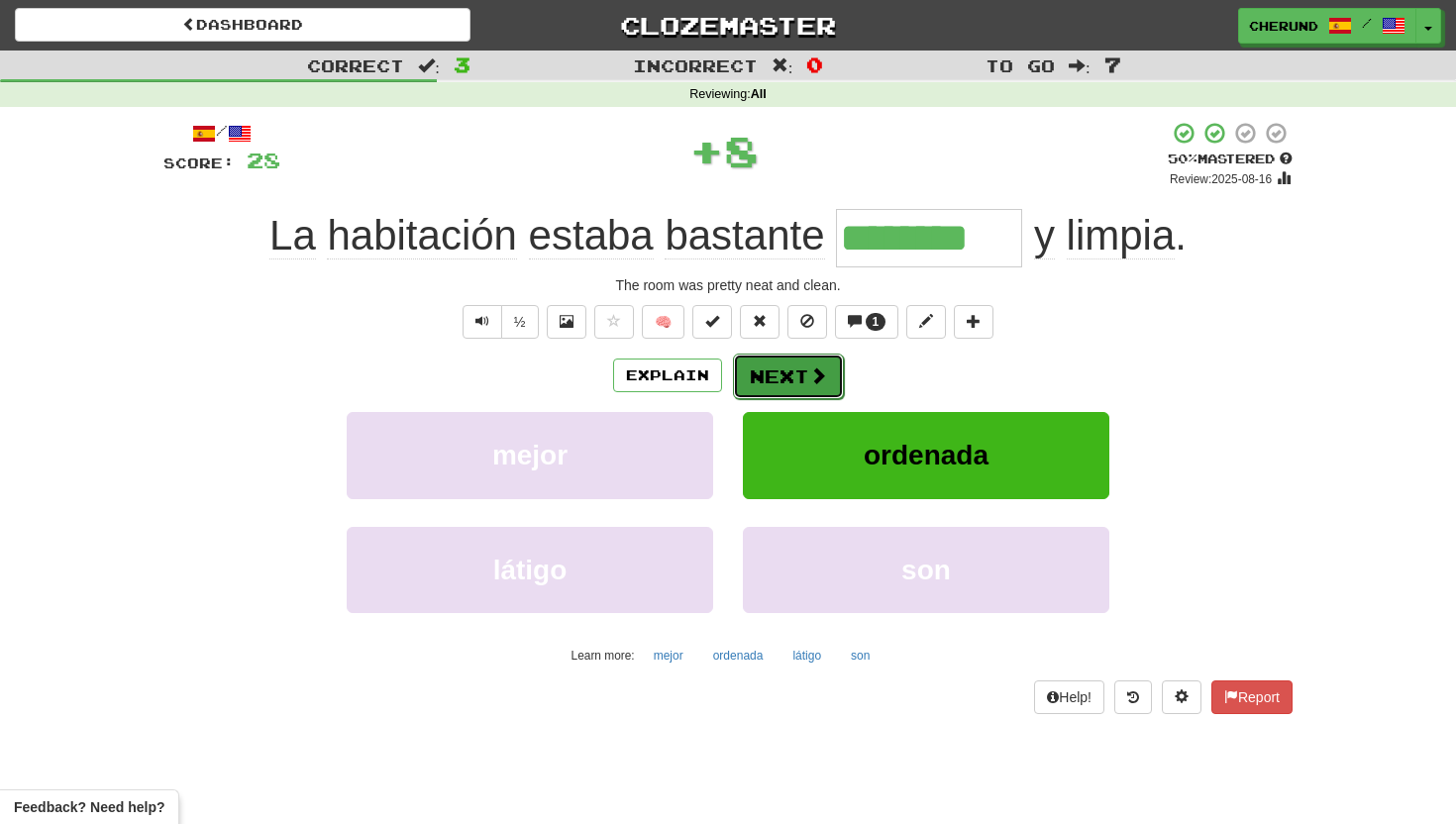 click on "Next" at bounding box center [788, 376] 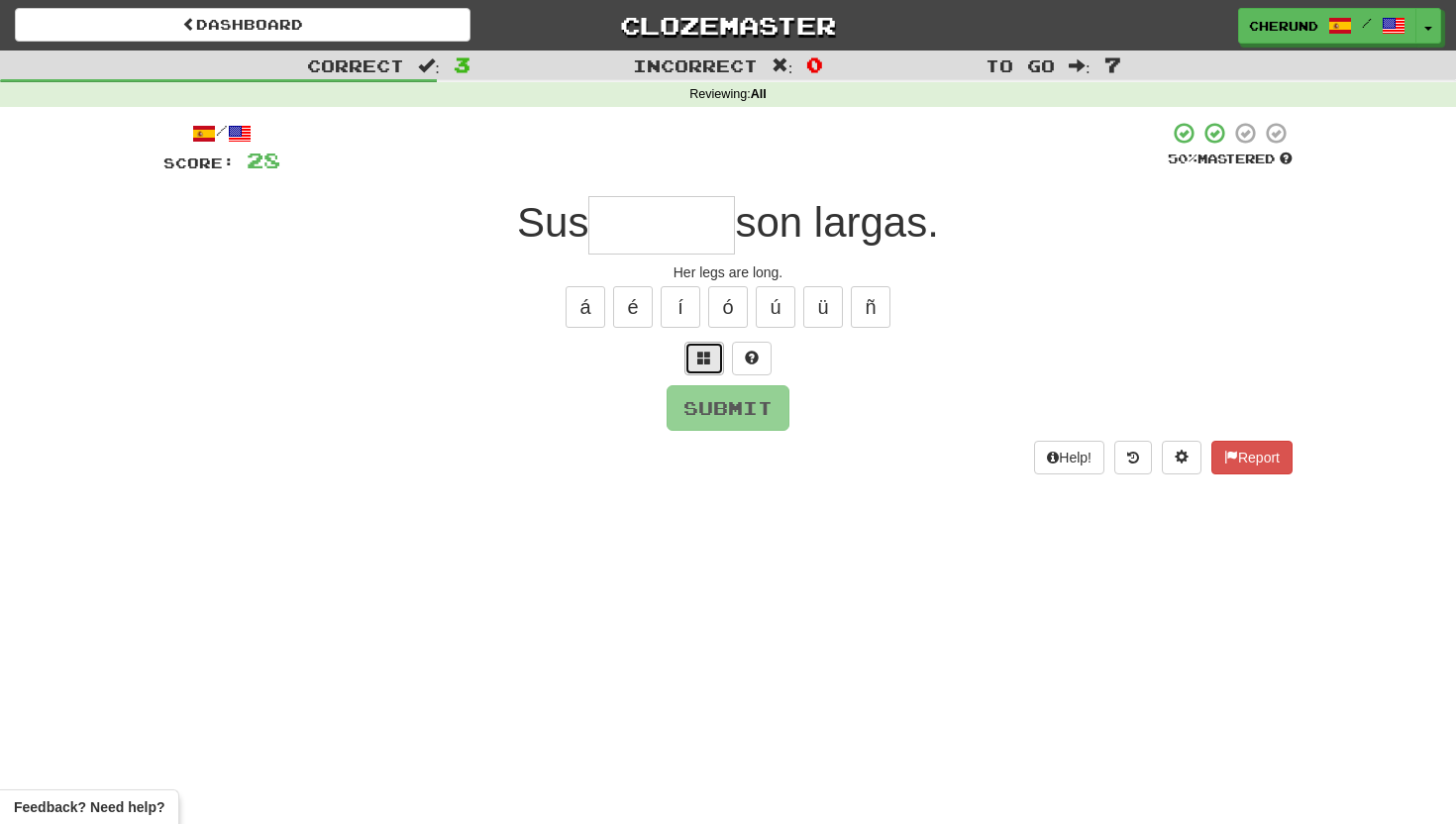 click at bounding box center [704, 358] 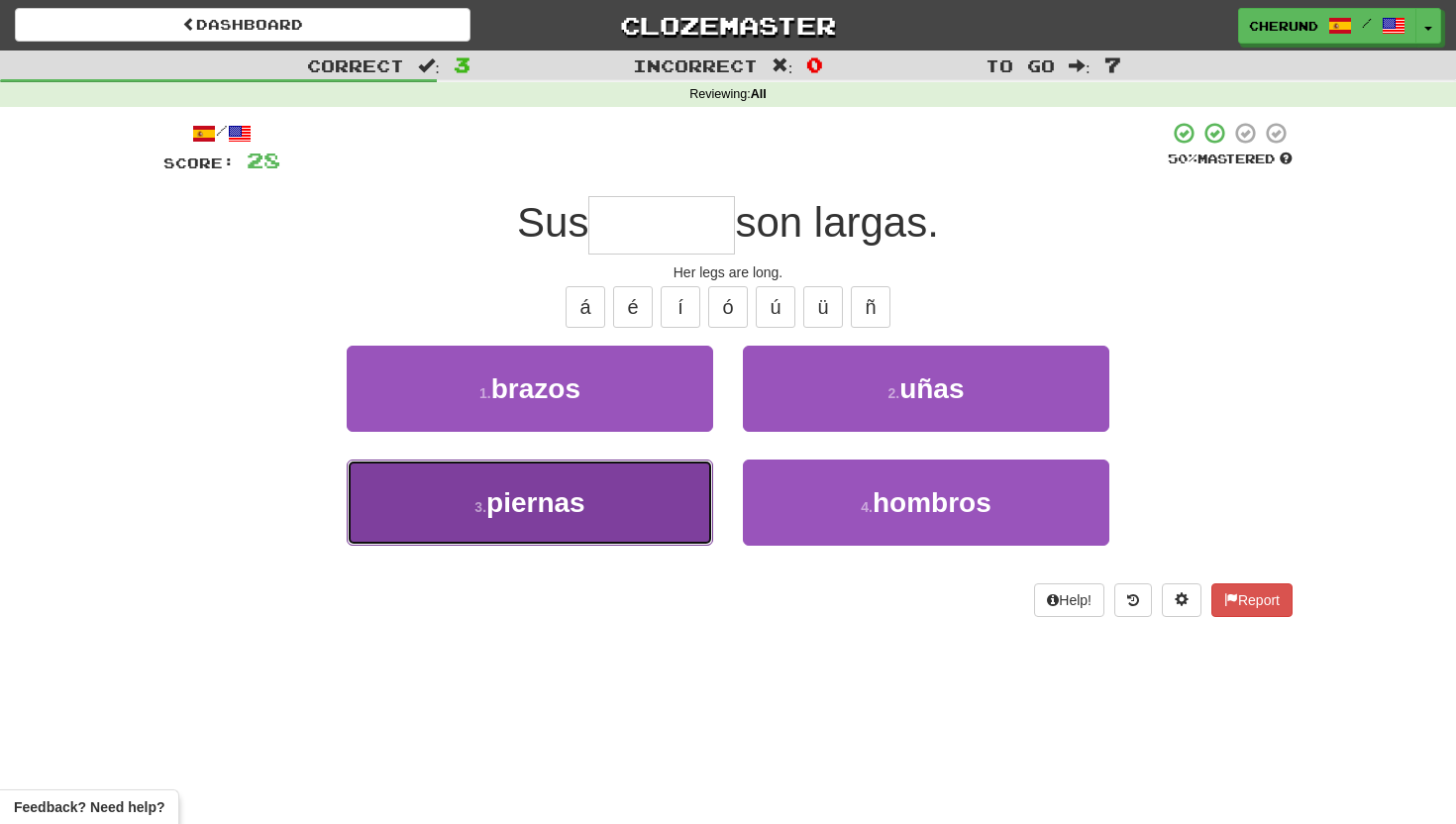click on "3 .  piernas" at bounding box center (530, 502) 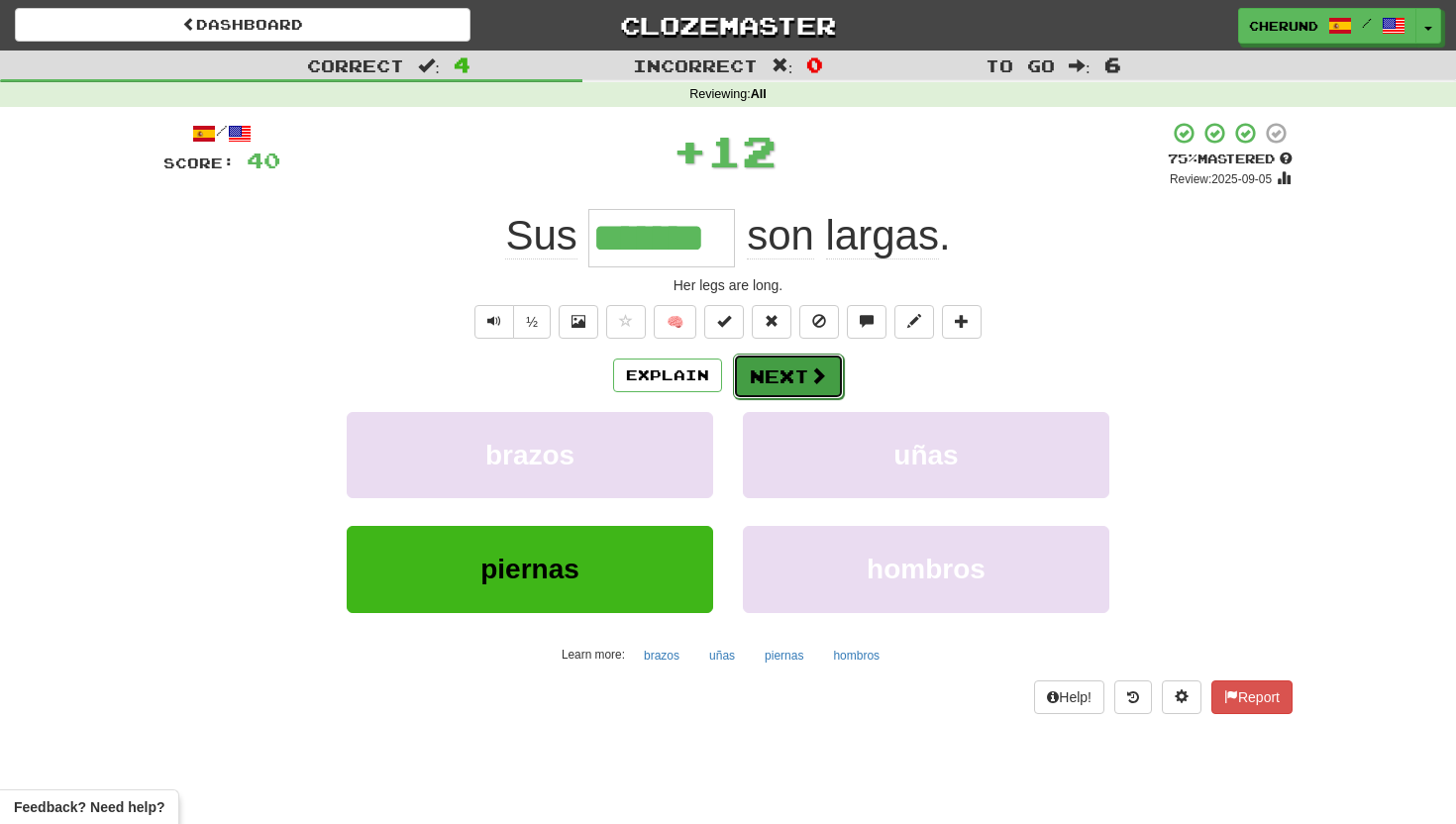 click on "Next" at bounding box center (788, 376) 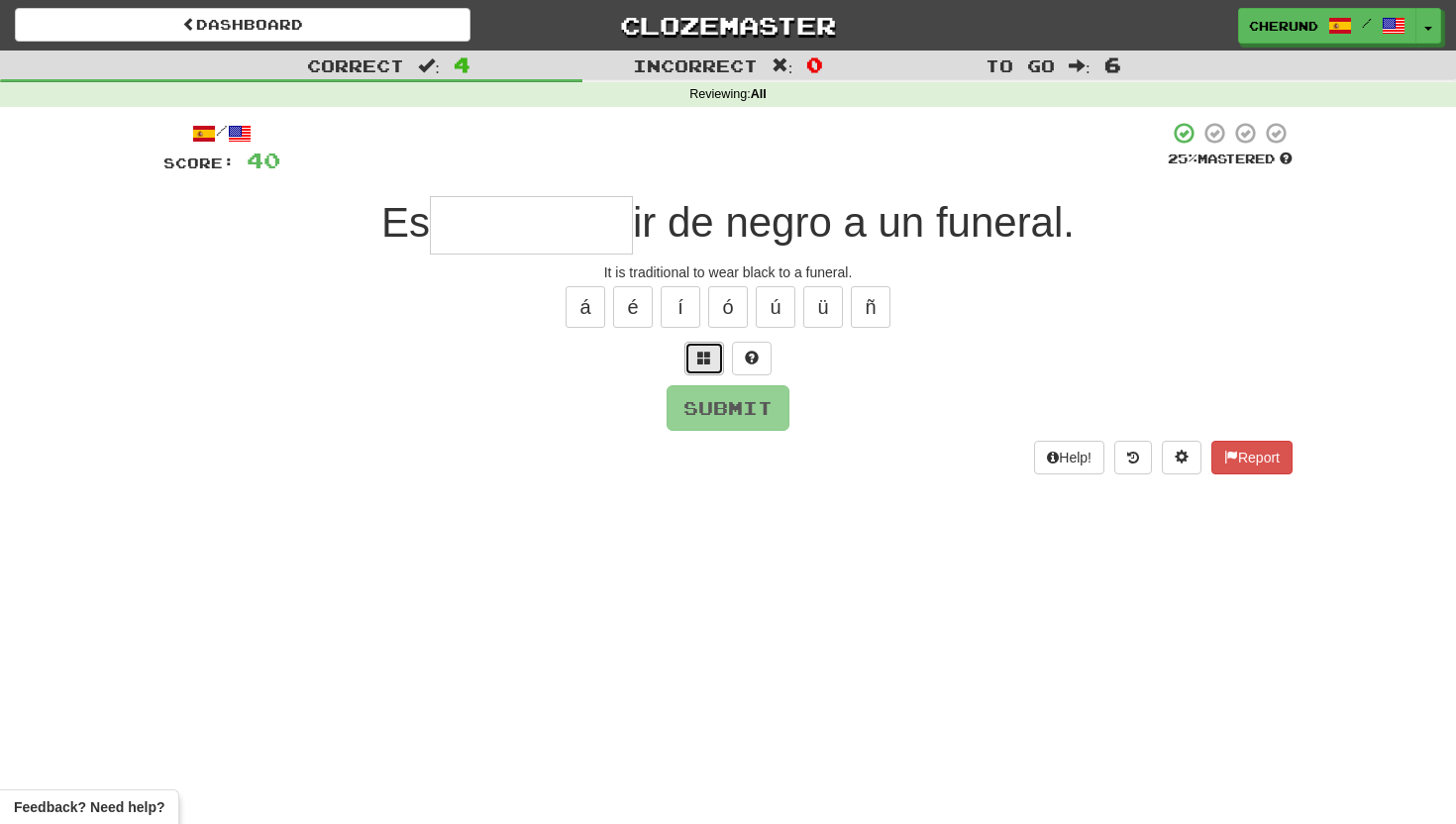click at bounding box center [704, 358] 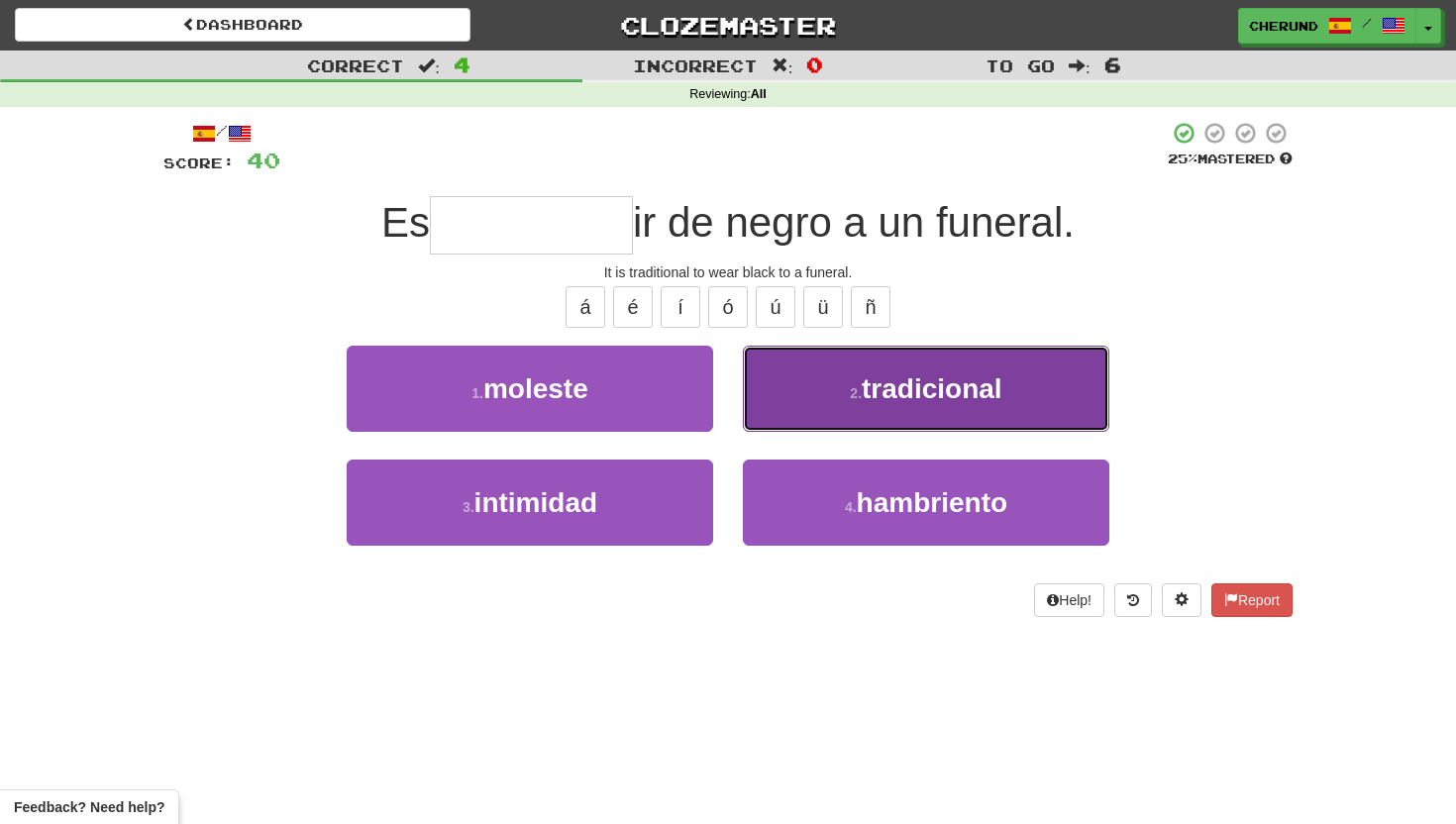 click on "tradicional" at bounding box center [932, 388] 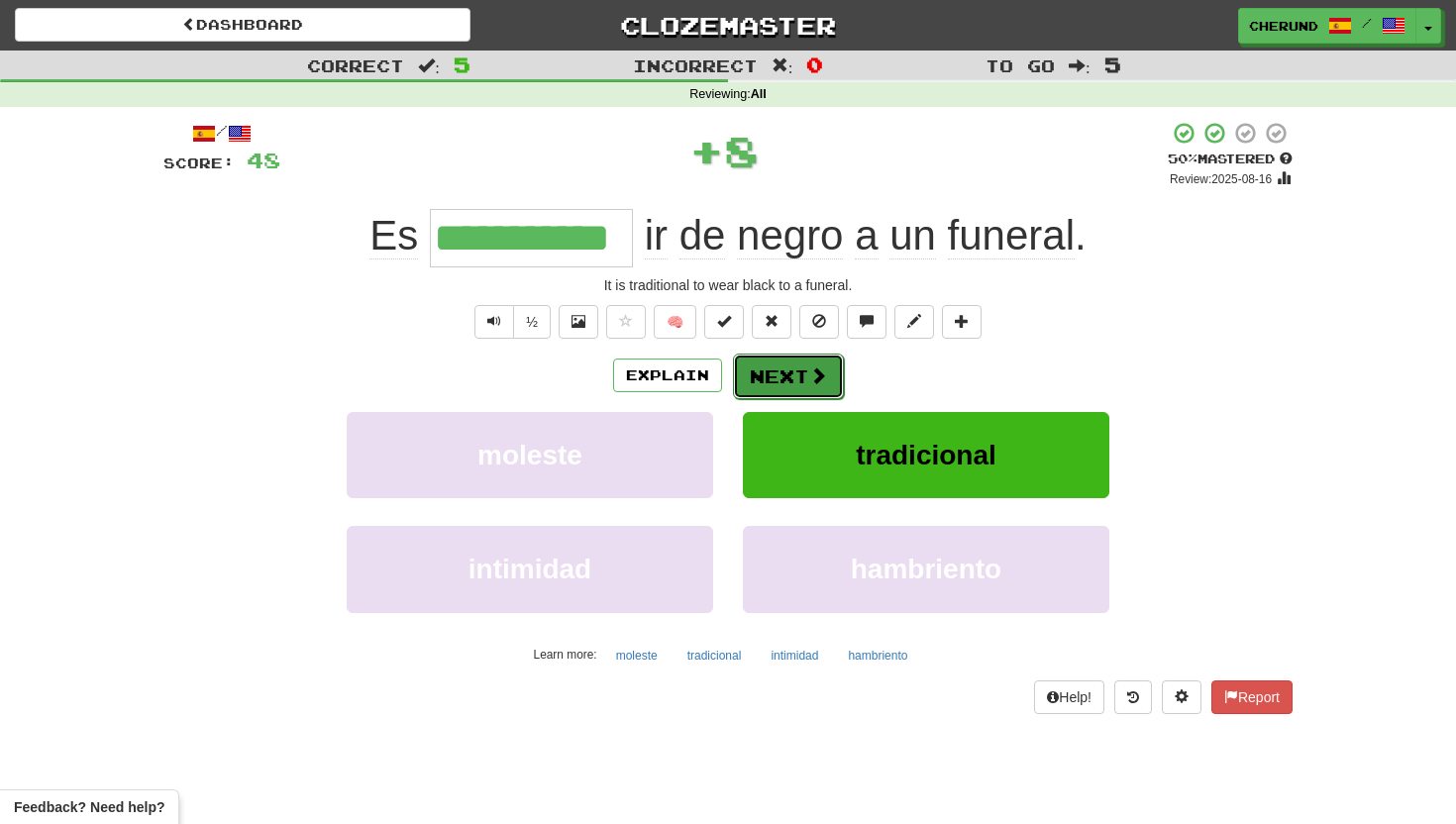 click on "Next" at bounding box center [788, 376] 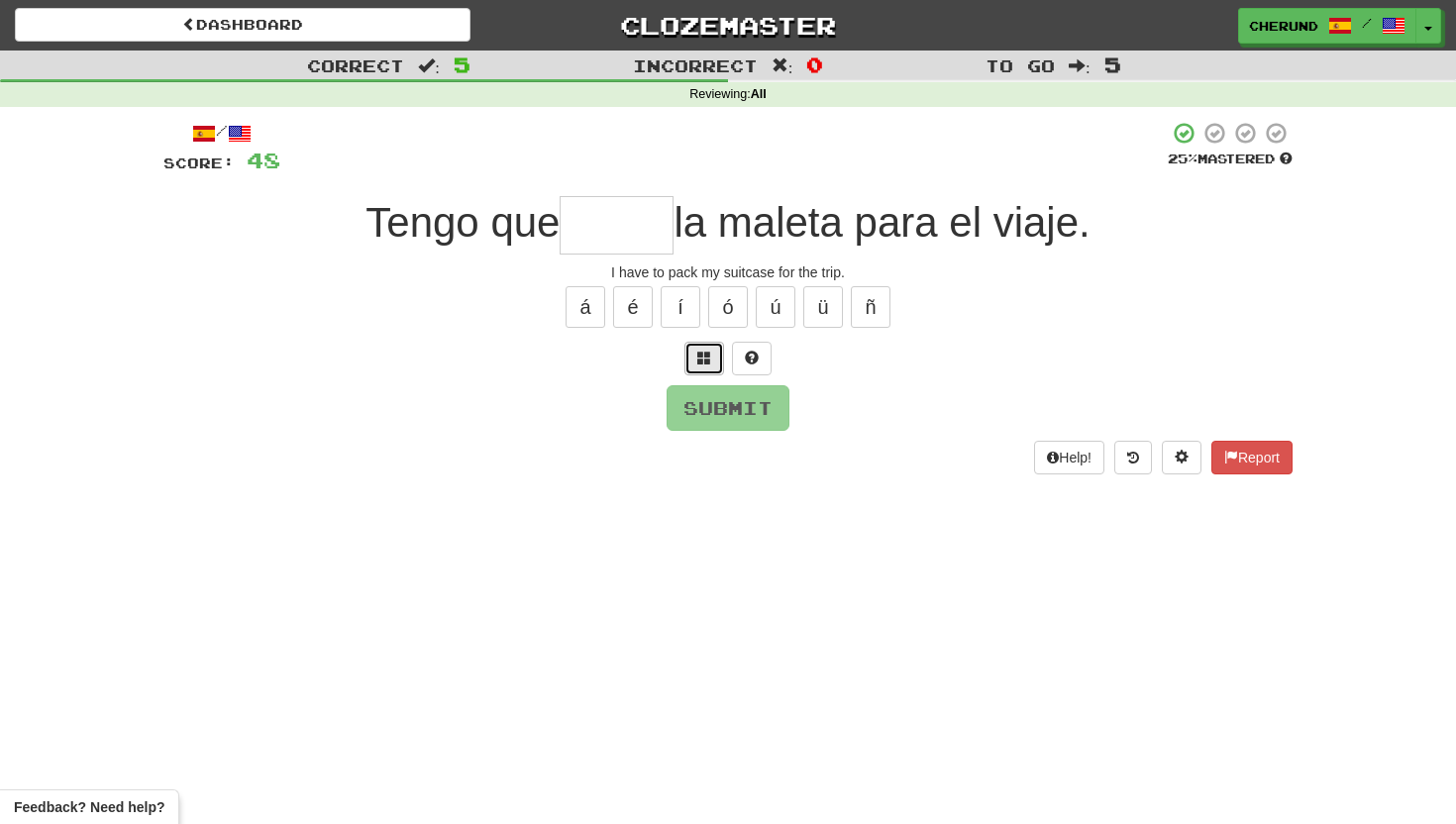 click at bounding box center [704, 358] 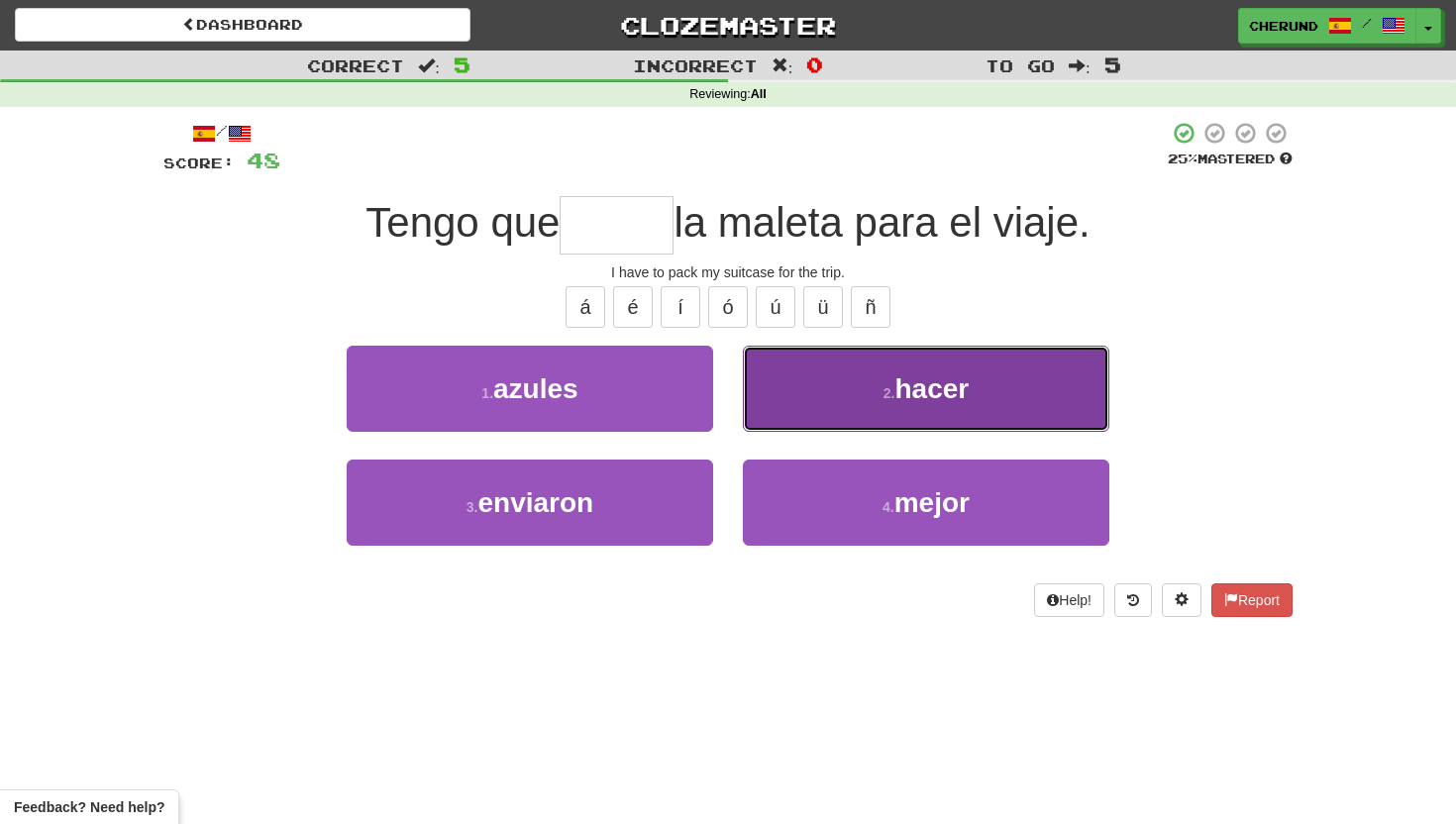 click on "2 .  hacer" at bounding box center (926, 388) 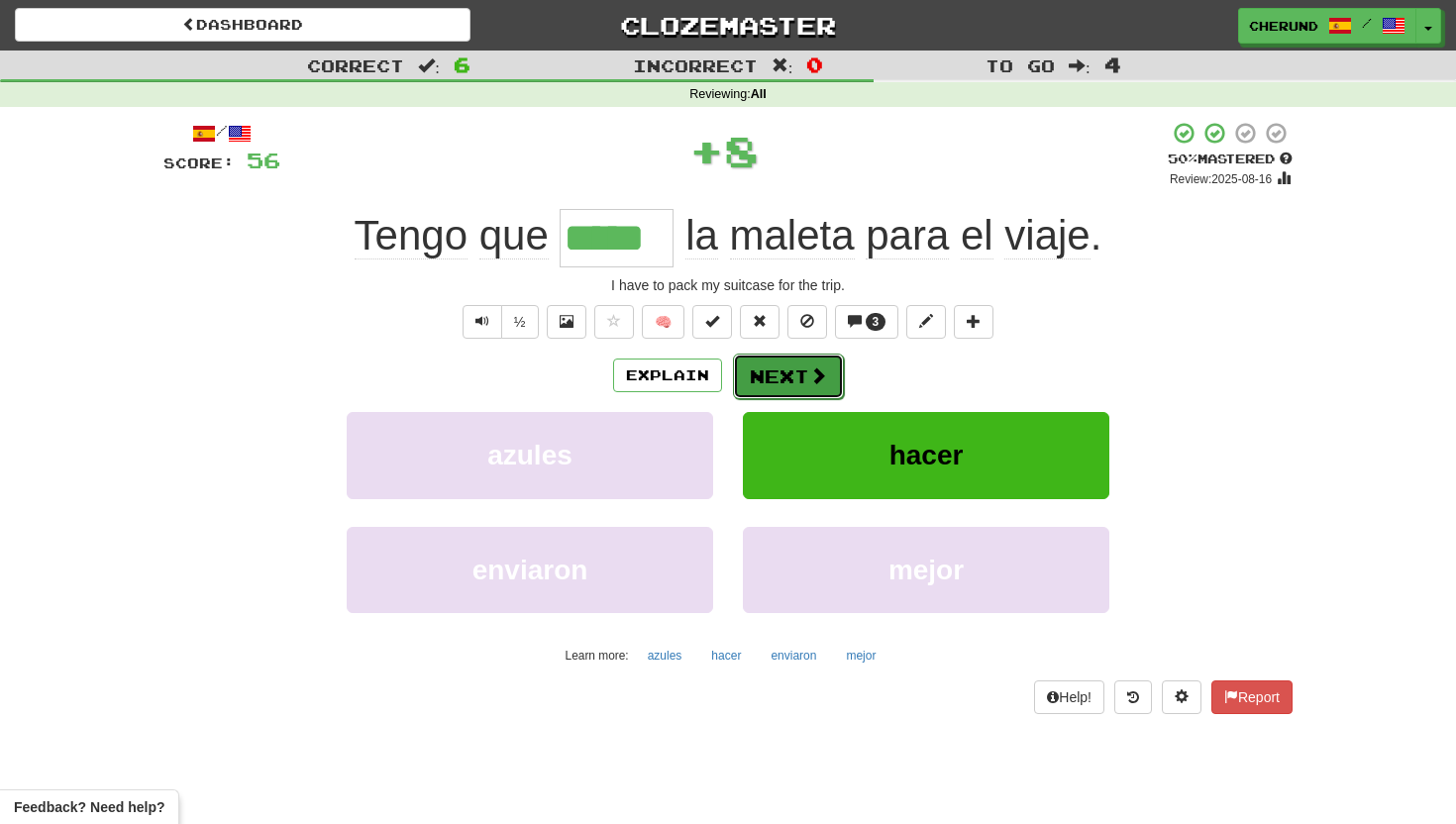 click on "Next" at bounding box center [788, 376] 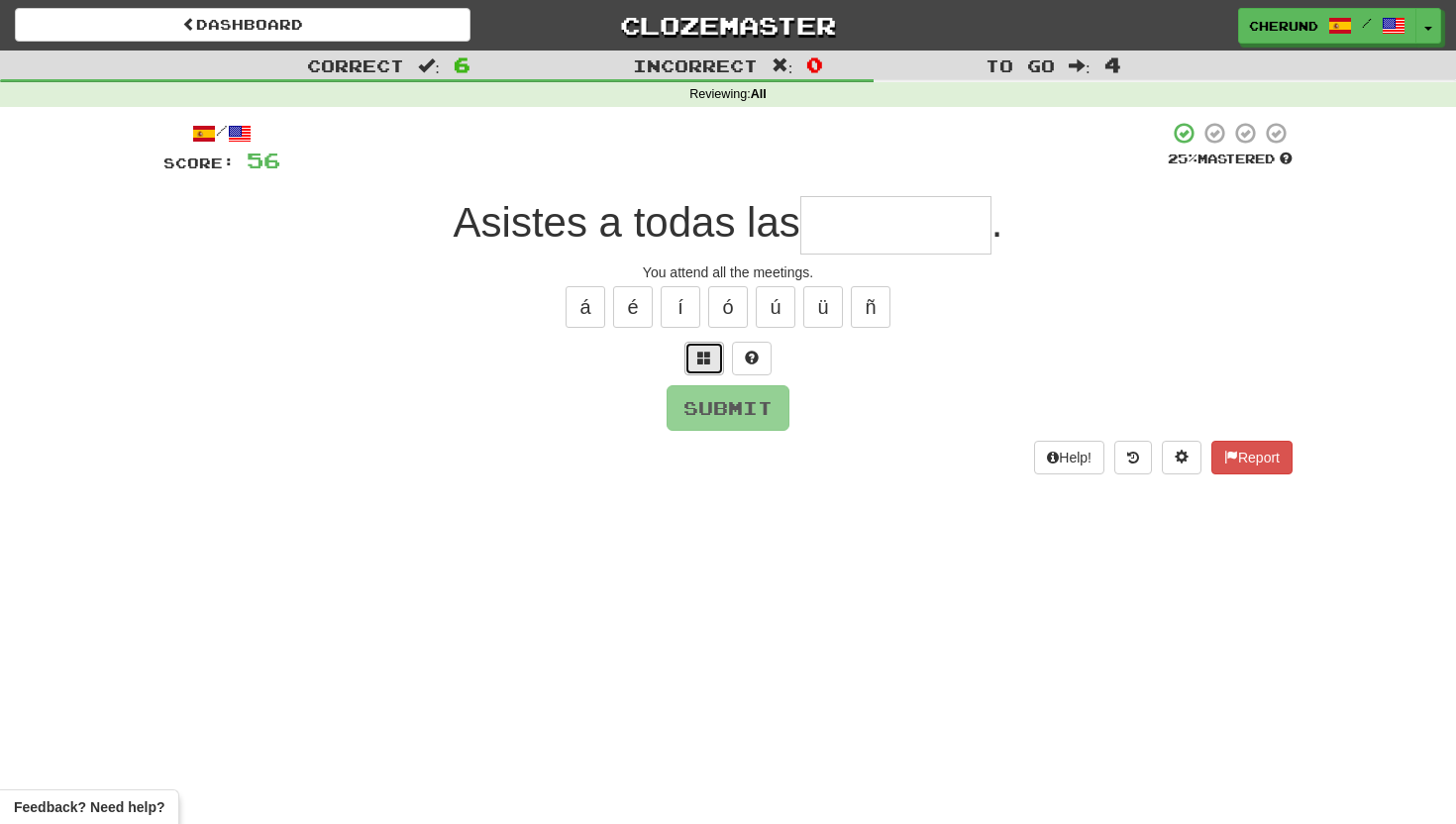 click at bounding box center [704, 359] 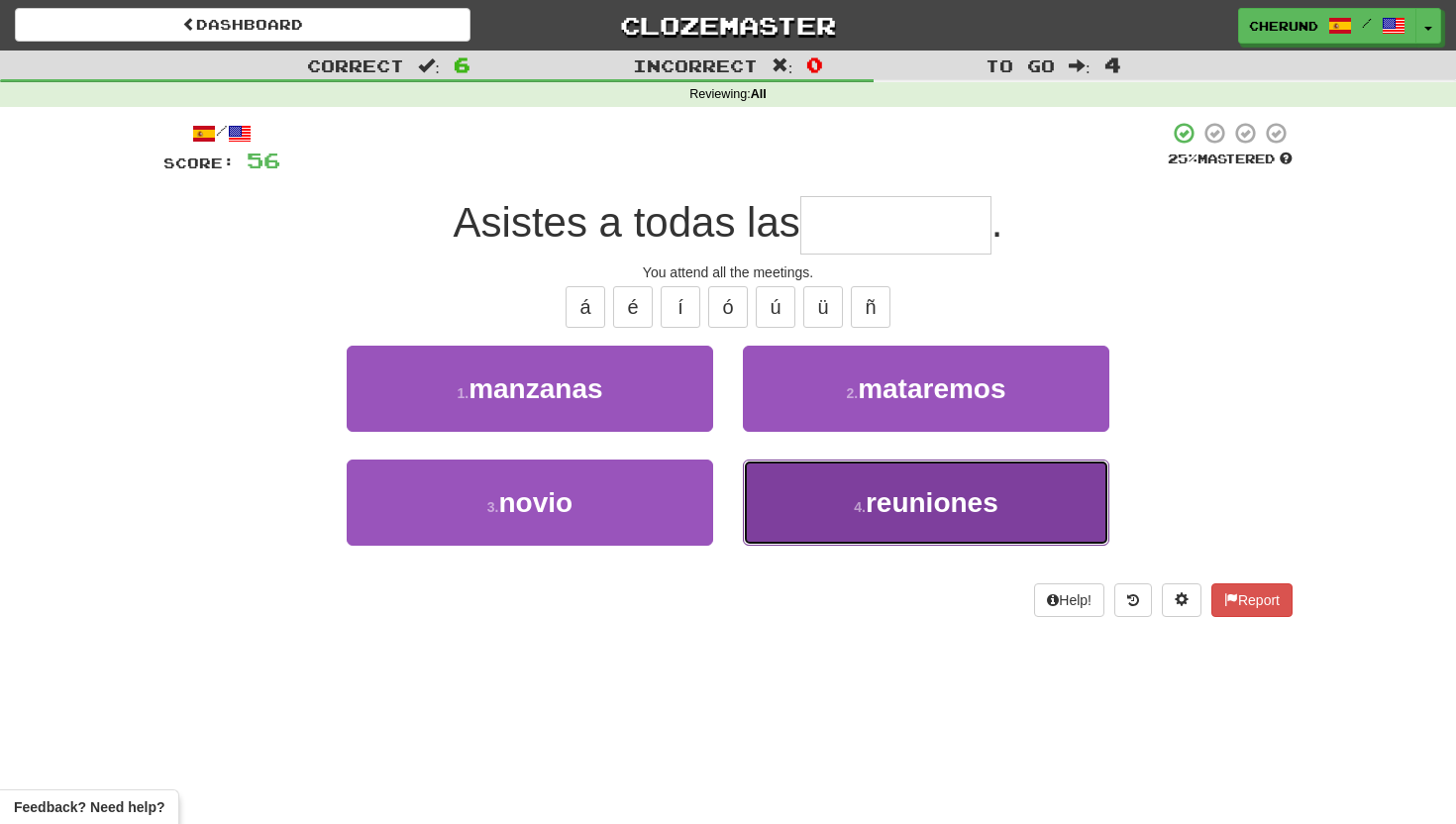 click on "reuniones" at bounding box center (932, 502) 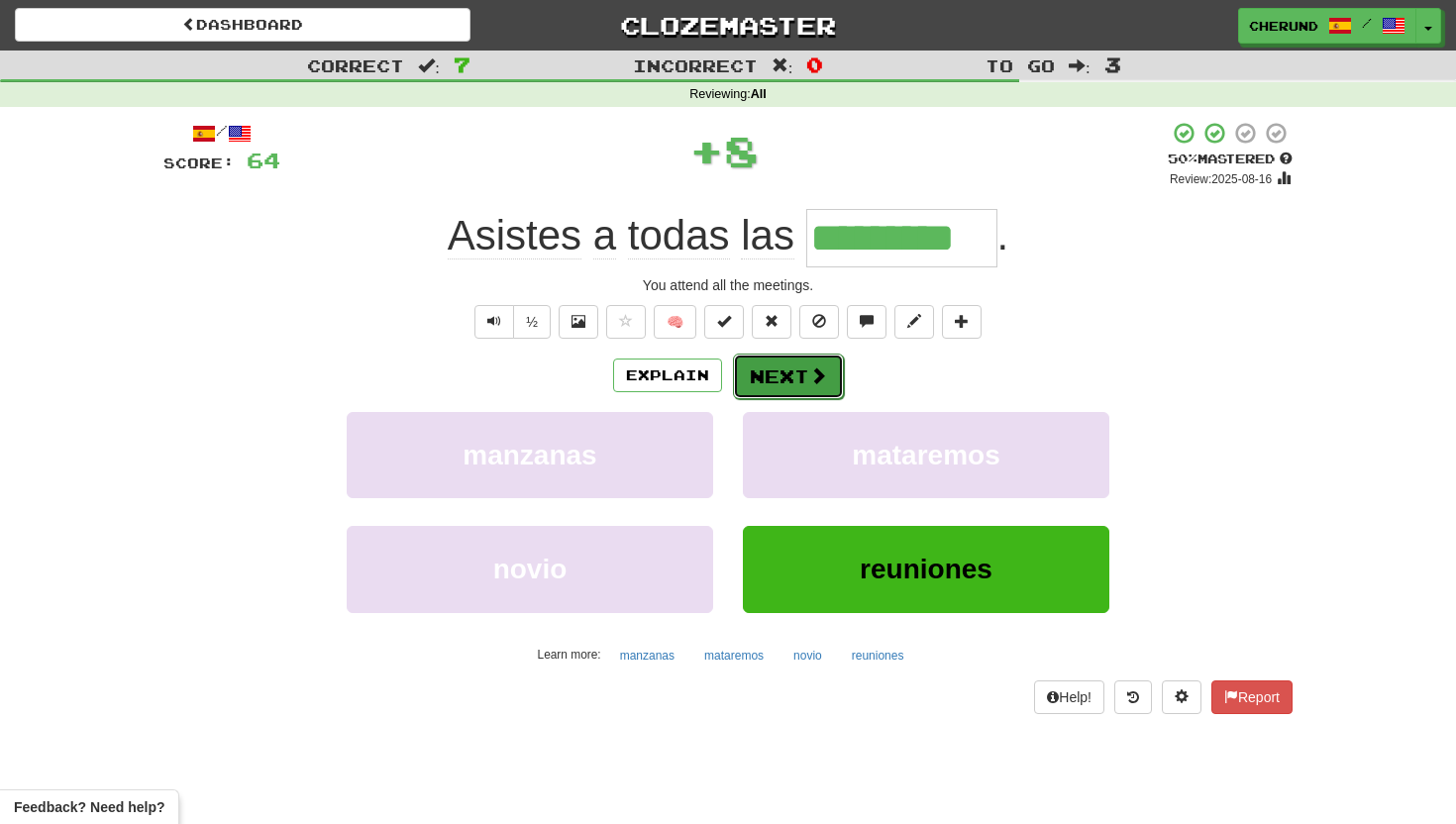 click on "Next" at bounding box center [788, 376] 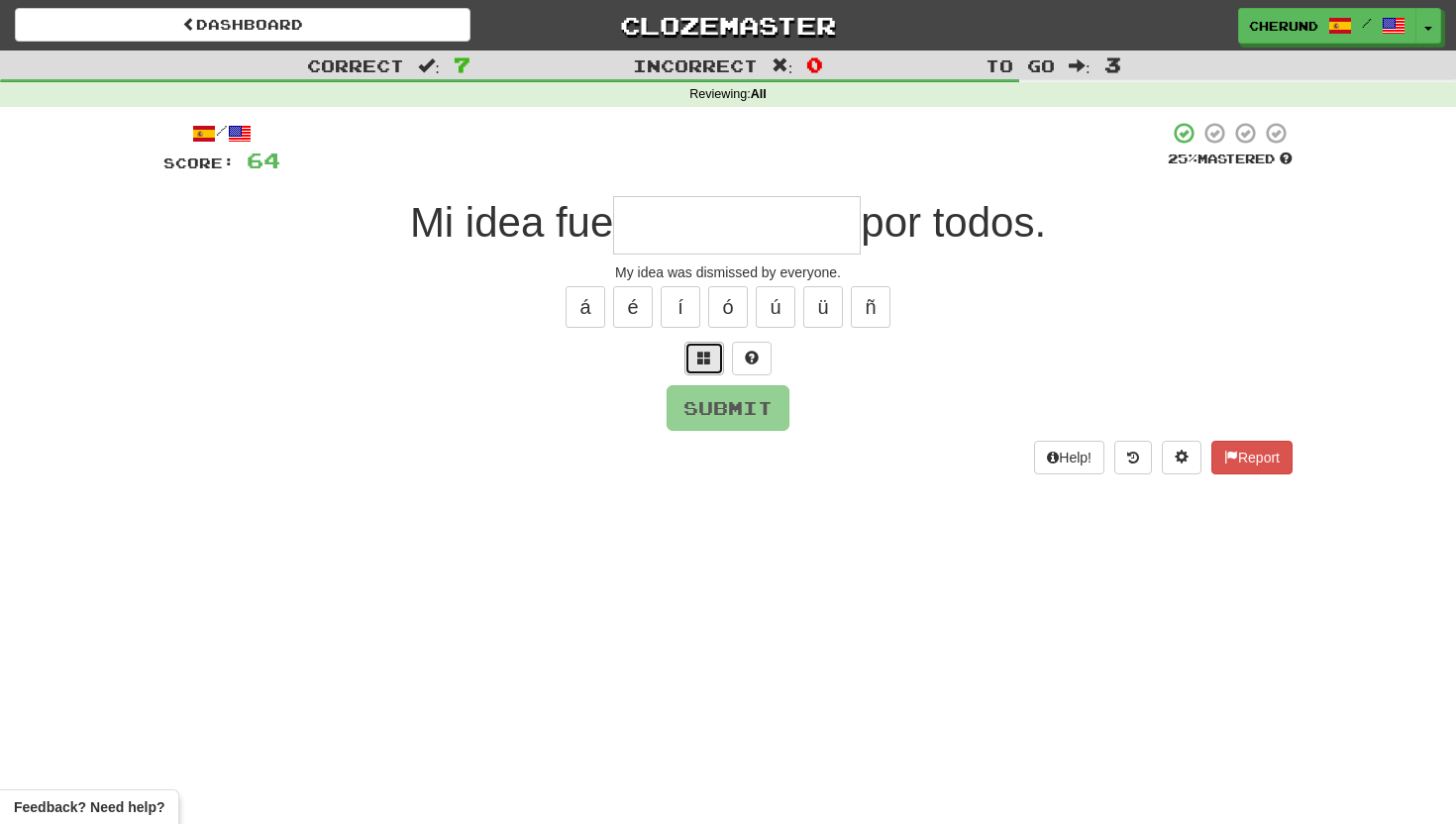click at bounding box center [704, 358] 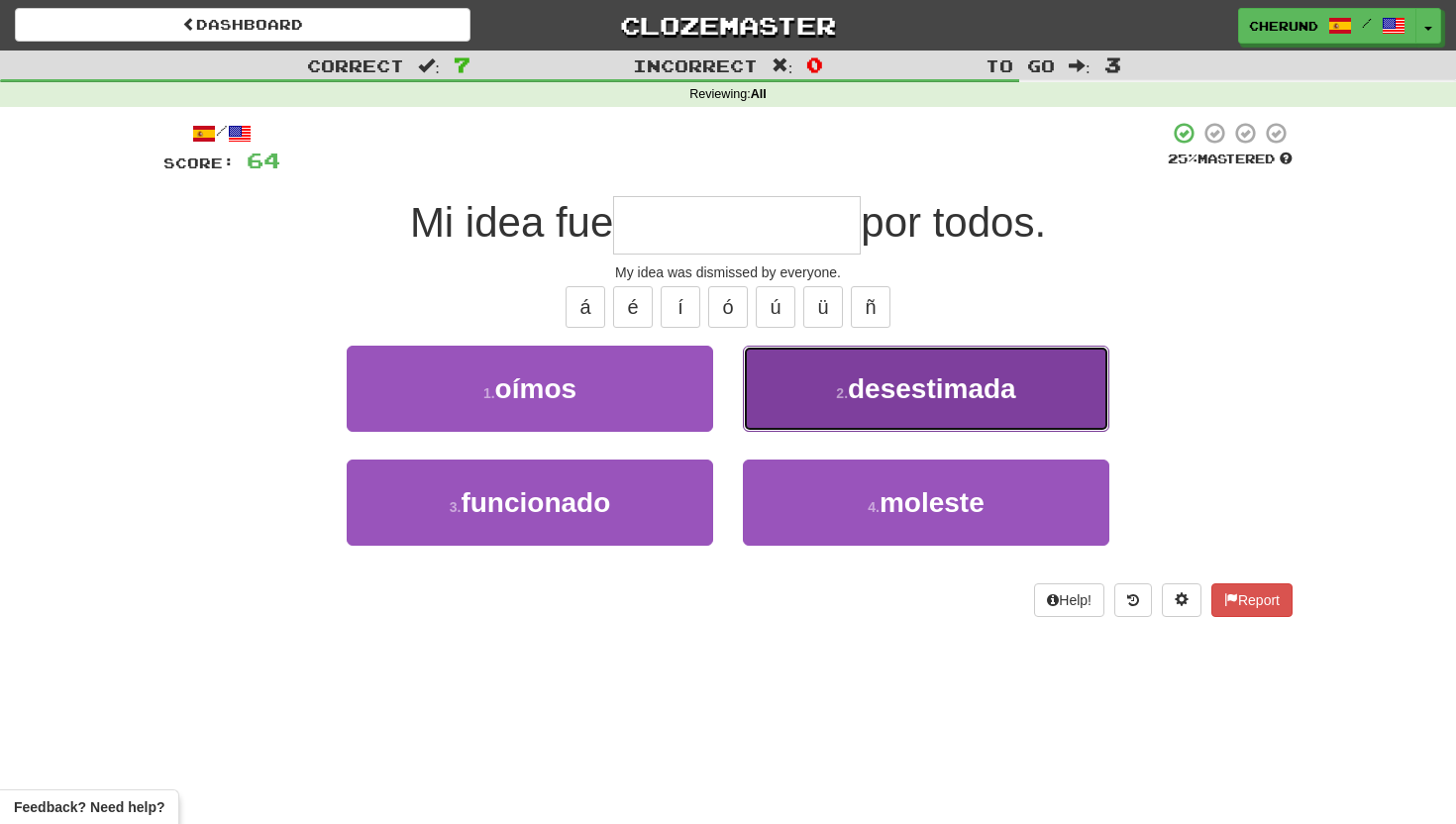 click on "2 .  desestimada" at bounding box center (926, 388) 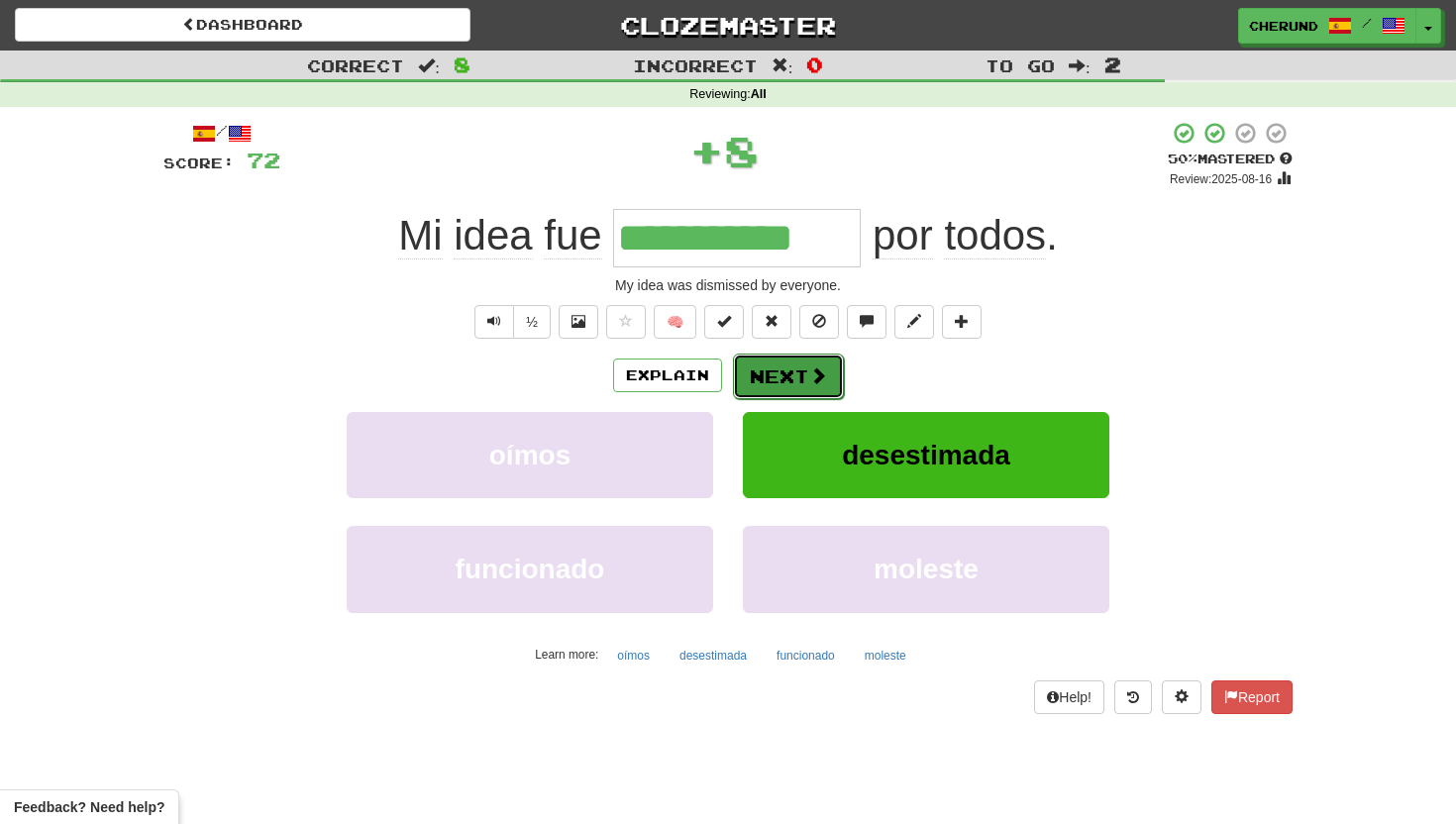 click on "Next" at bounding box center [788, 376] 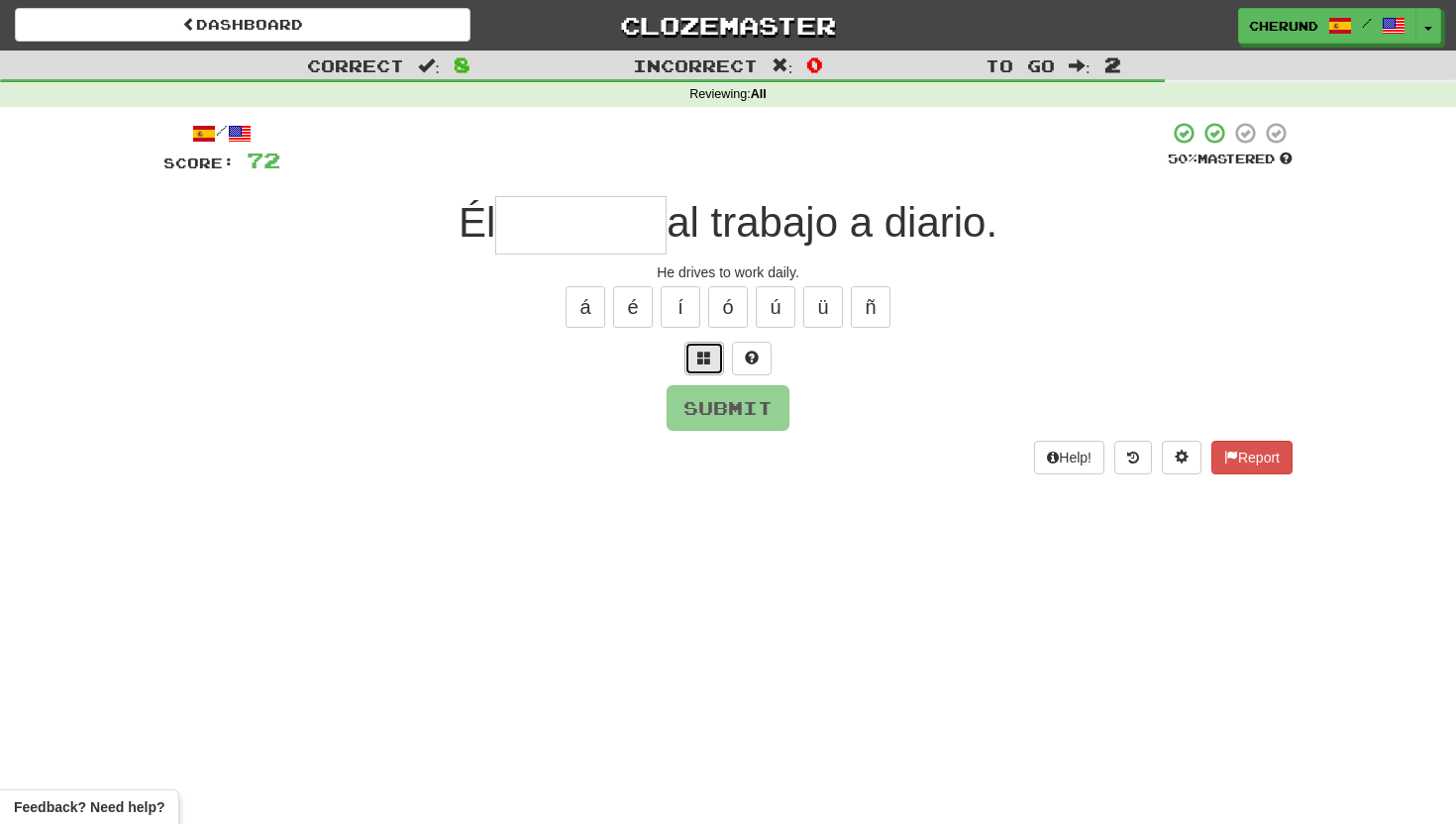 click at bounding box center (704, 358) 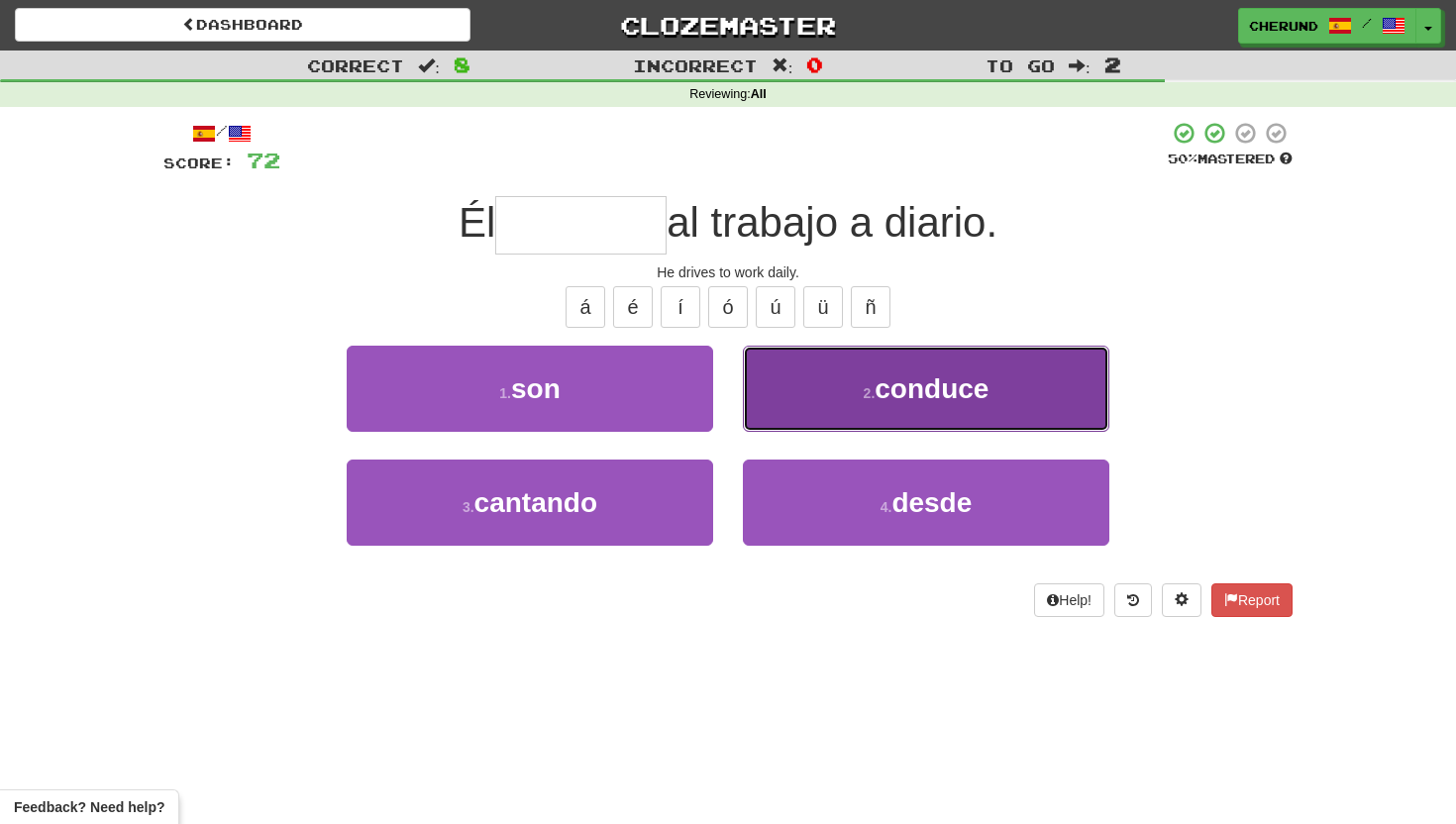 click on "2 .  conduce" at bounding box center (926, 388) 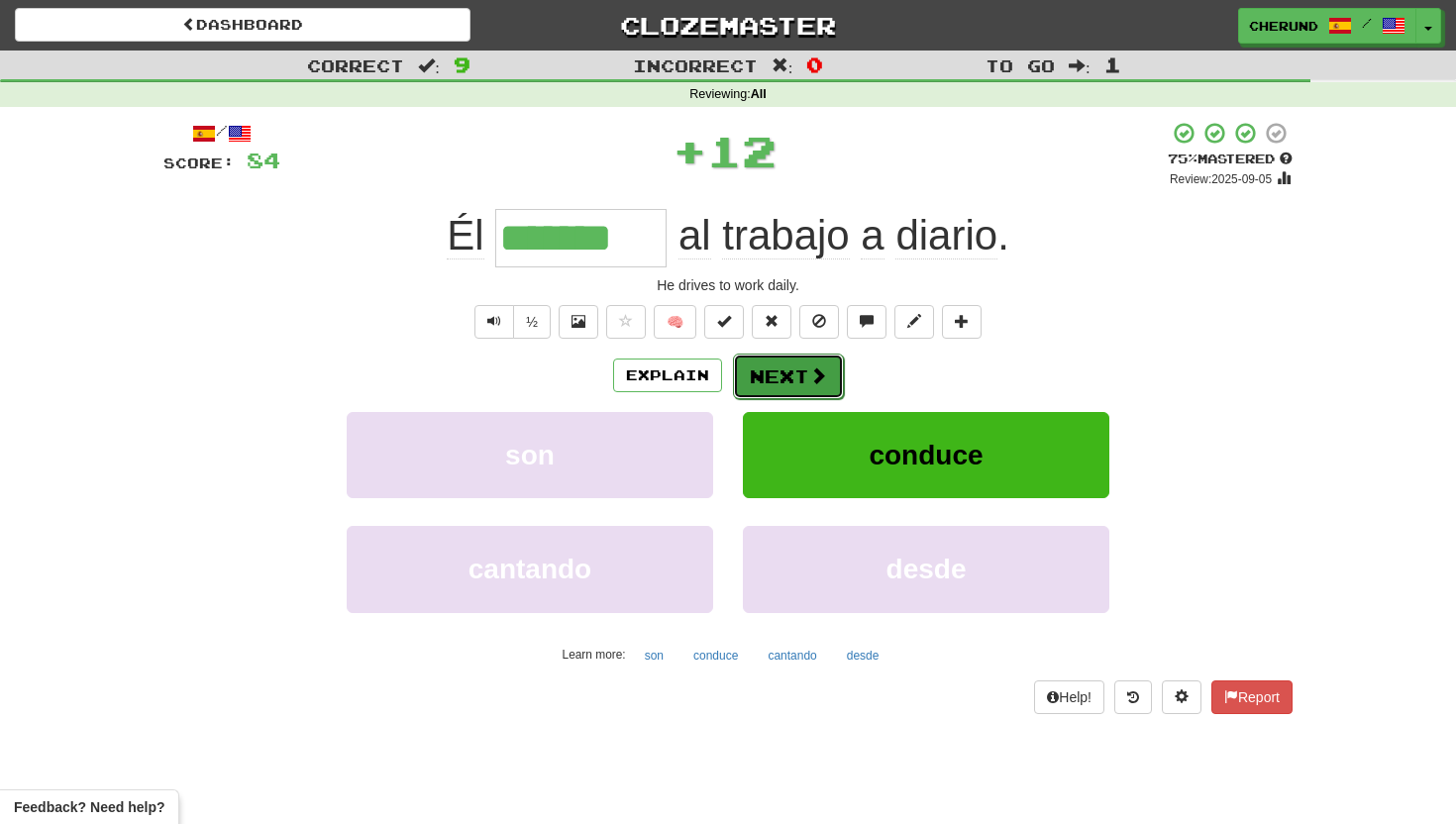 click on "Next" at bounding box center [788, 376] 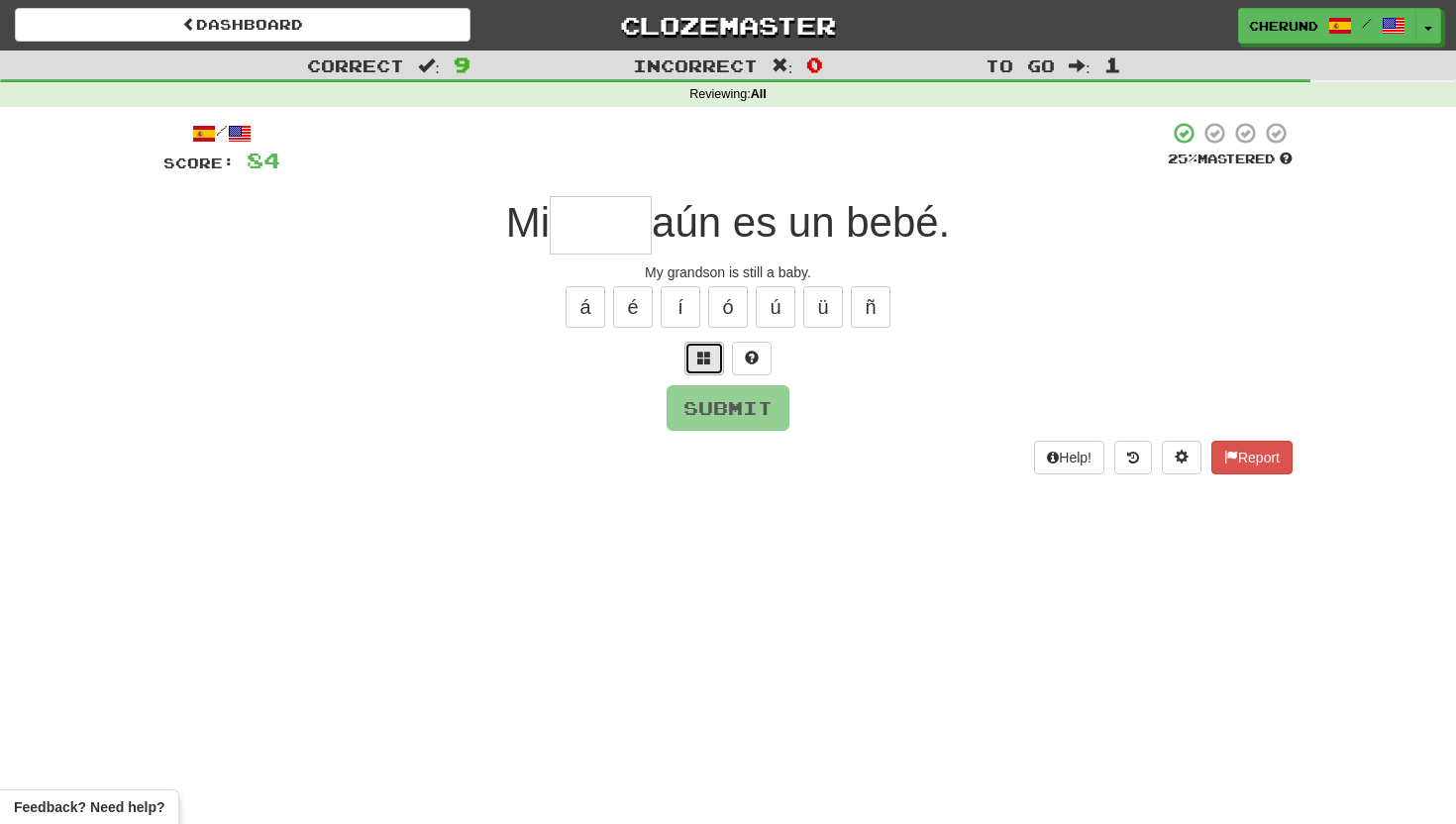 click at bounding box center (704, 358) 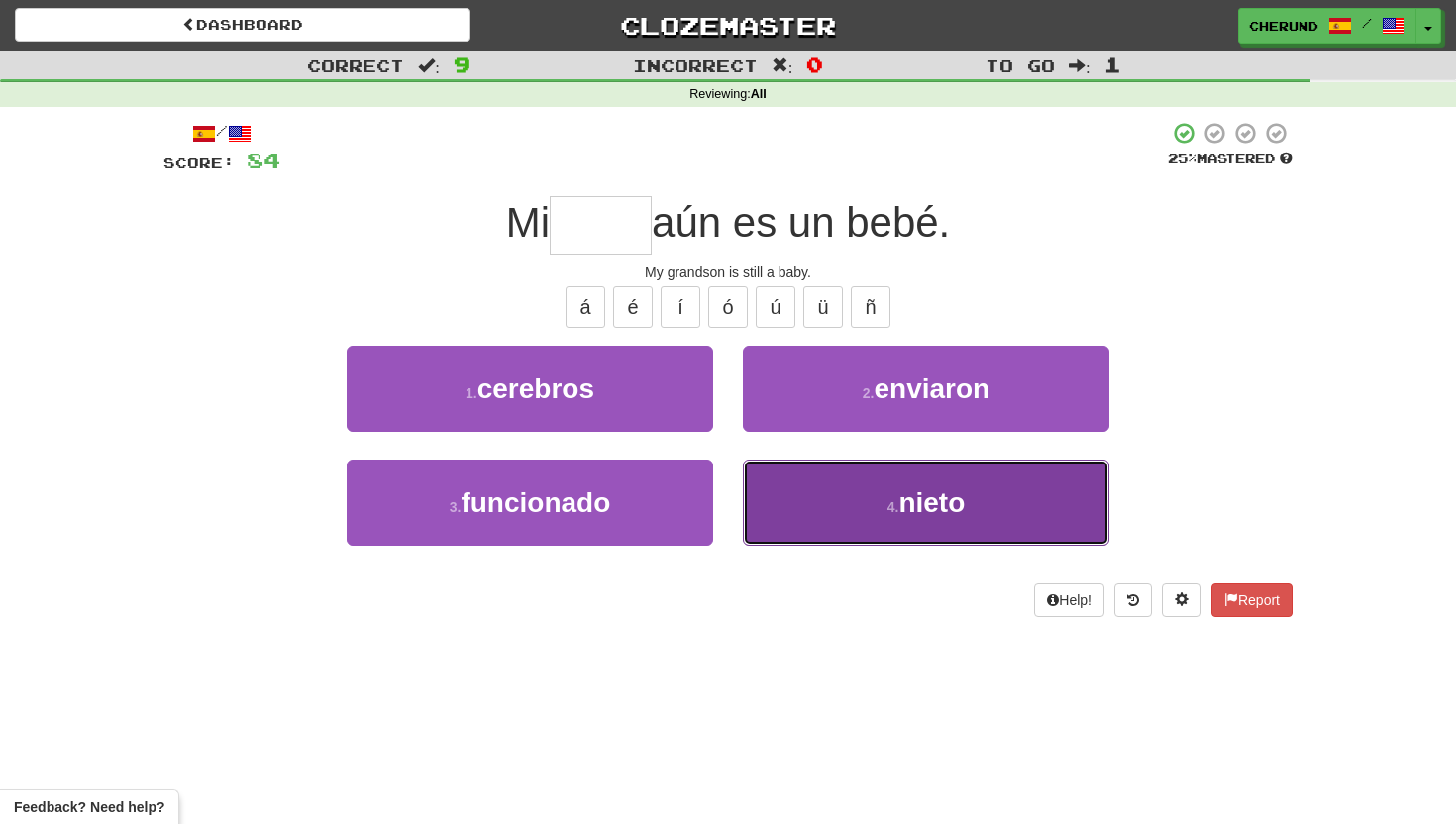 click on "4 .  nieto" at bounding box center (926, 502) 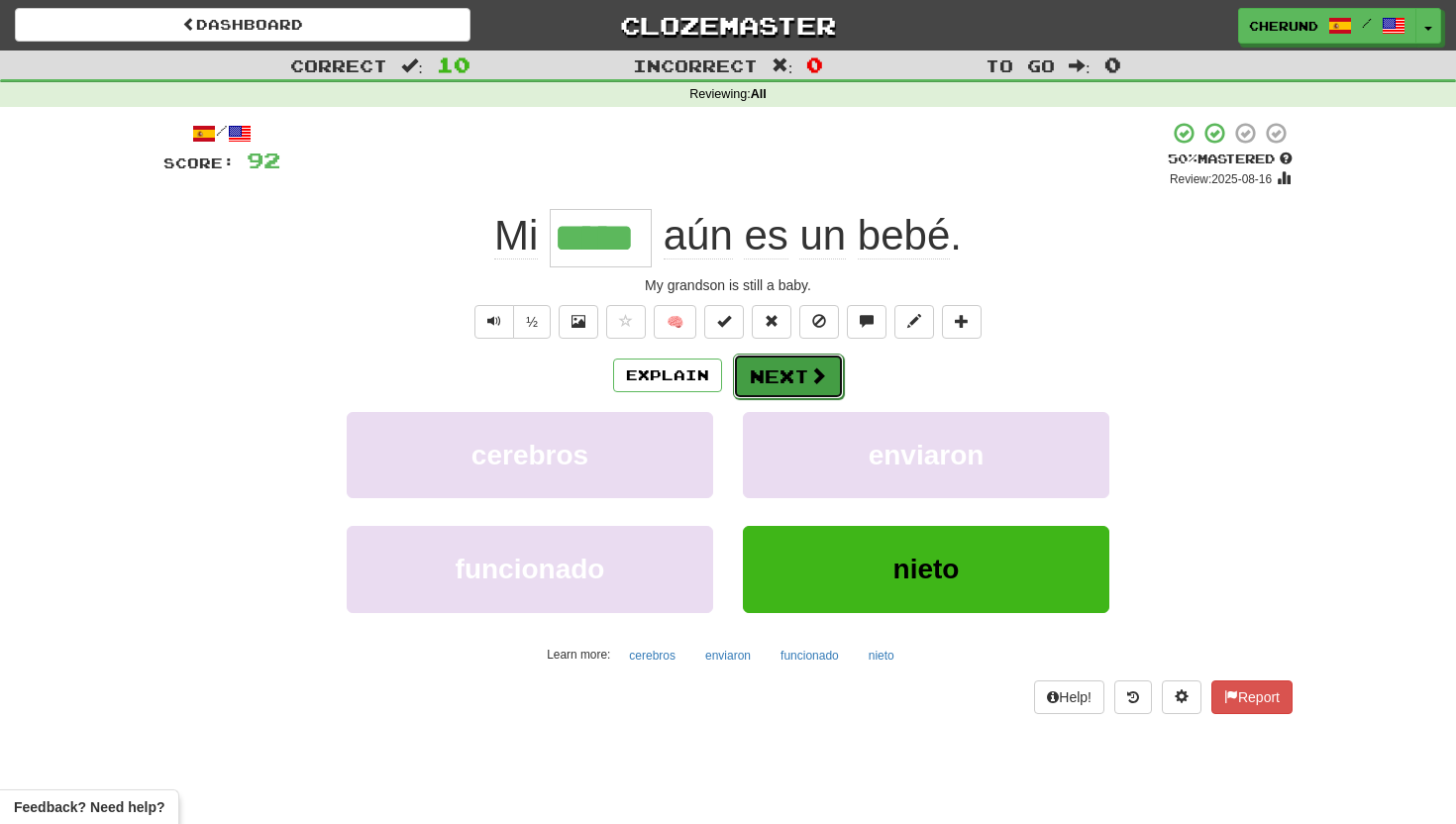 click on "Next" at bounding box center [788, 376] 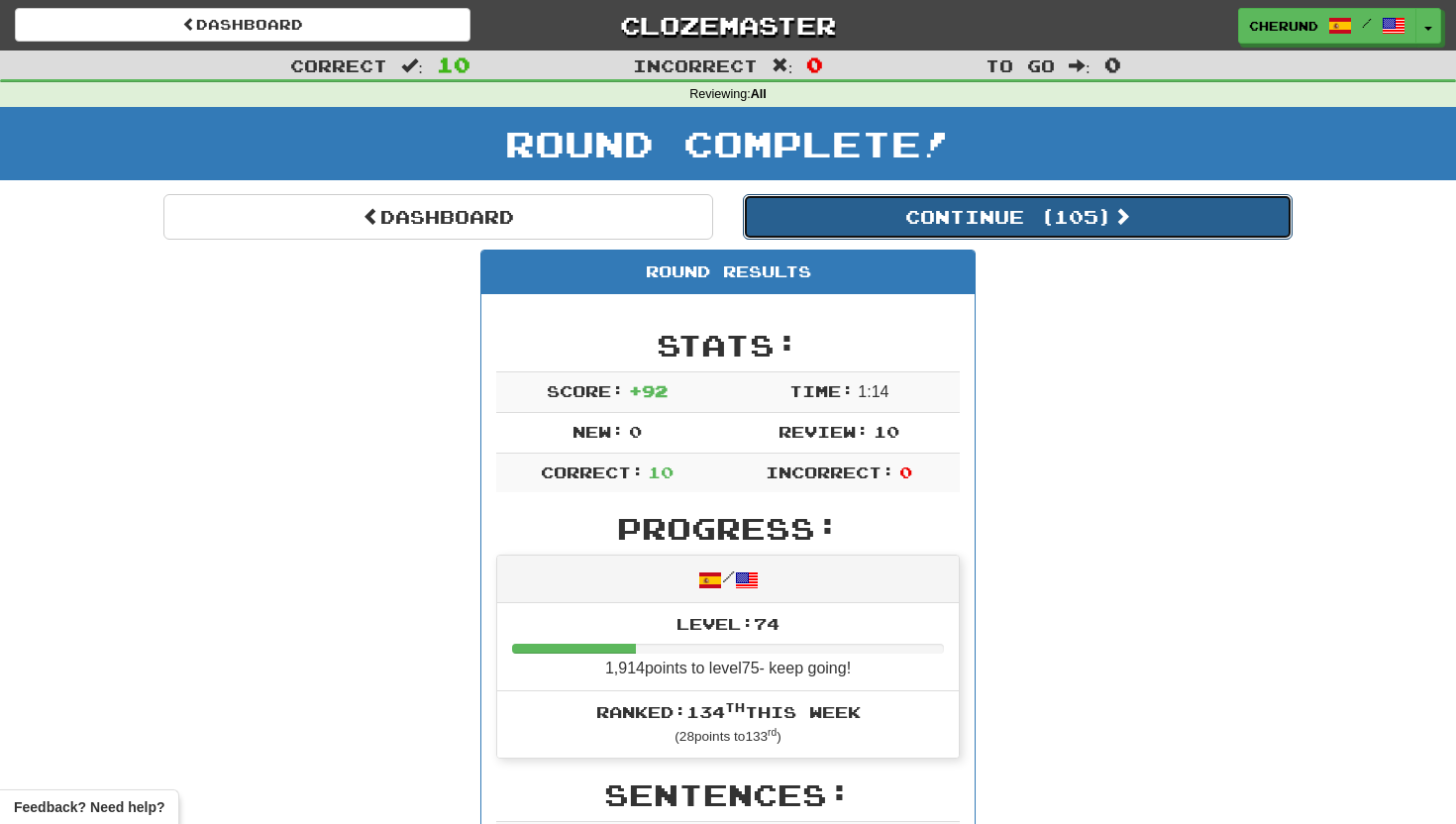 click on "Continue ( 105 )" at bounding box center (1017, 217) 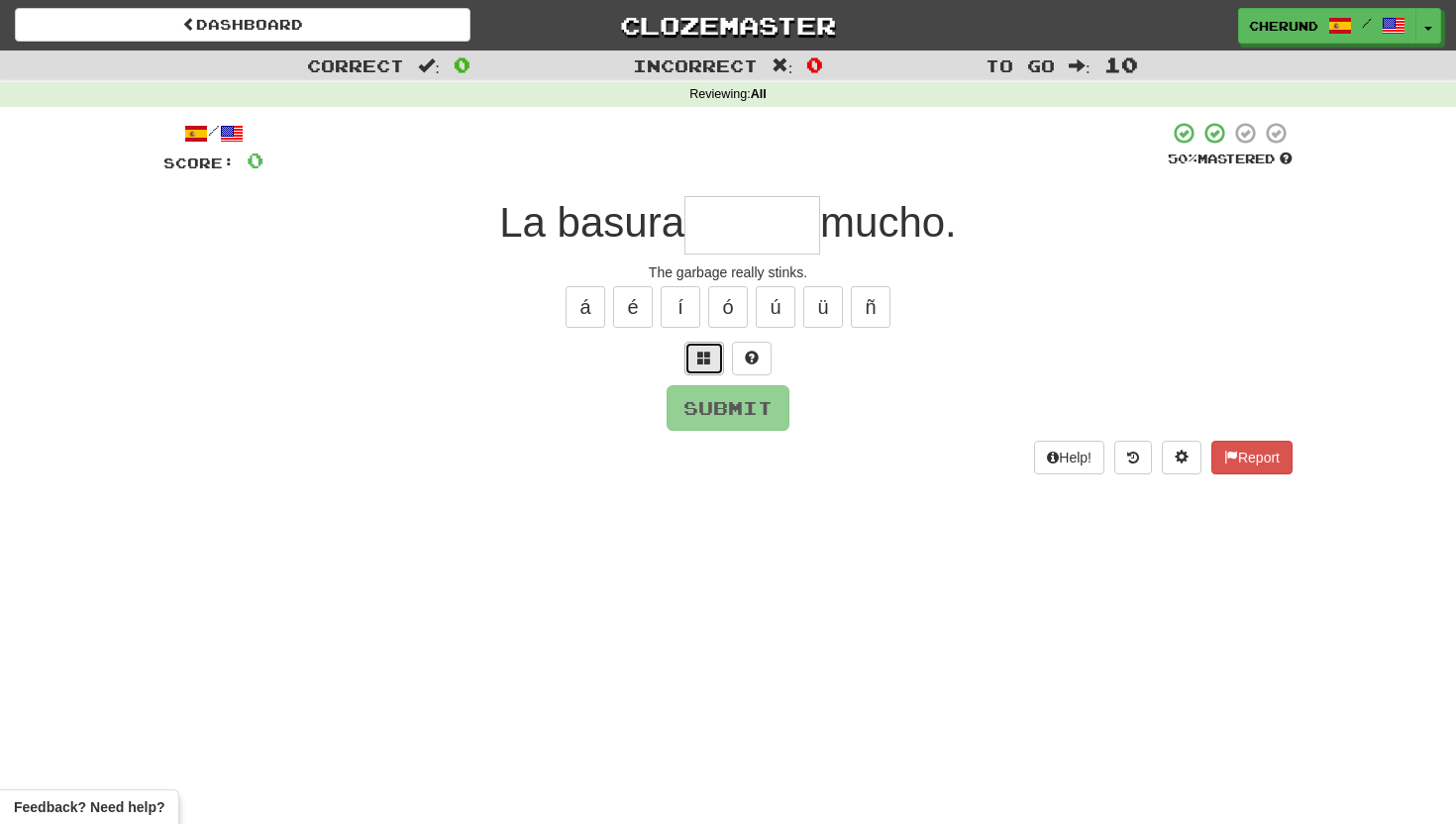 click at bounding box center (704, 358) 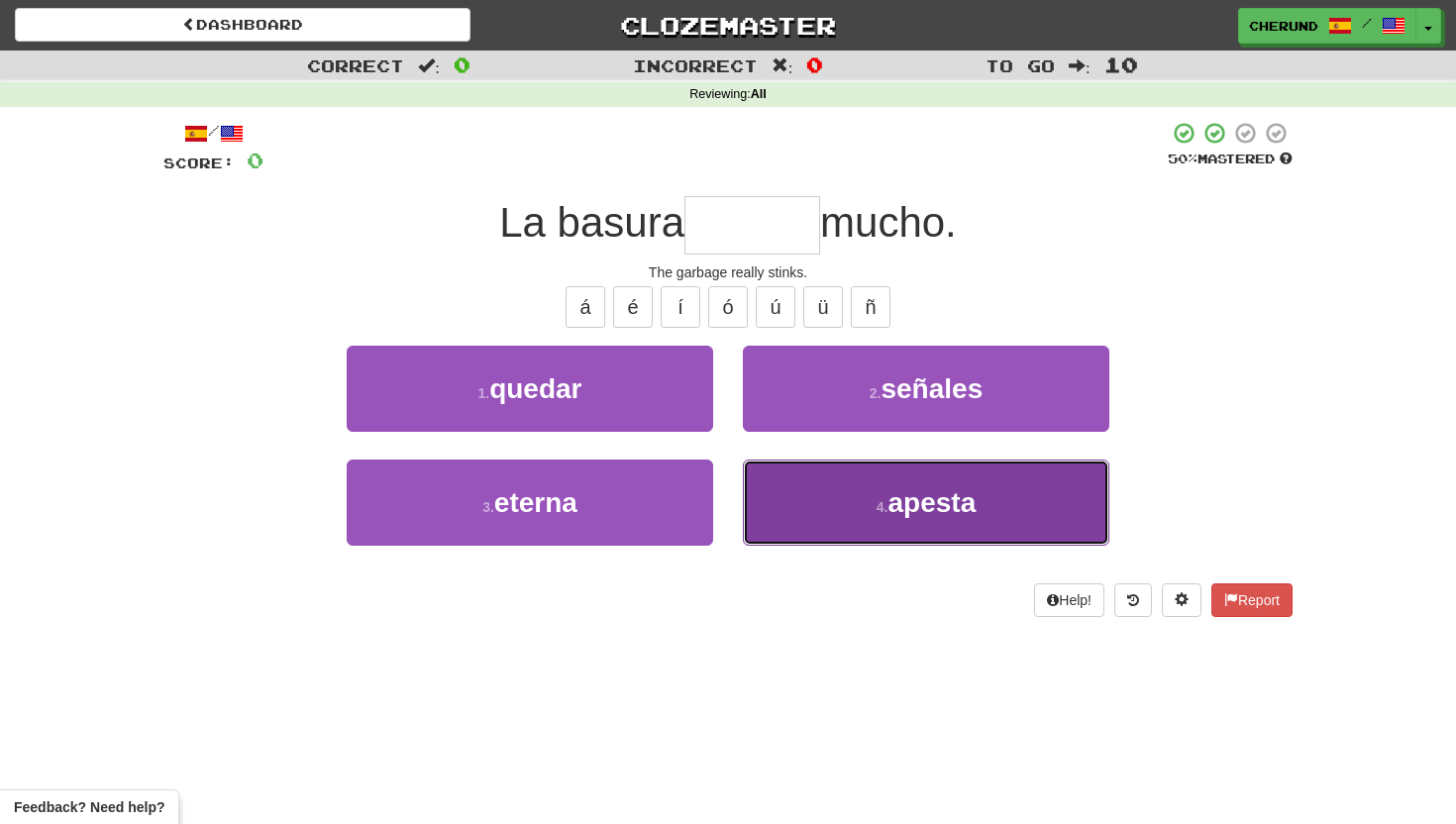 click on "4 .  apesta" at bounding box center (926, 502) 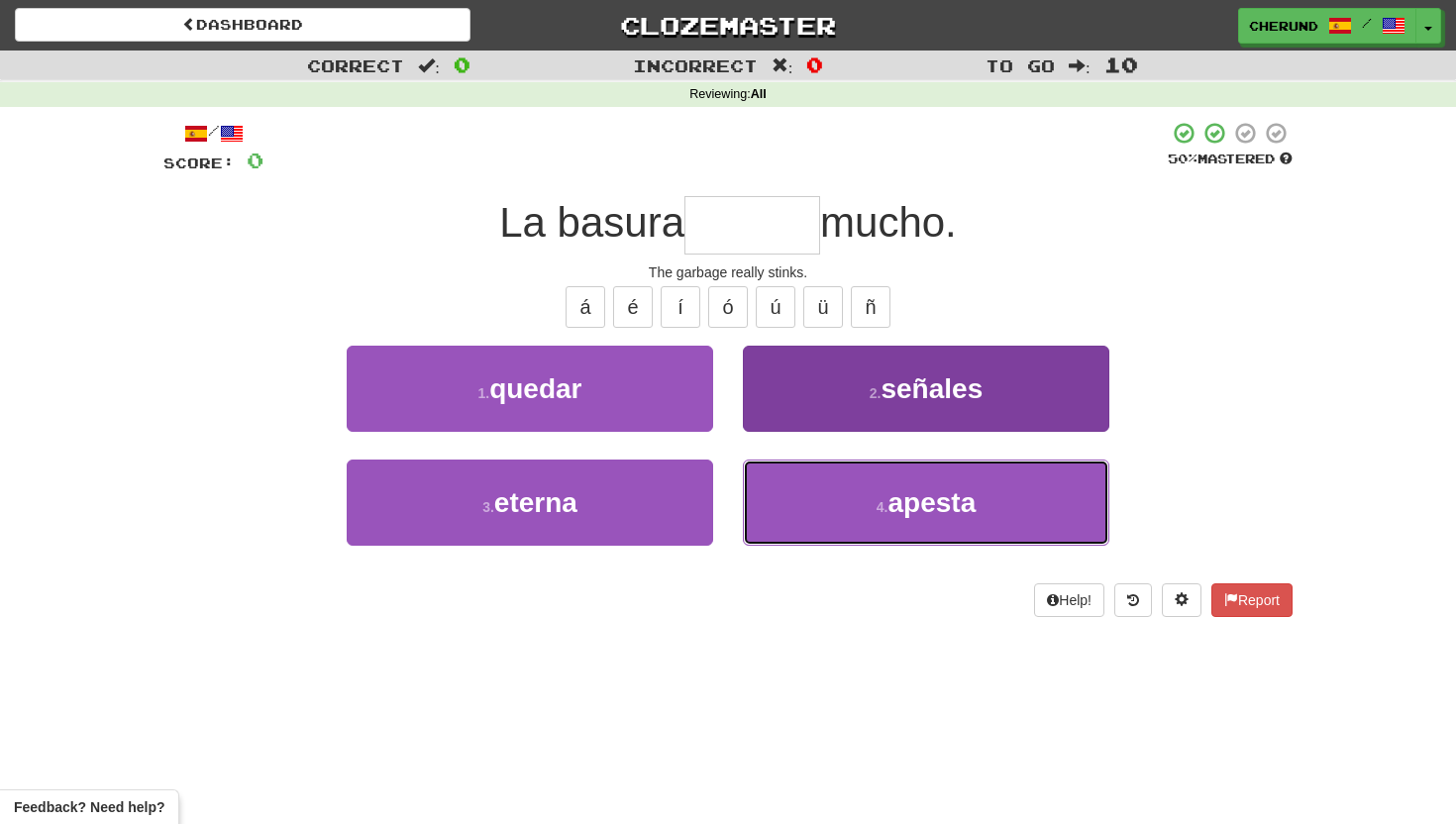 type on "******" 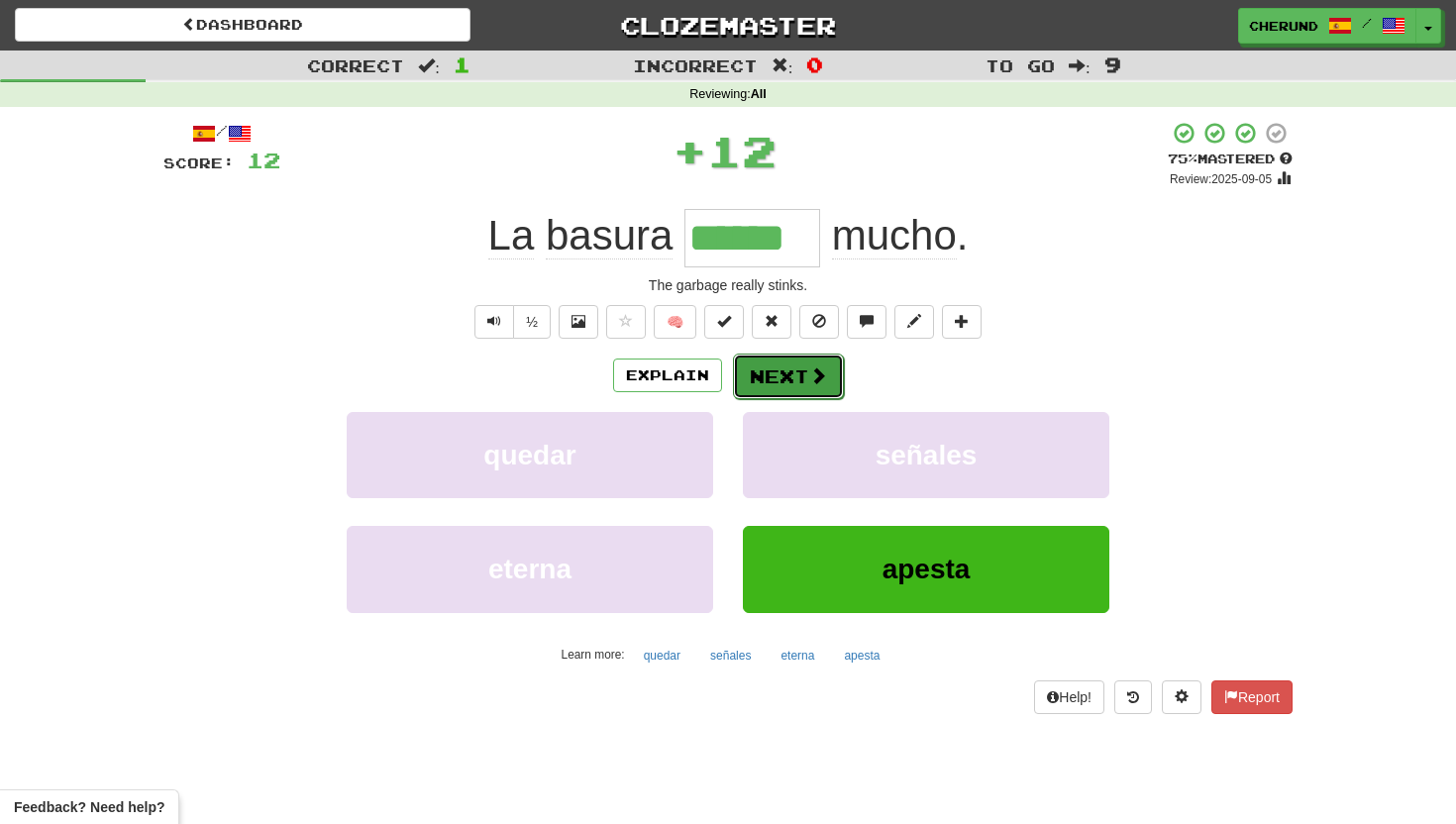 click on "Next" at bounding box center [788, 376] 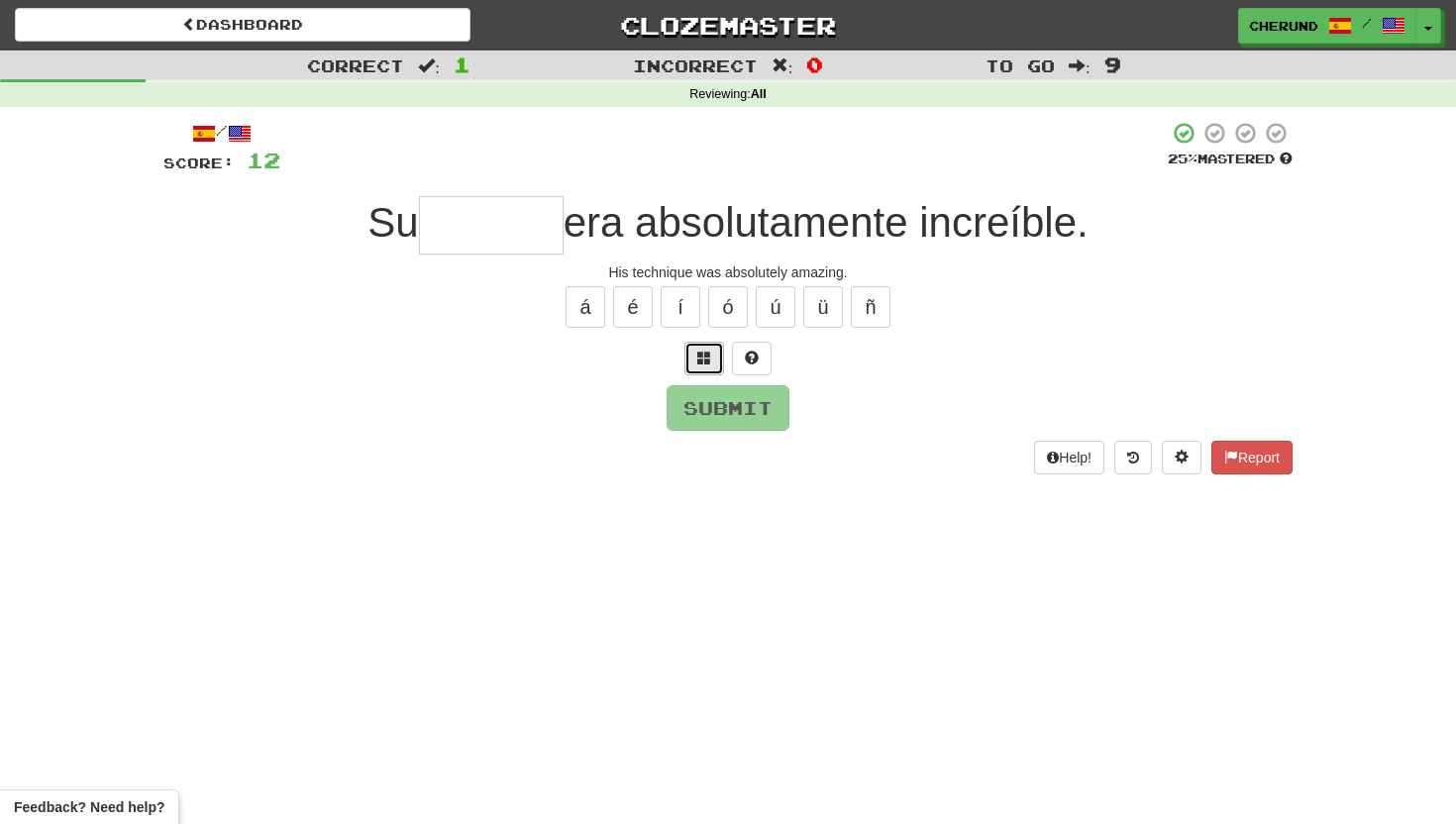 click at bounding box center [704, 358] 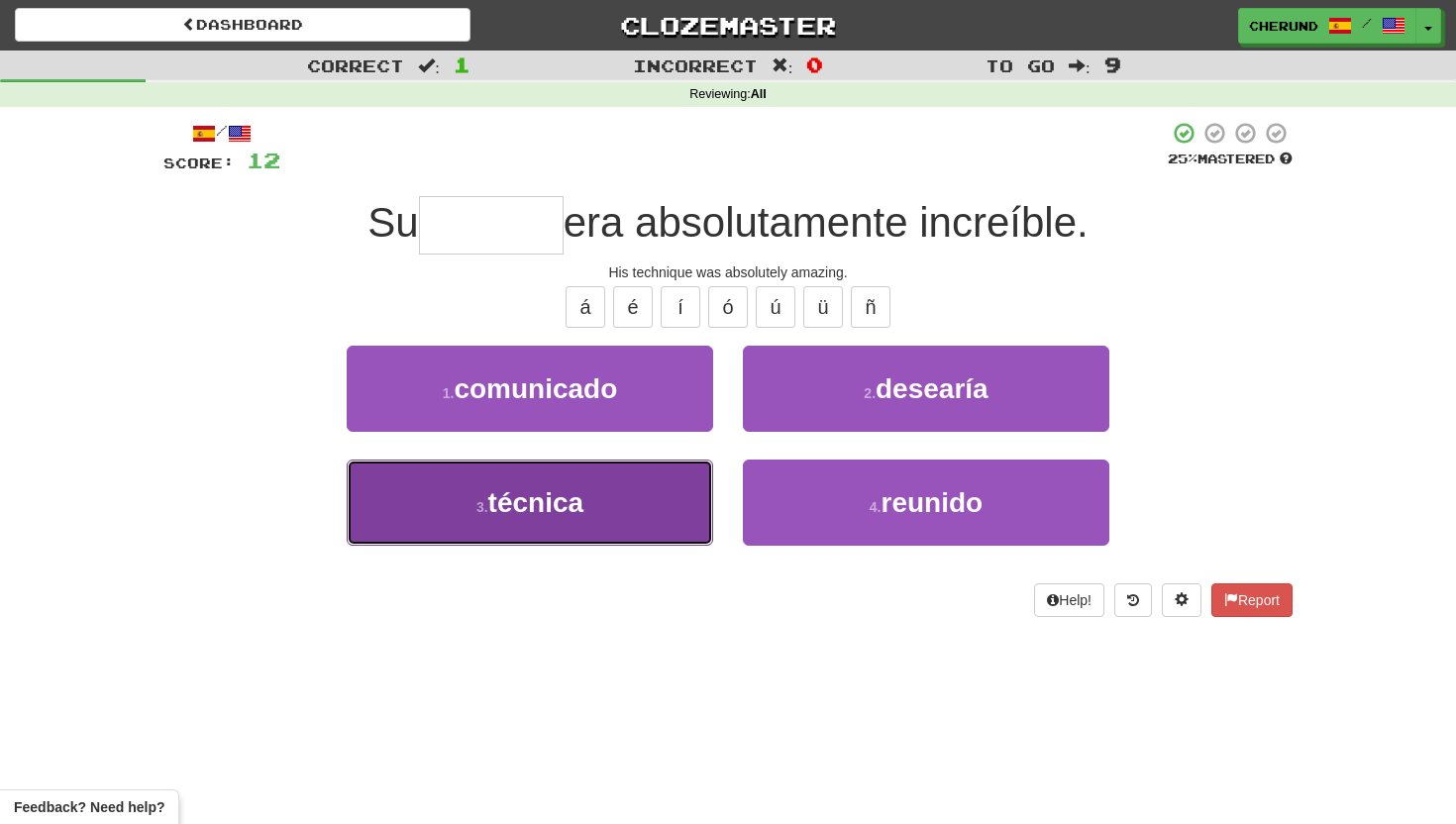 click on "3 .  técnica" at bounding box center (530, 502) 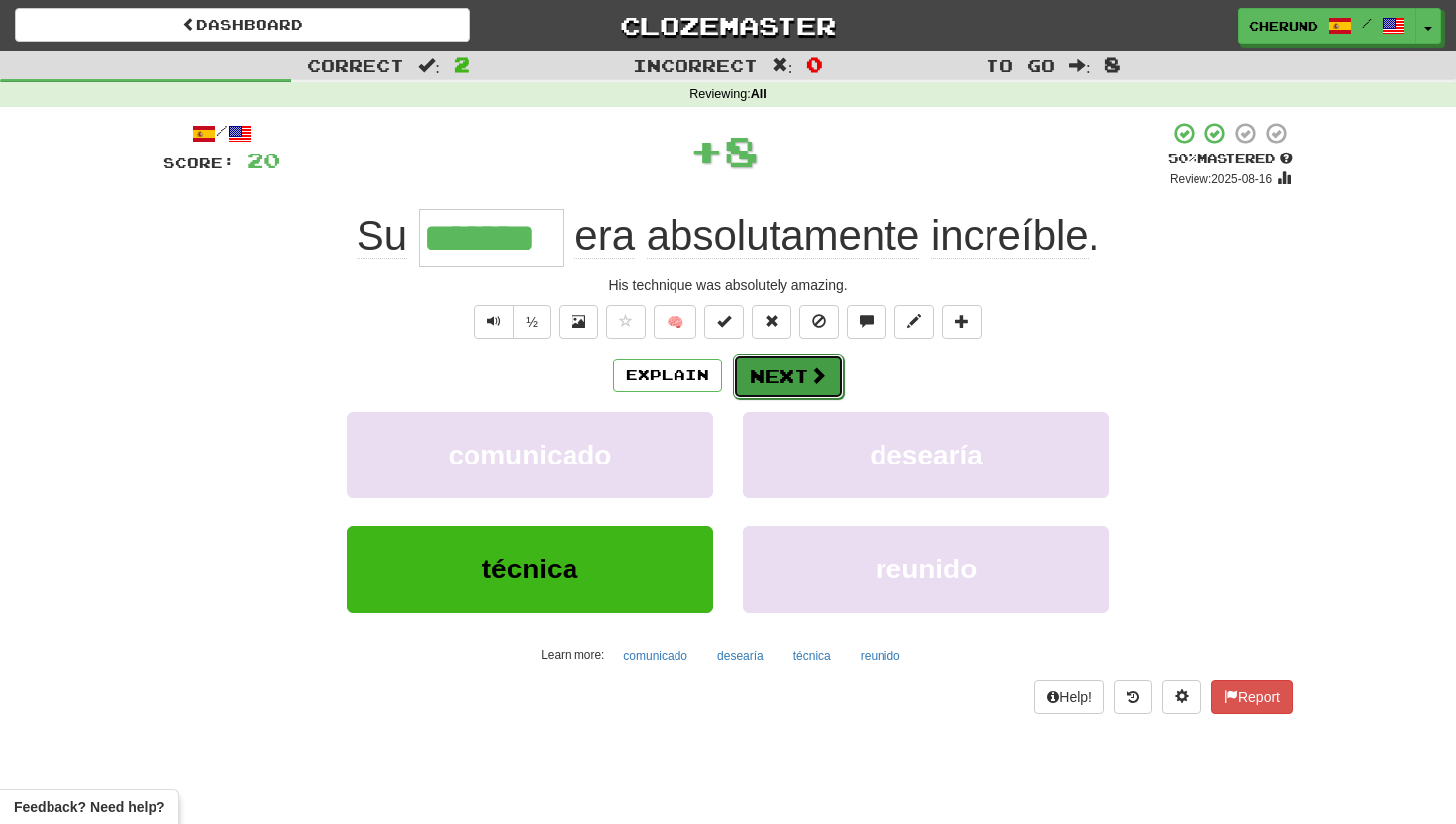 click on "Next" at bounding box center (788, 376) 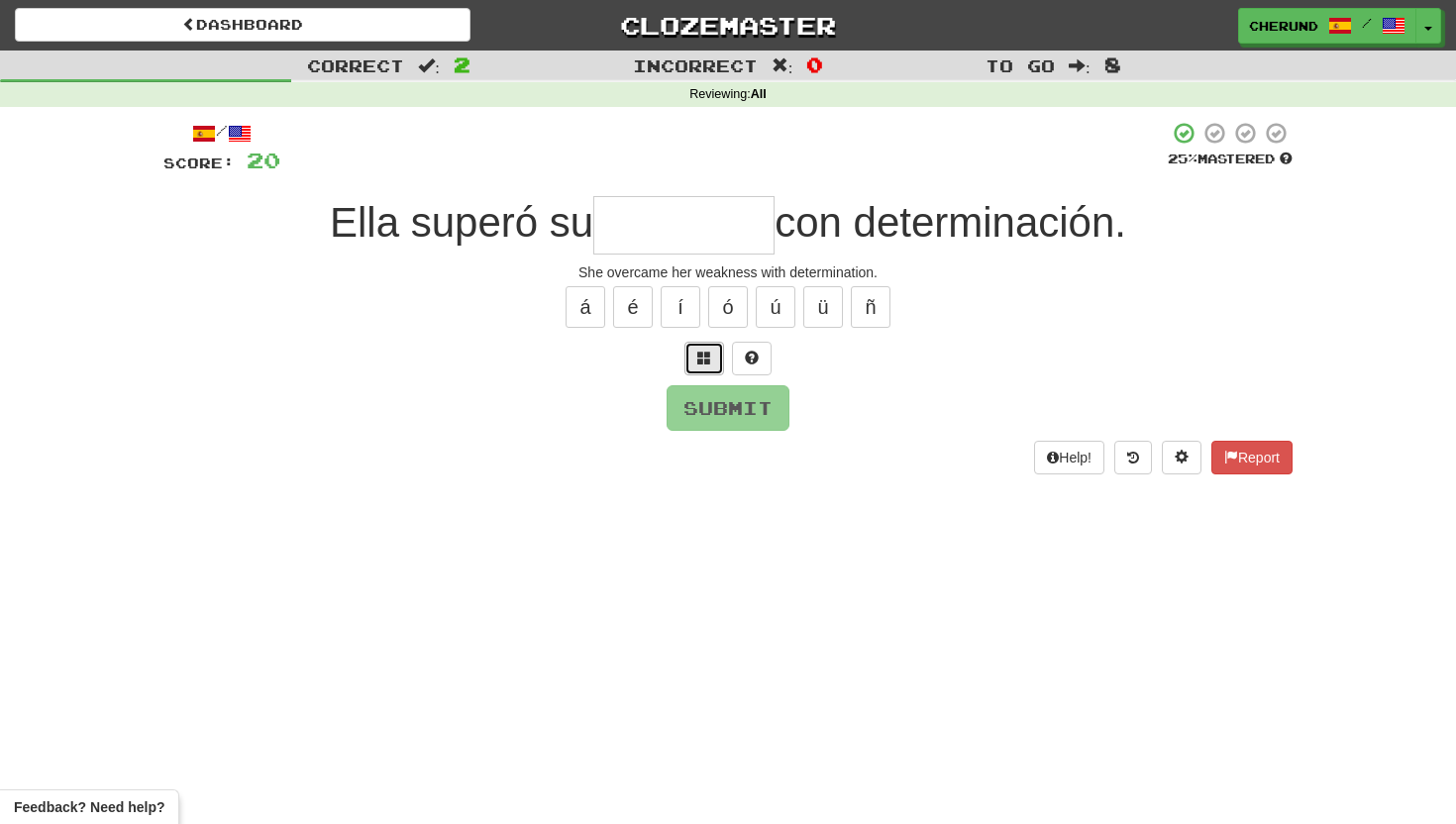click at bounding box center (704, 358) 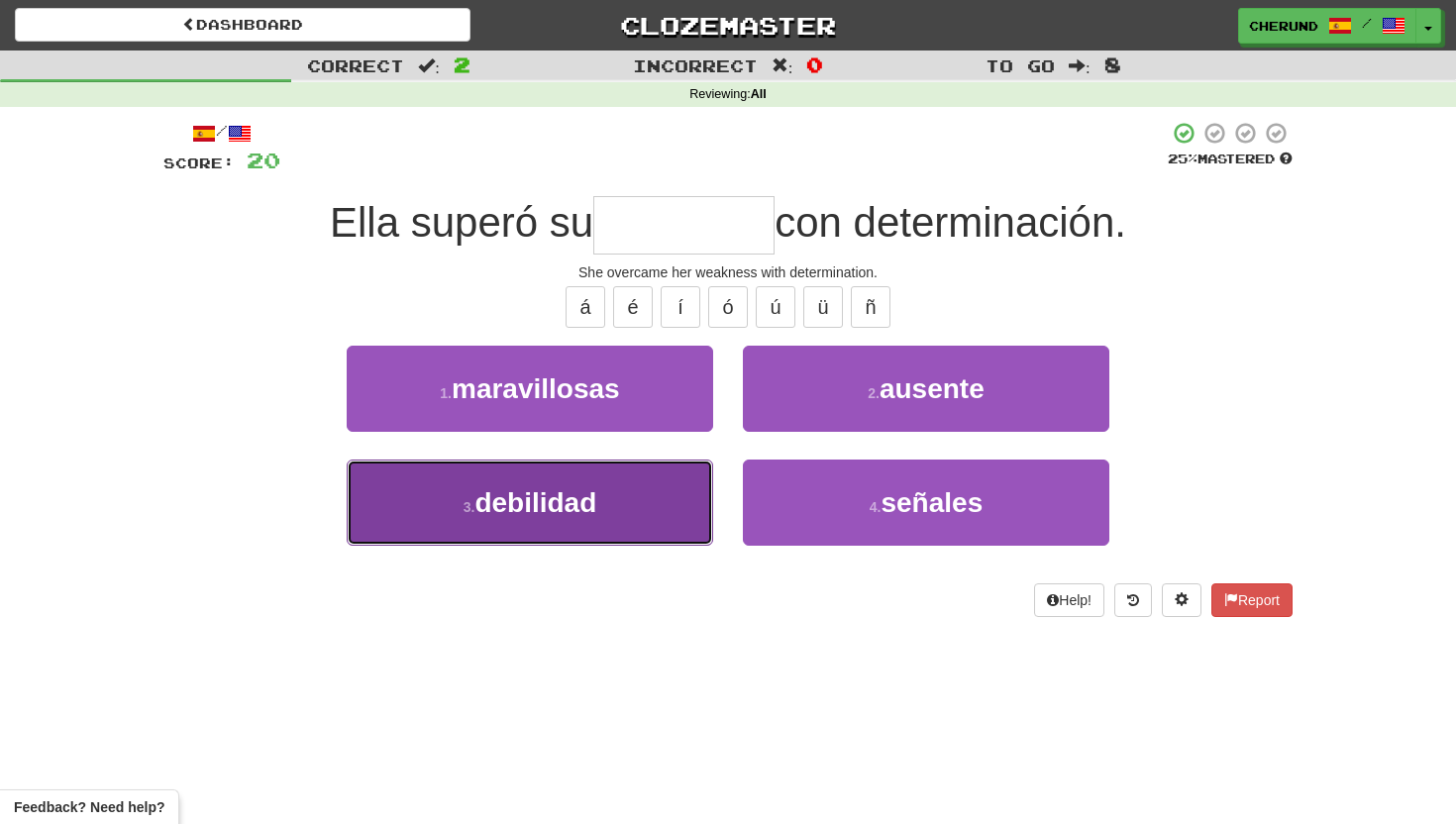 click on "3 .  debilidad" at bounding box center [530, 502] 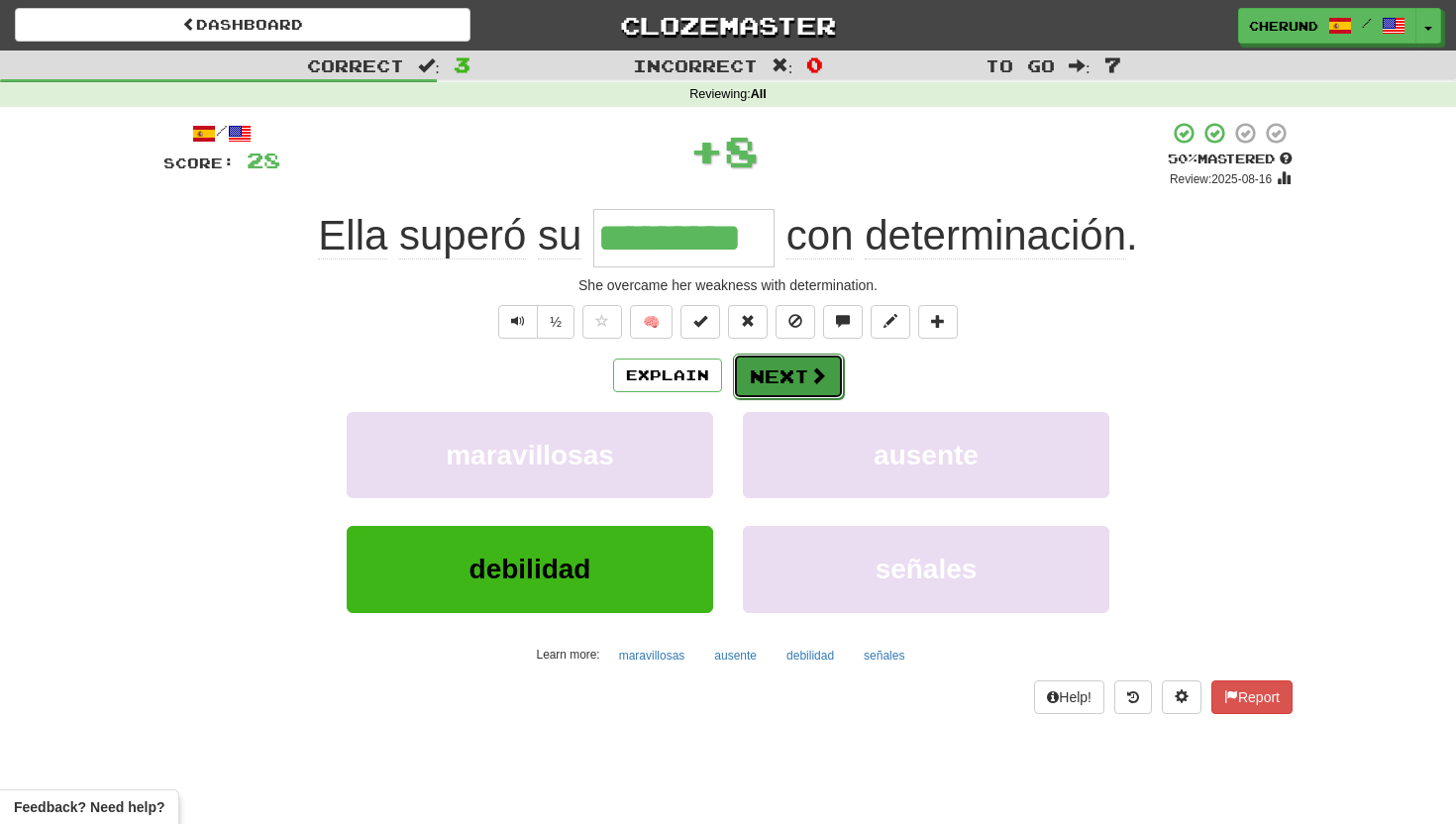 click at bounding box center (818, 375) 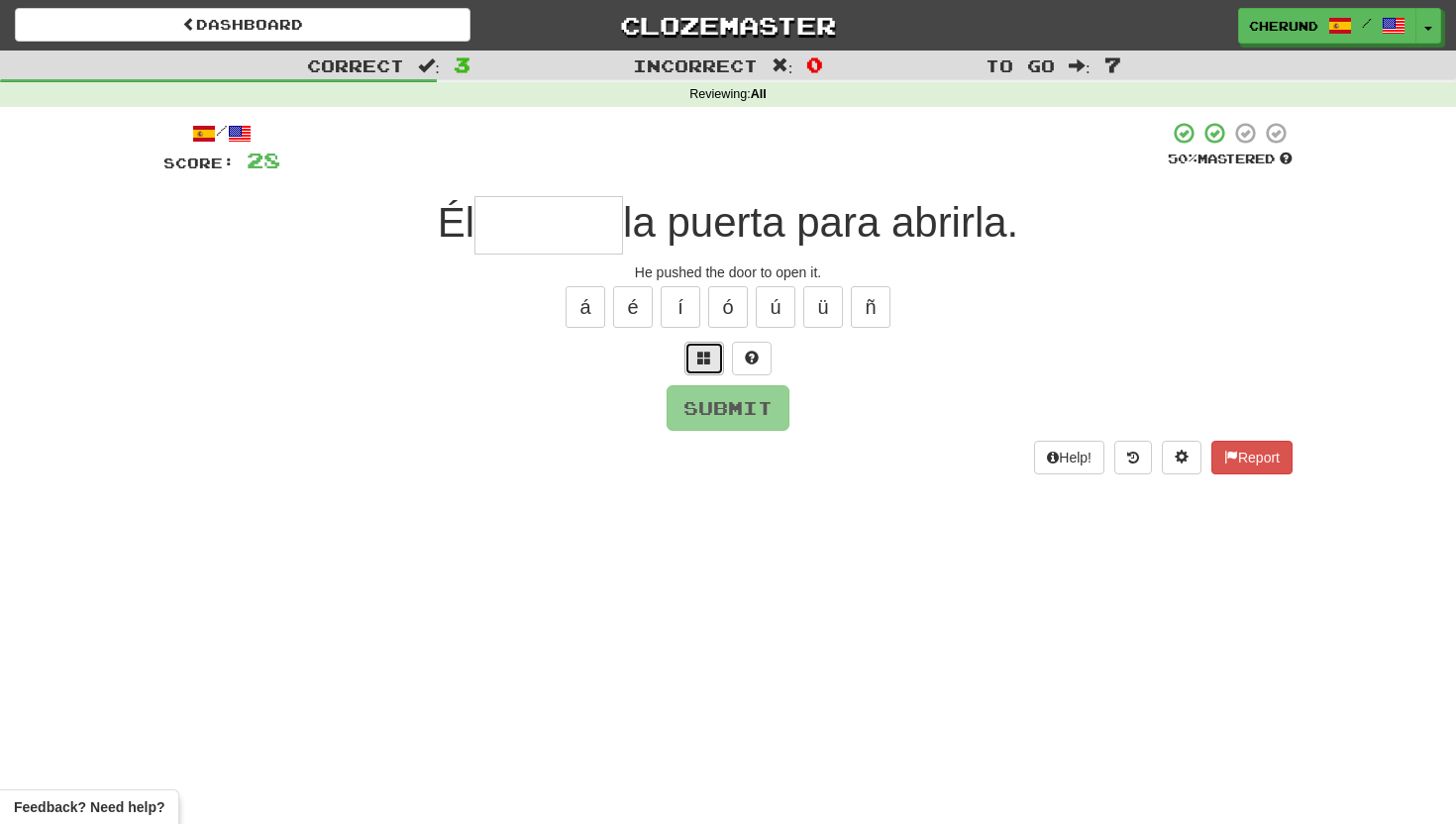 click at bounding box center (704, 358) 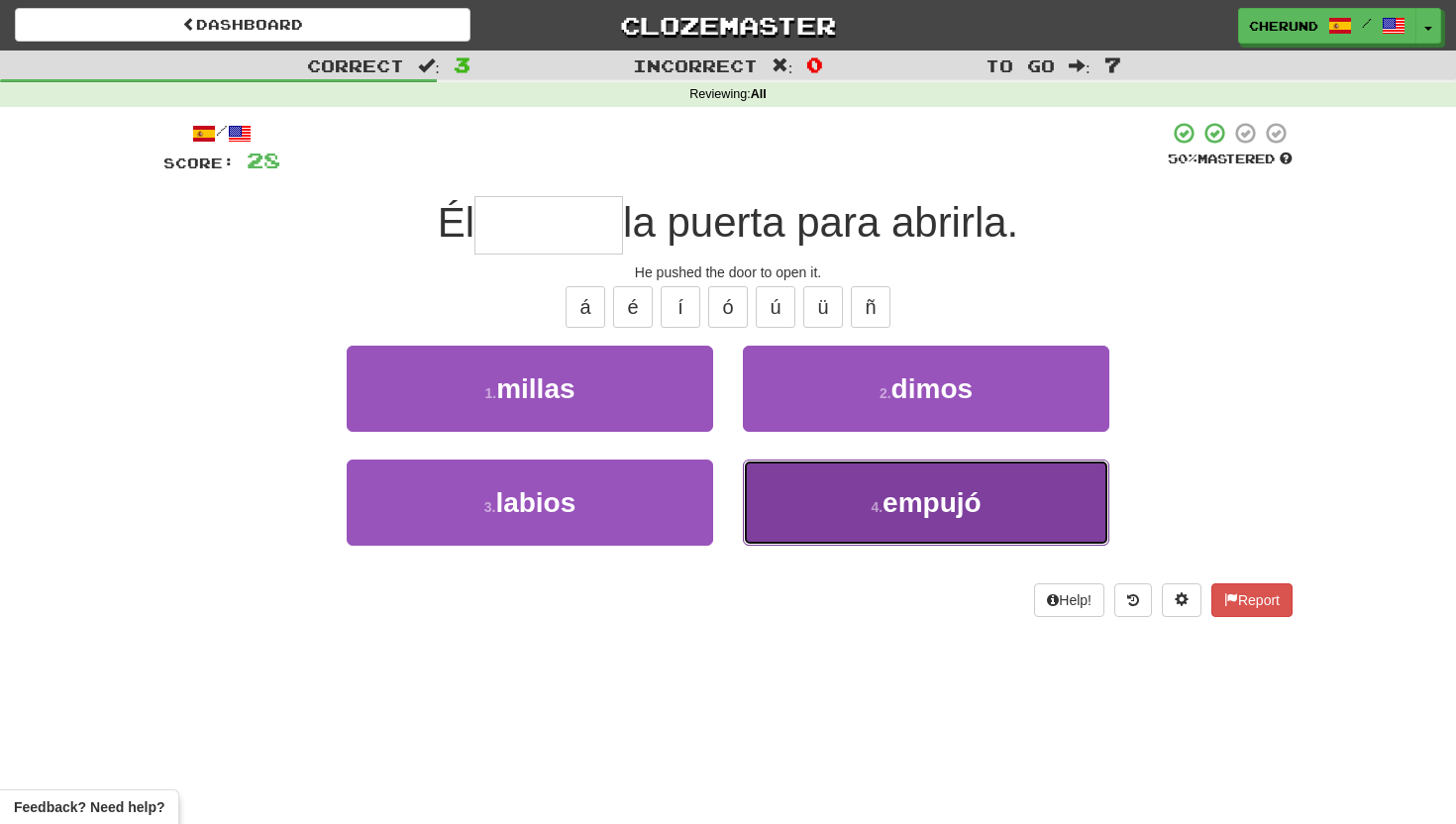click on "4 ." at bounding box center [877, 507] 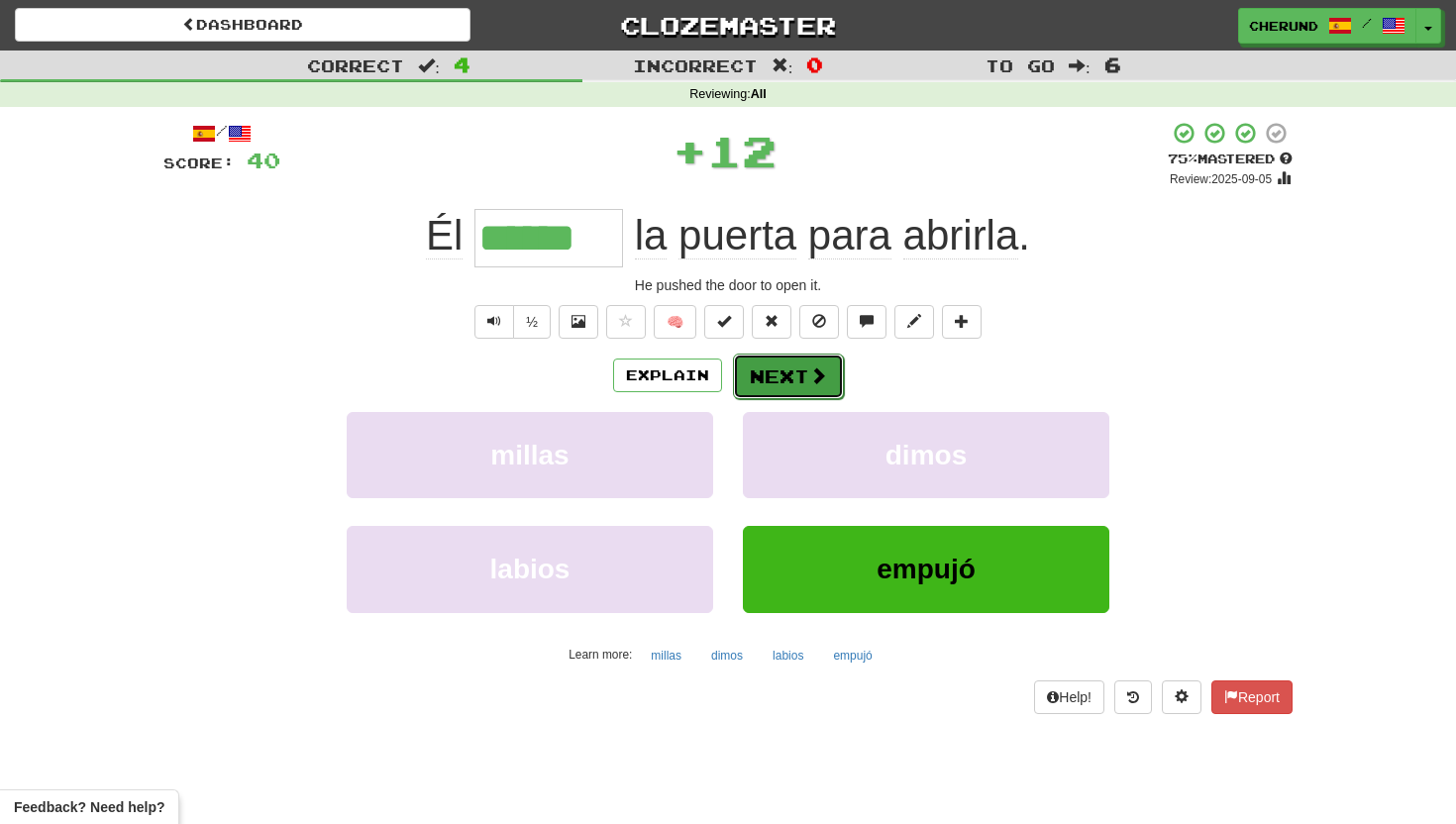 click on "Next" at bounding box center [788, 376] 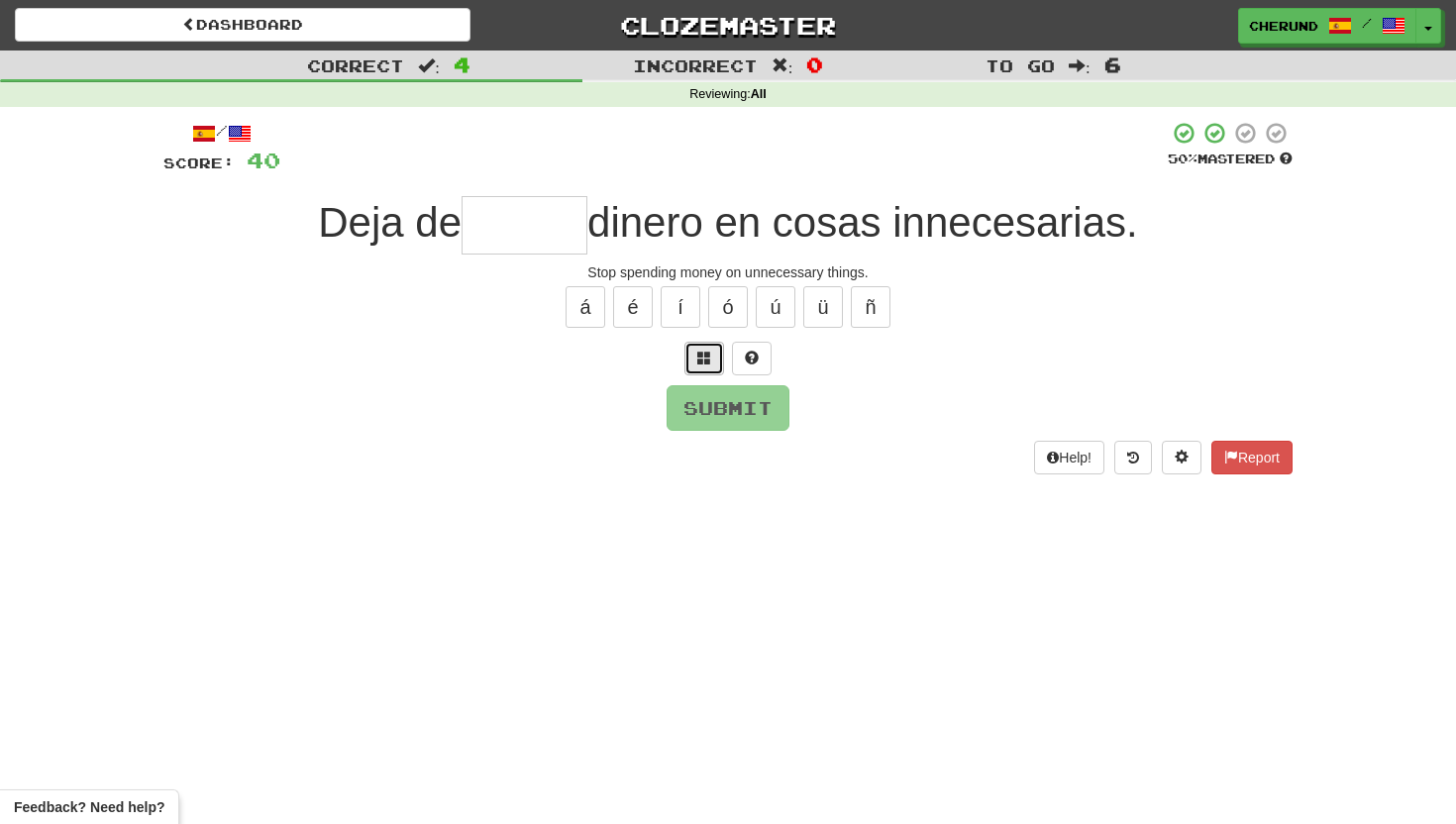 click at bounding box center (704, 358) 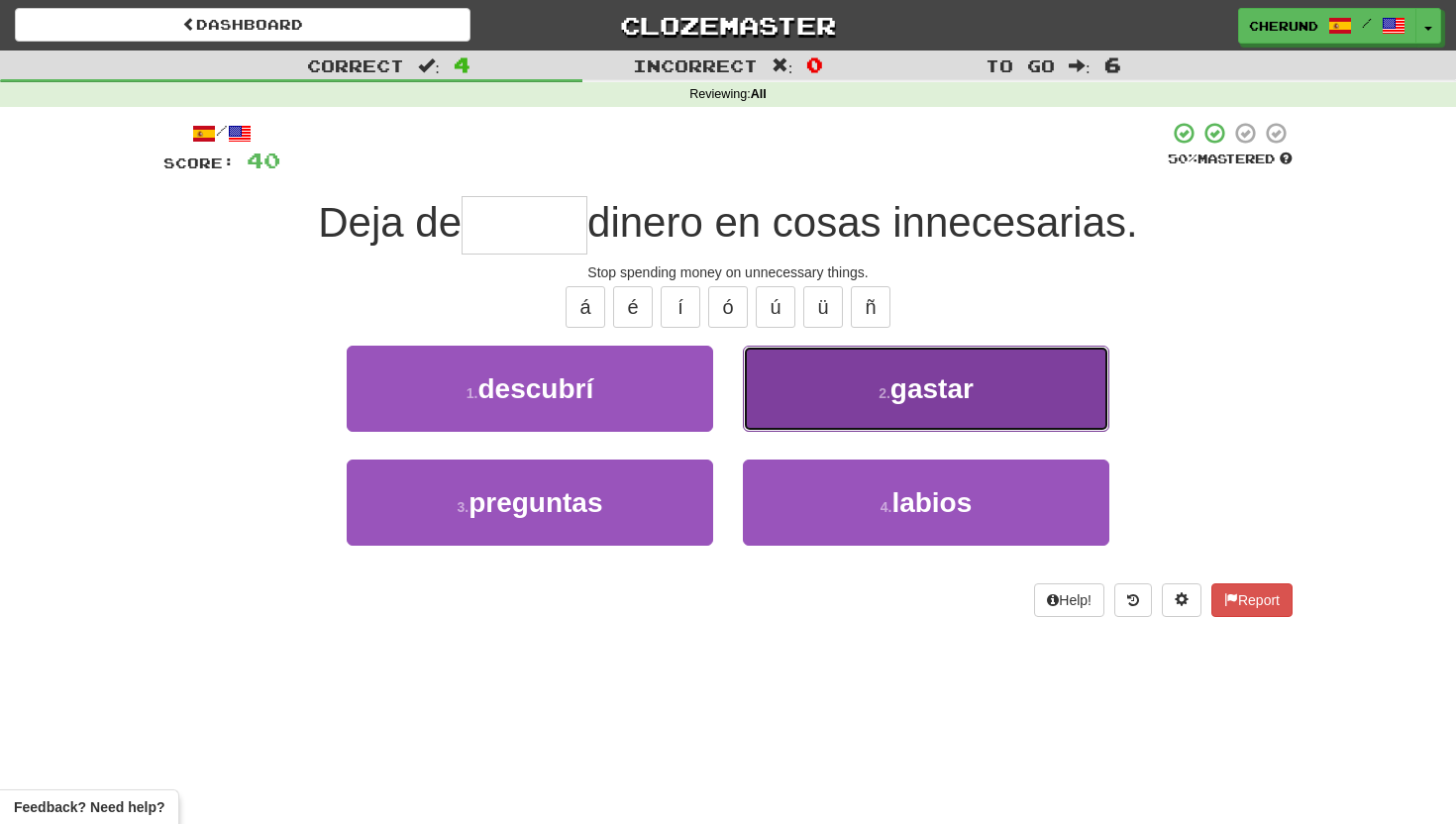 click on "2 .  gastar" at bounding box center [926, 388] 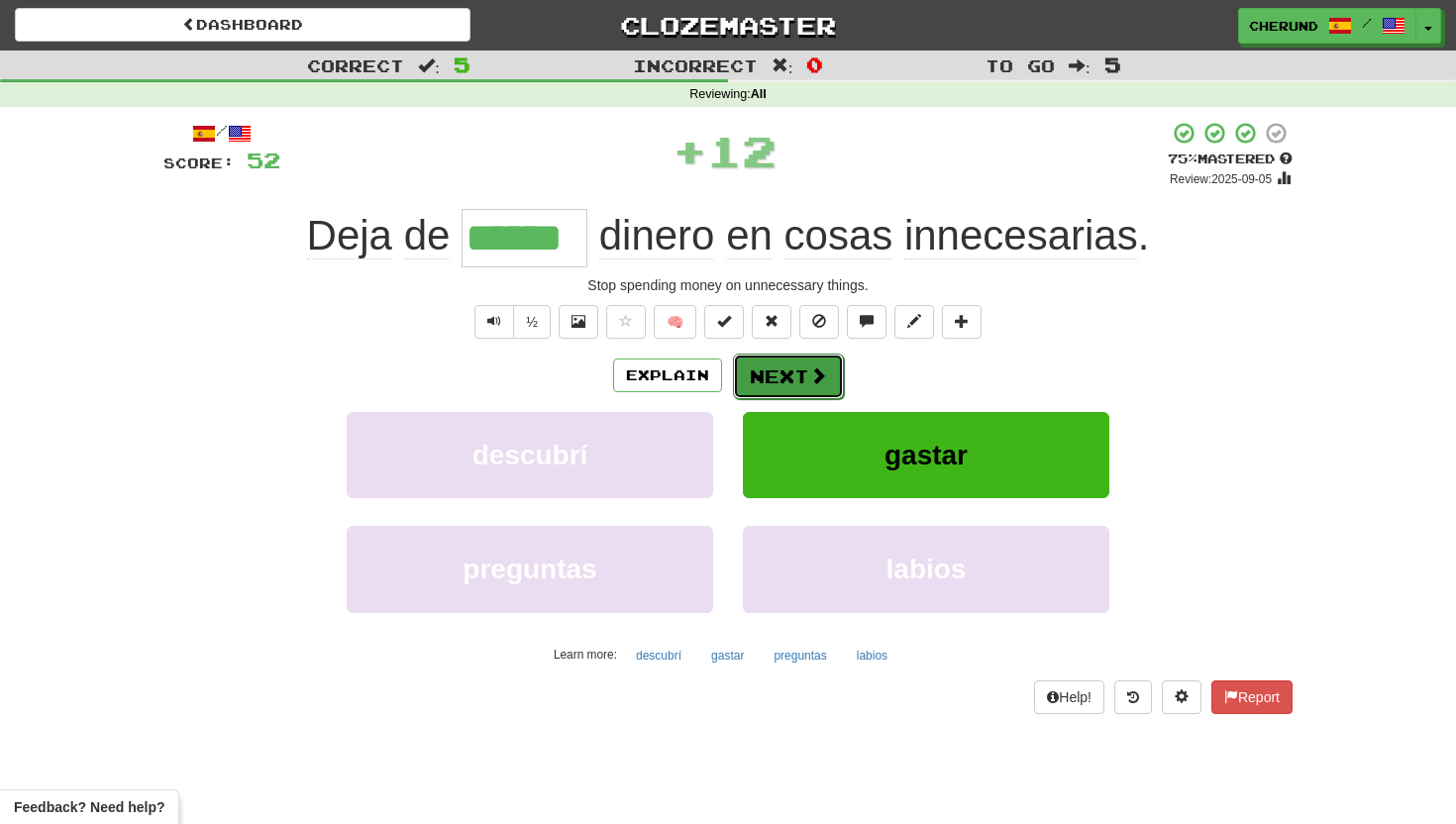 click on "Next" at bounding box center [788, 376] 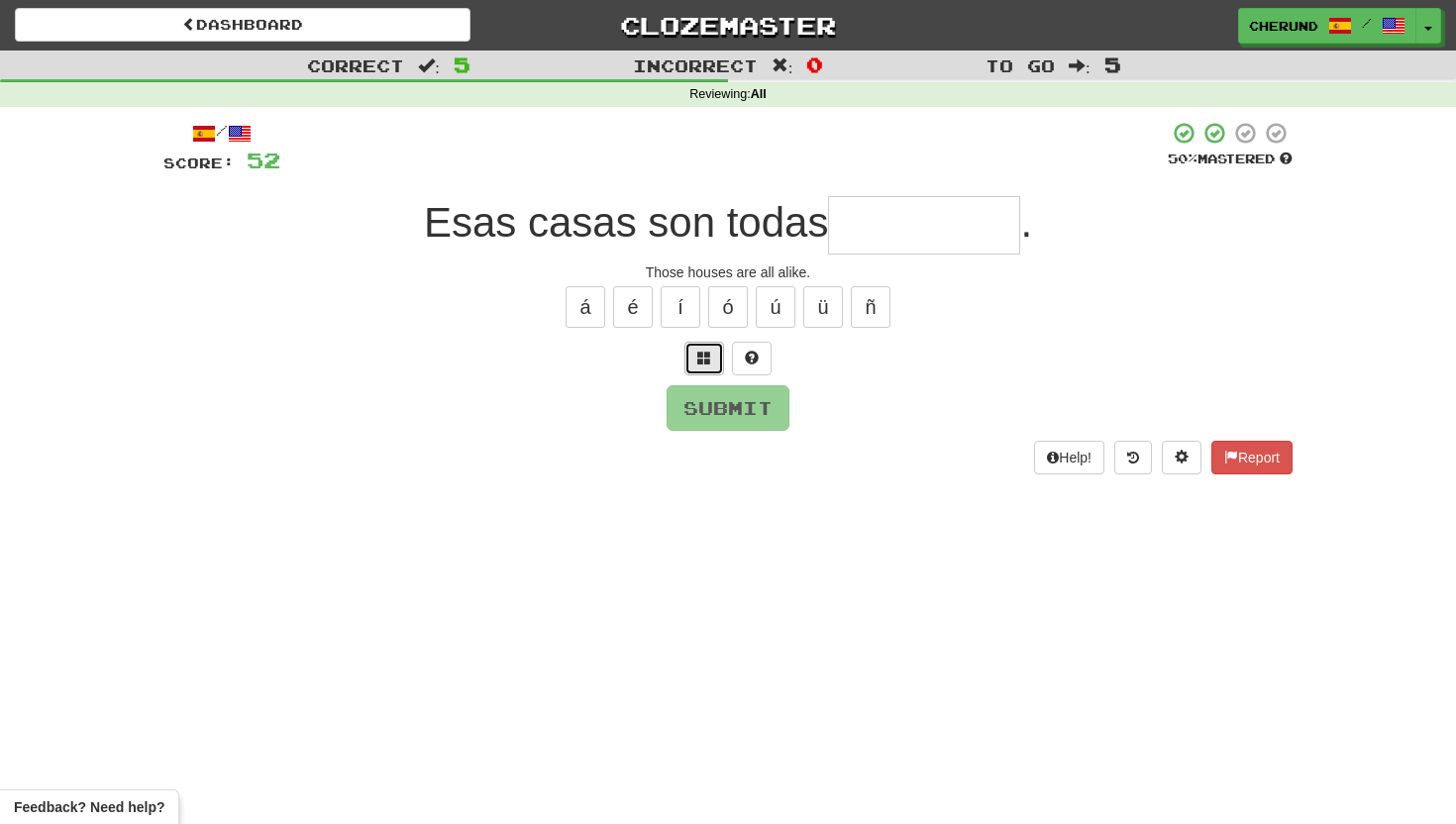 click at bounding box center (704, 358) 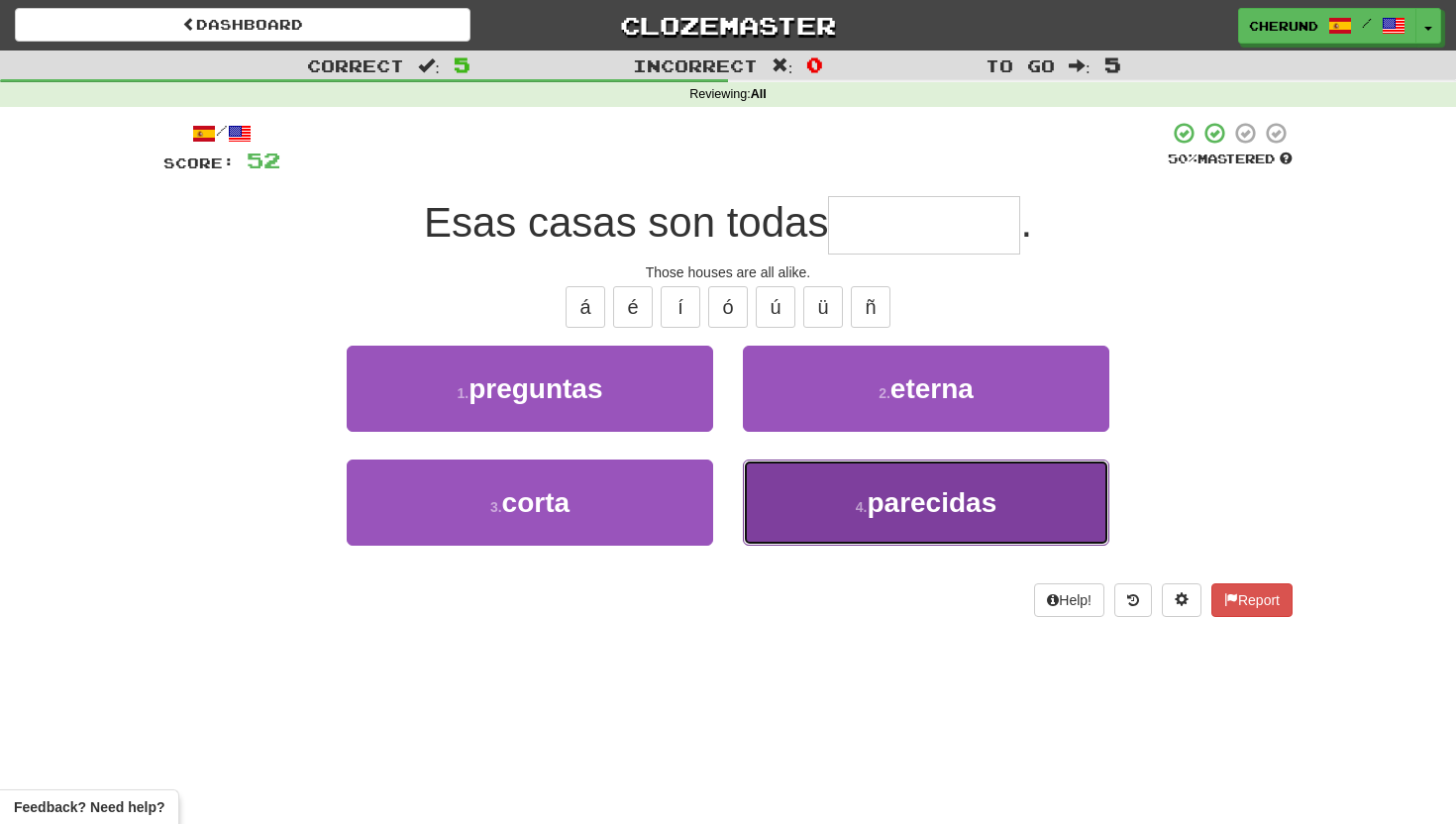 click on "4 .  parecidas" at bounding box center (926, 502) 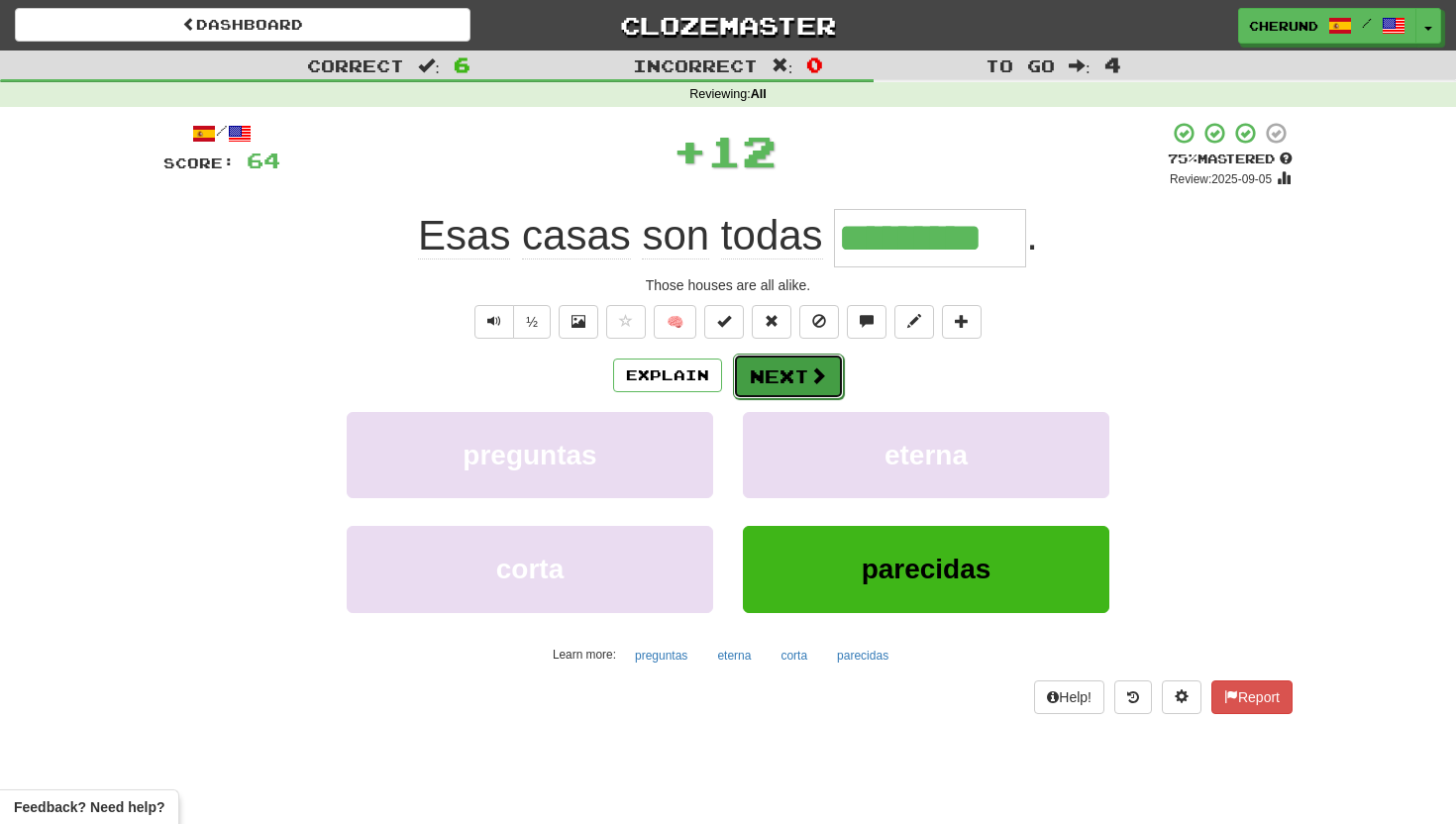 click on "Next" at bounding box center (788, 376) 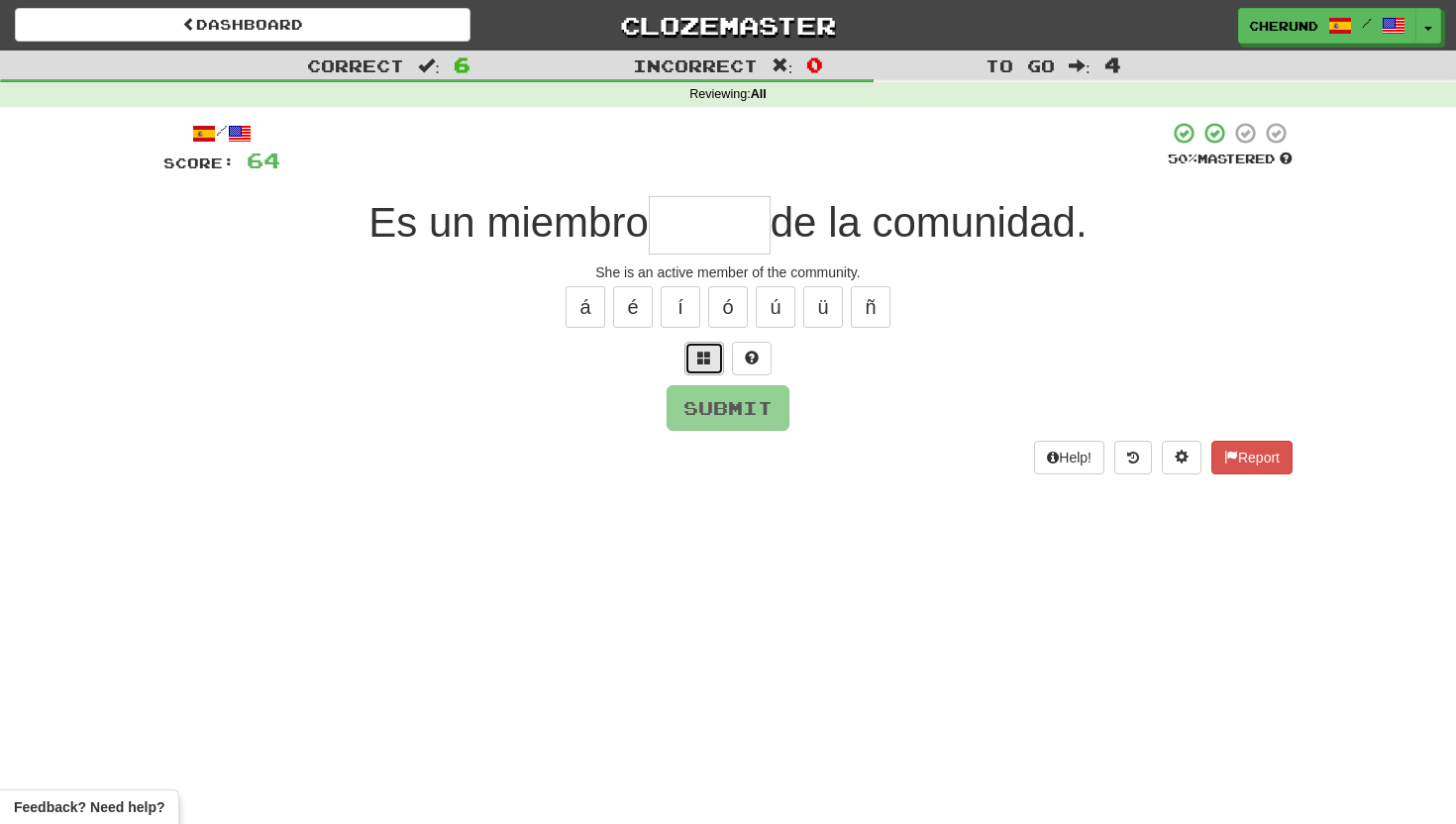click at bounding box center (704, 359) 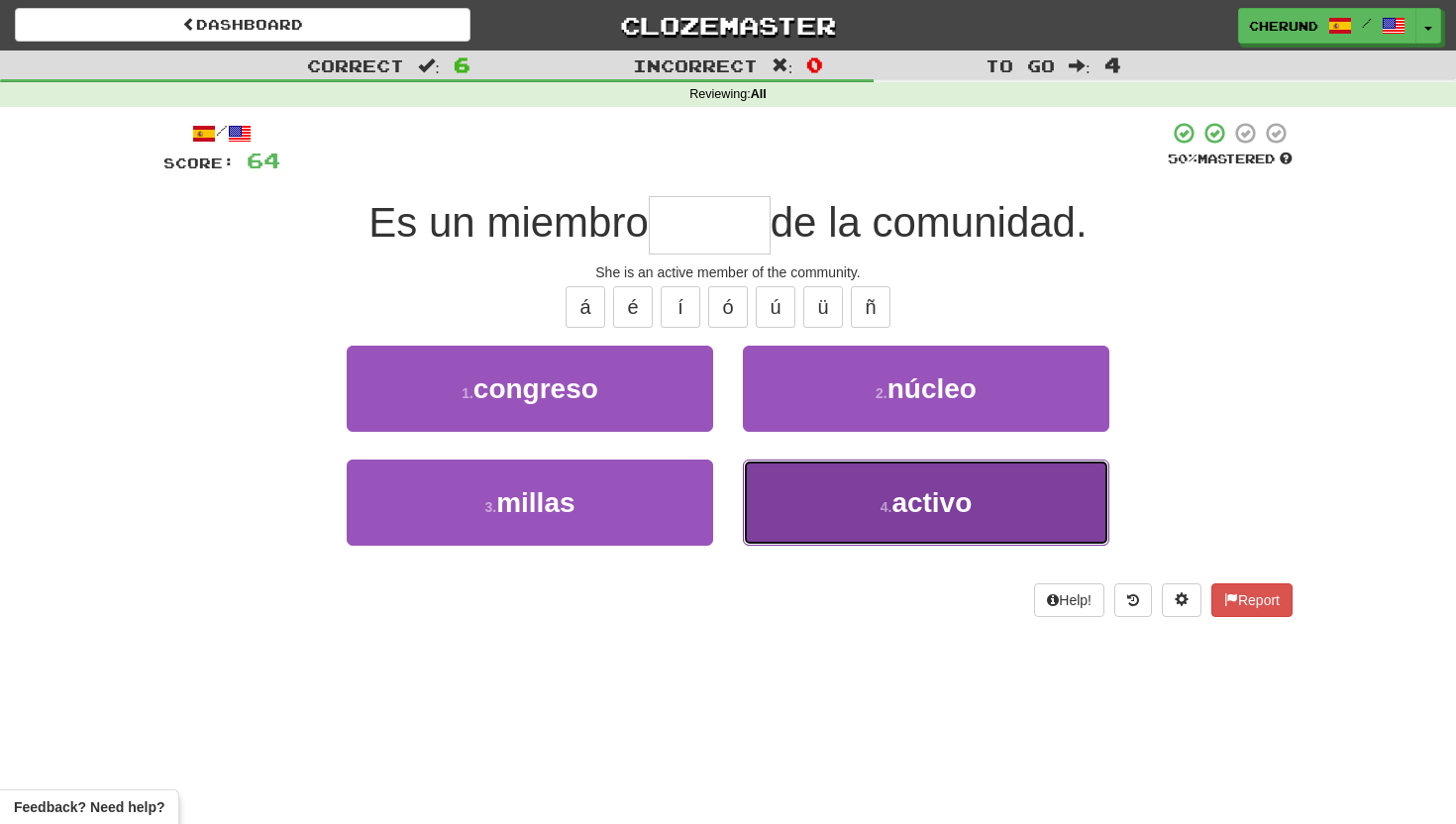 click on "4 .  activo" at bounding box center (926, 502) 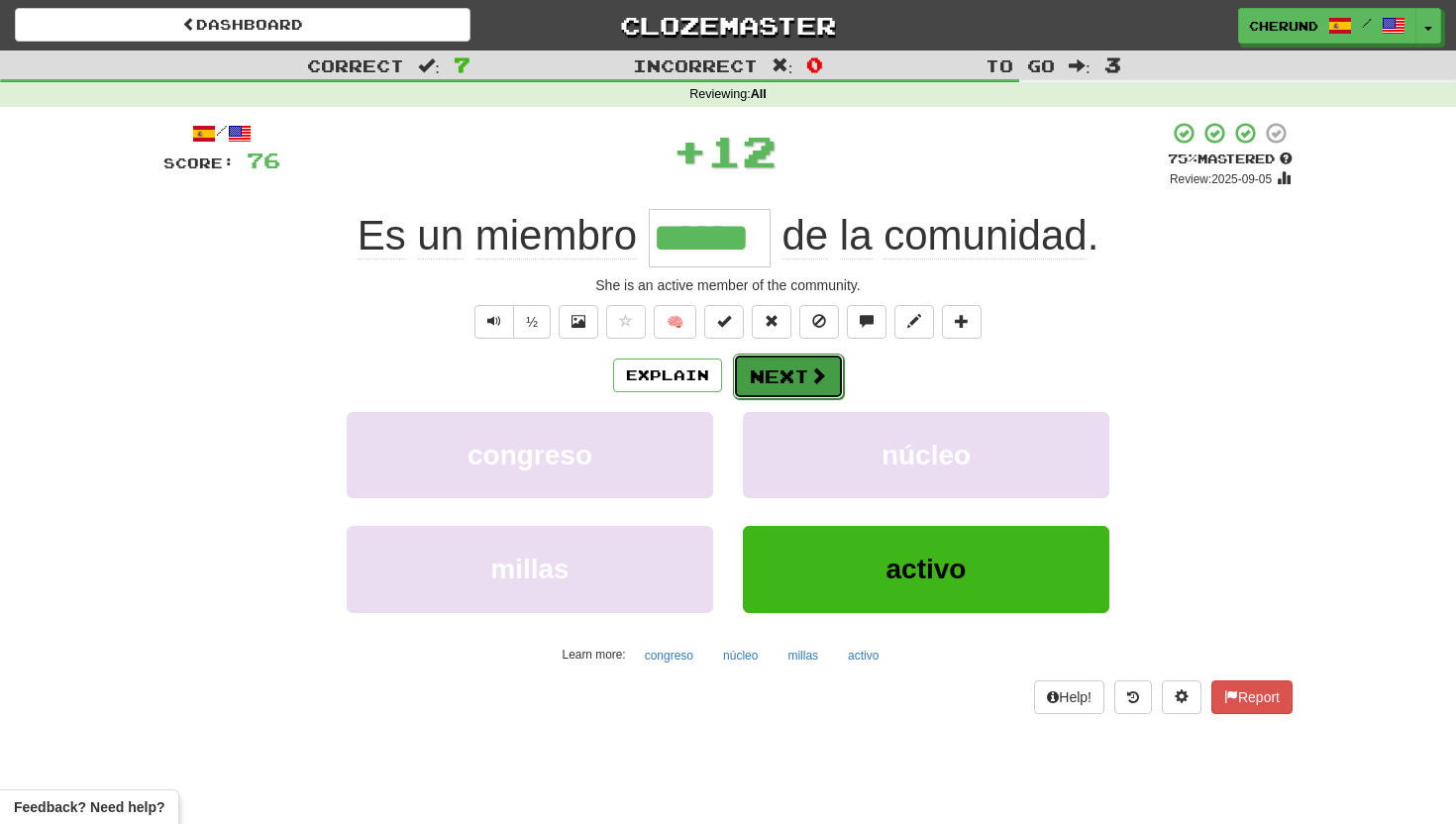 click on "Next" at bounding box center [788, 376] 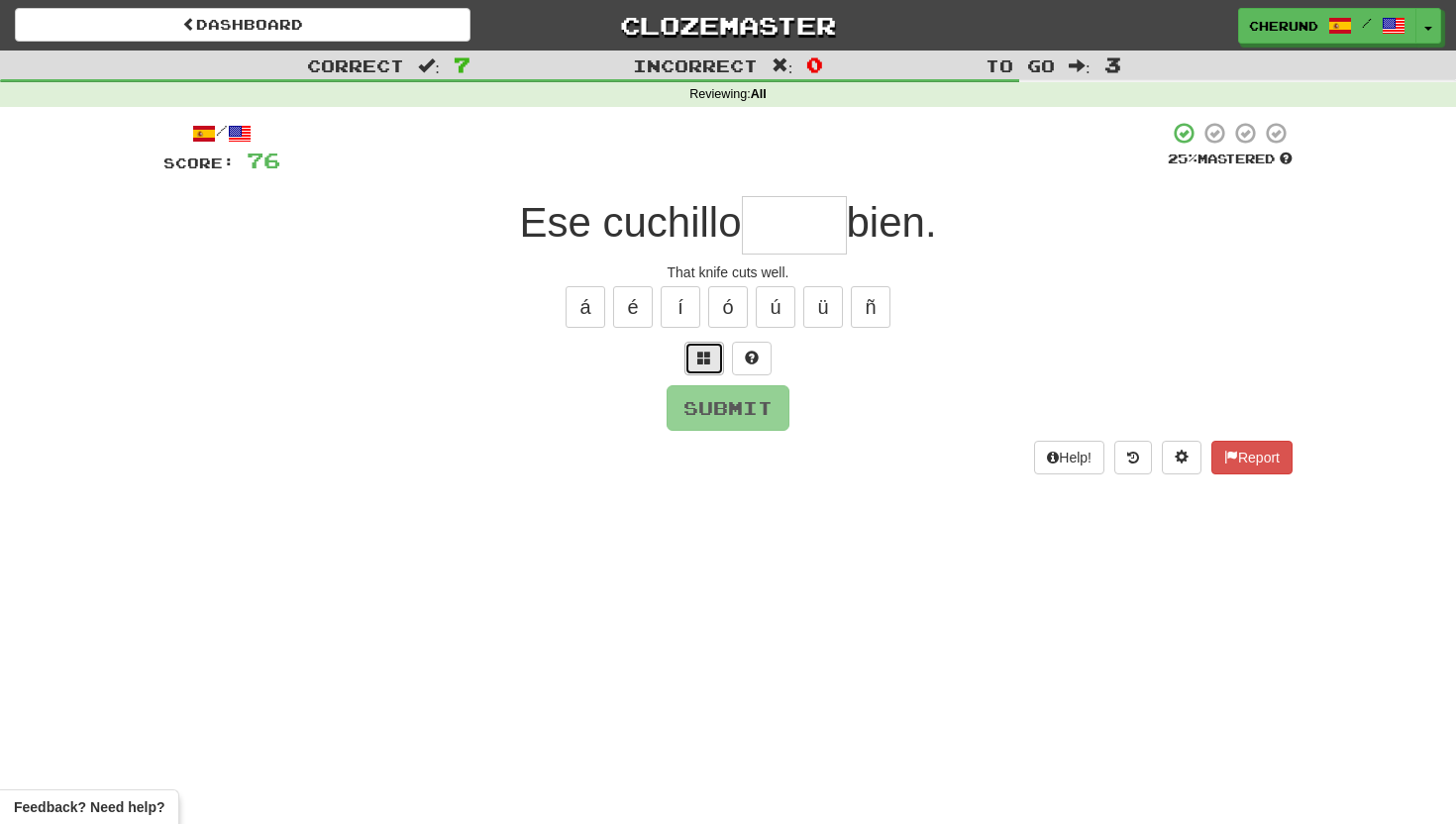 click at bounding box center (704, 358) 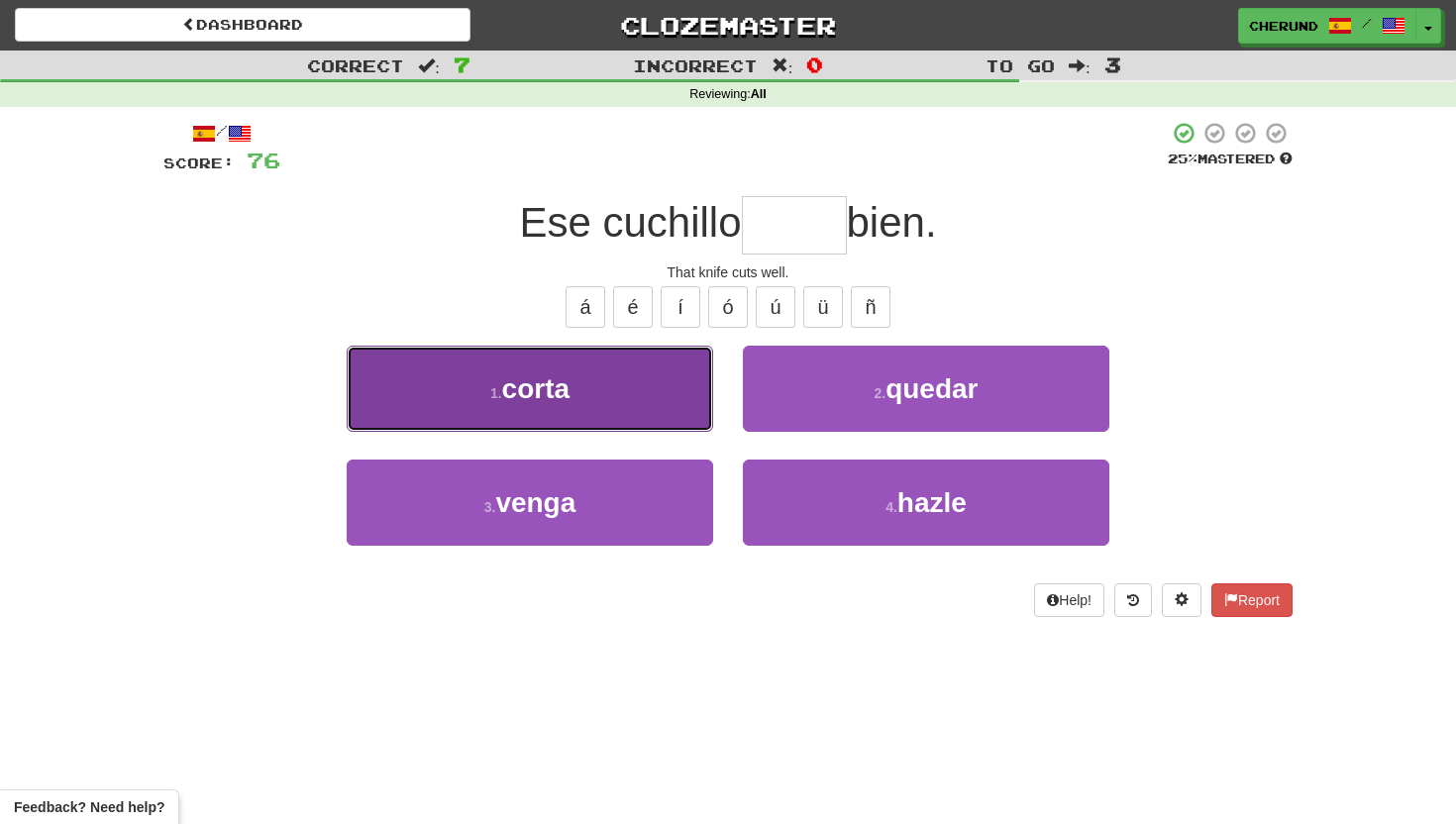 click on "1 .  corta" at bounding box center (530, 388) 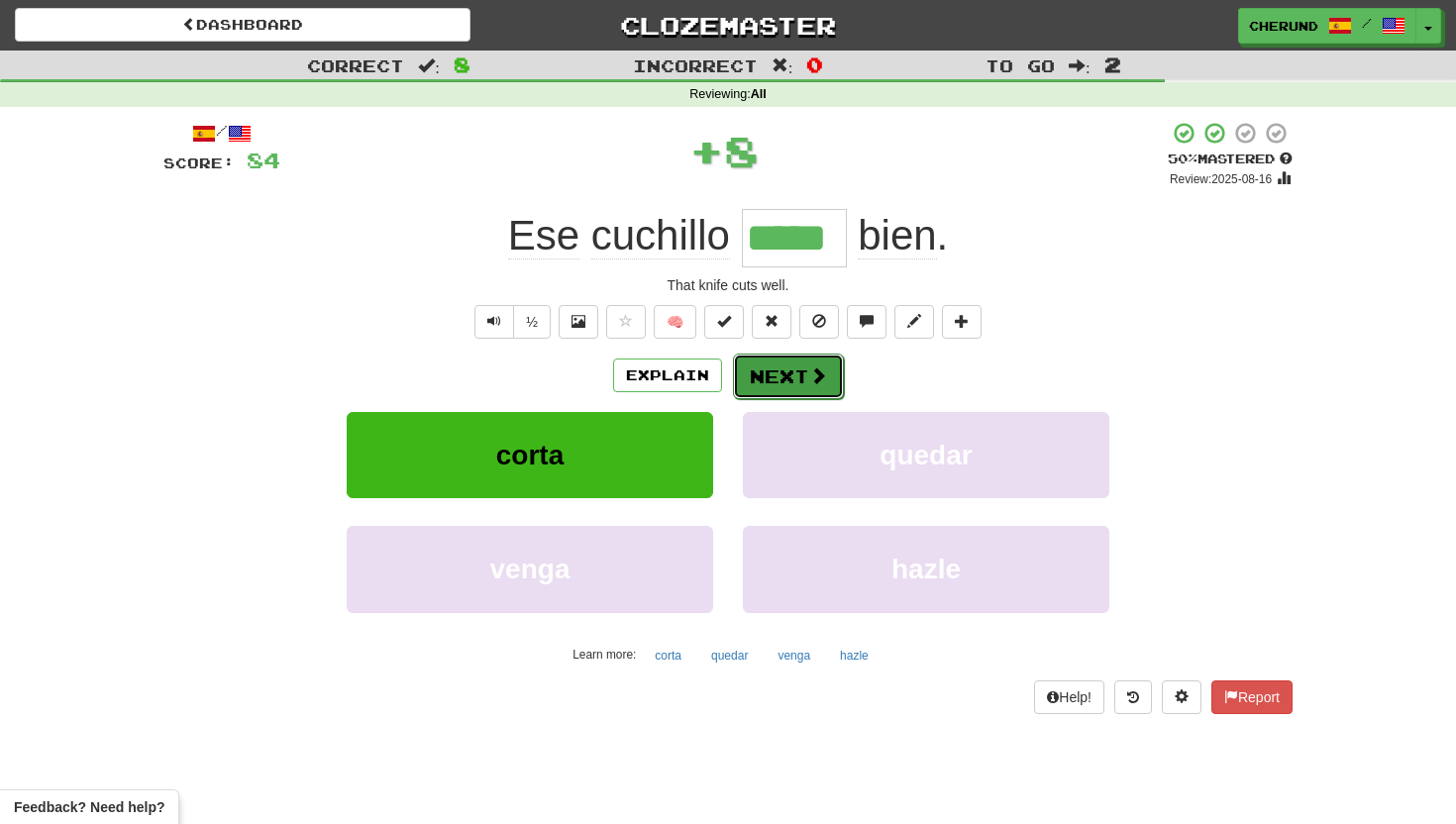 click on "Next" at bounding box center [788, 376] 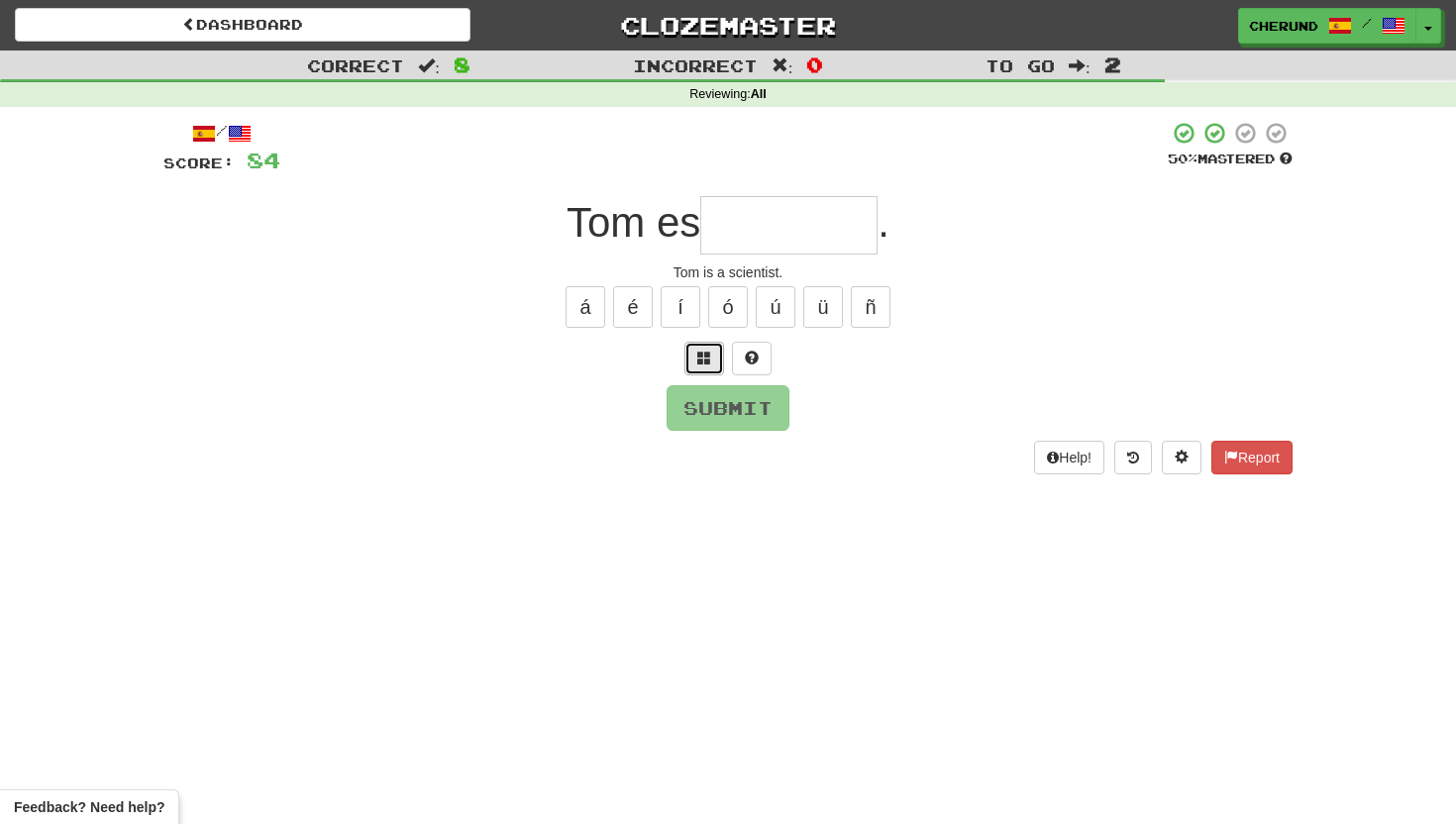 click at bounding box center [704, 358] 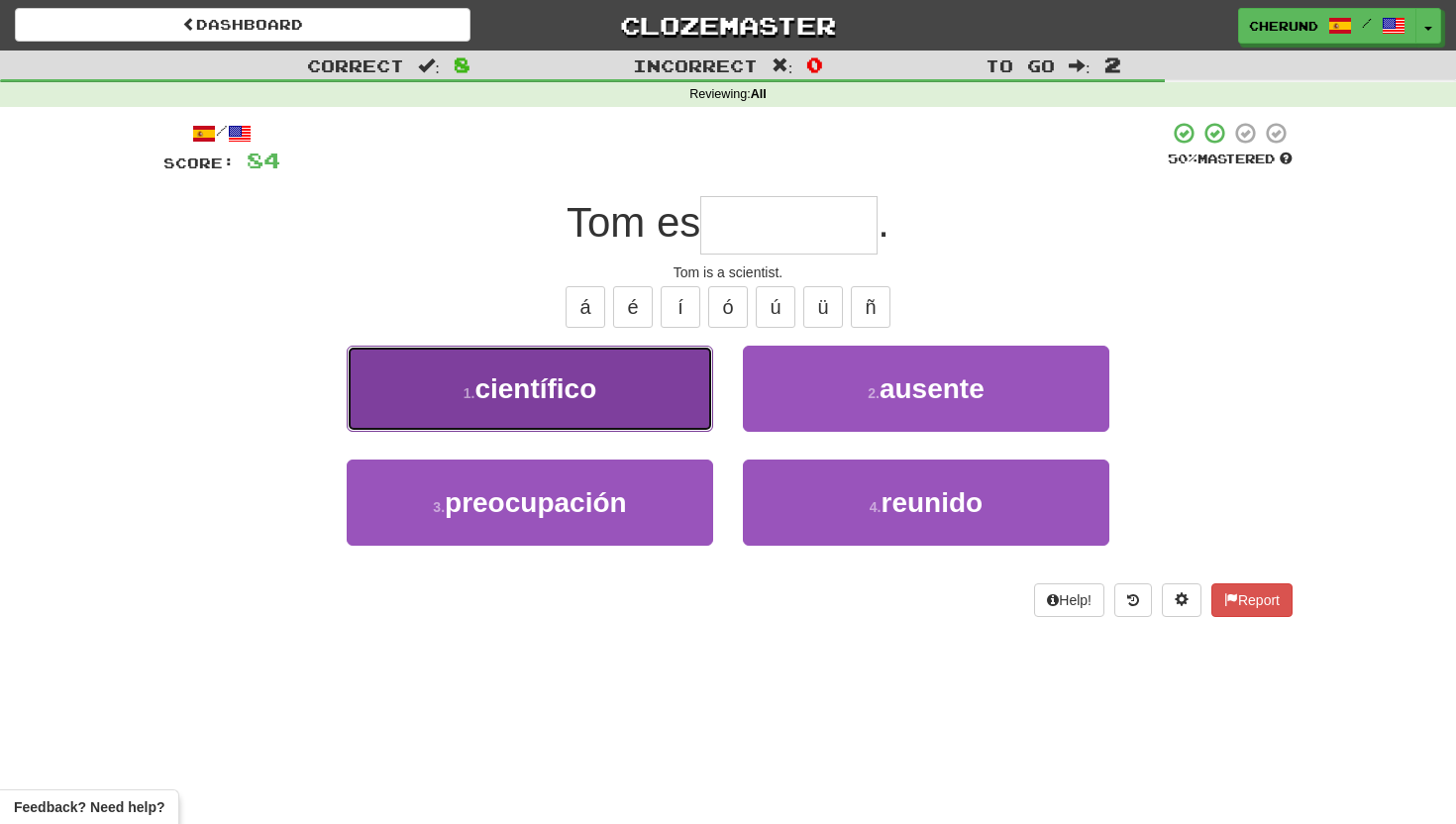 click on "1 .  científico" at bounding box center (530, 388) 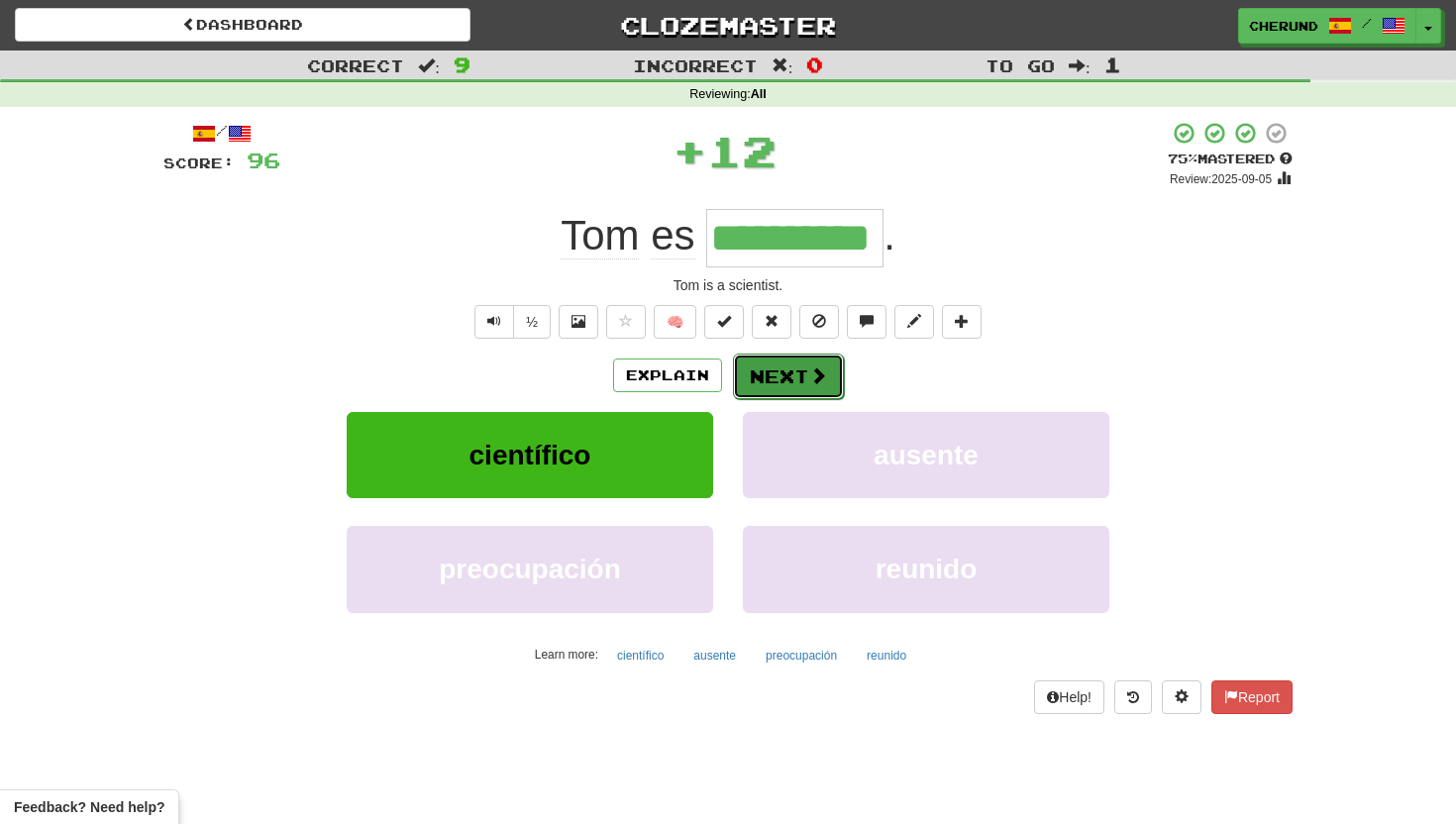 click at bounding box center [818, 375] 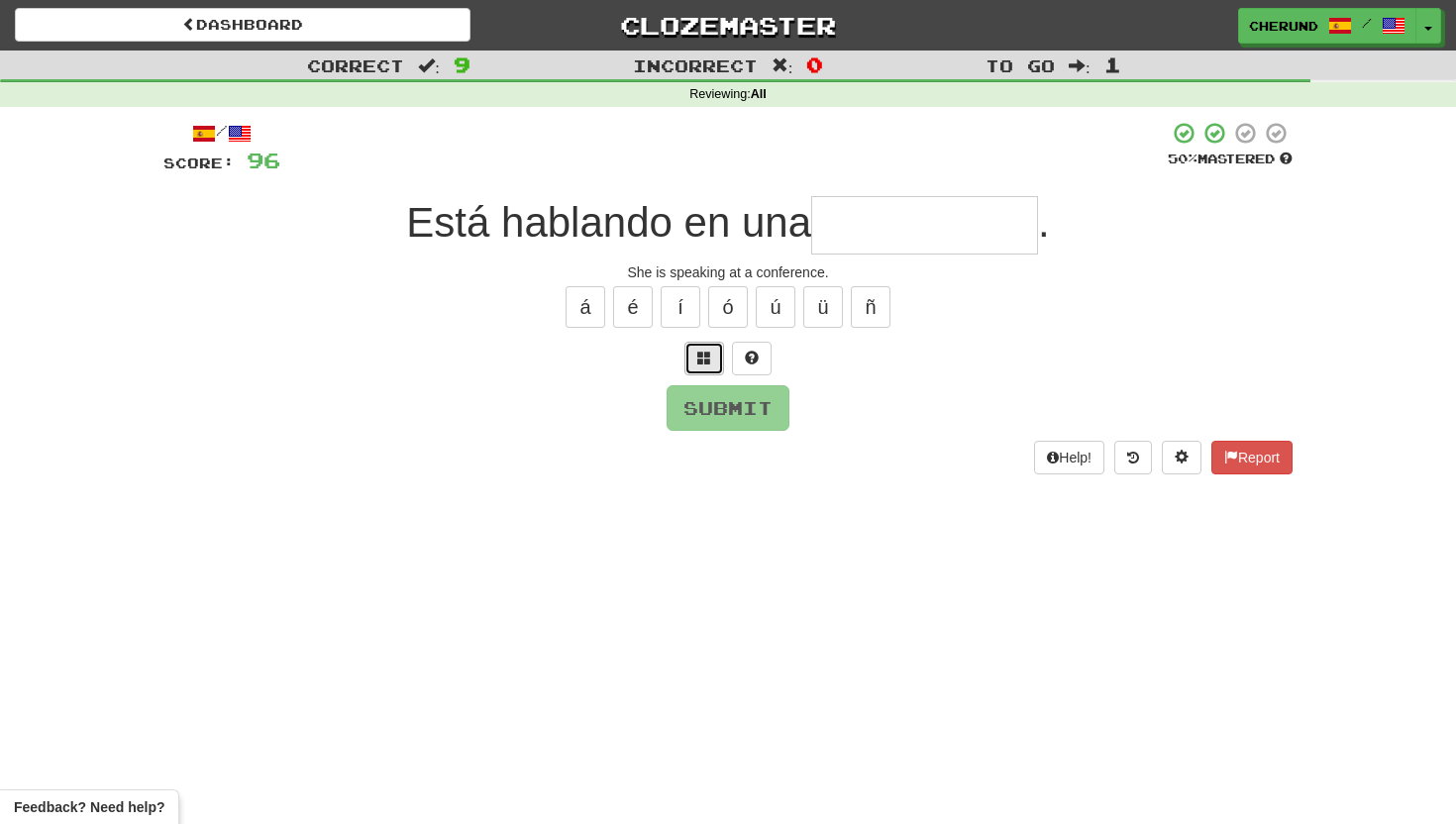 click at bounding box center [704, 358] 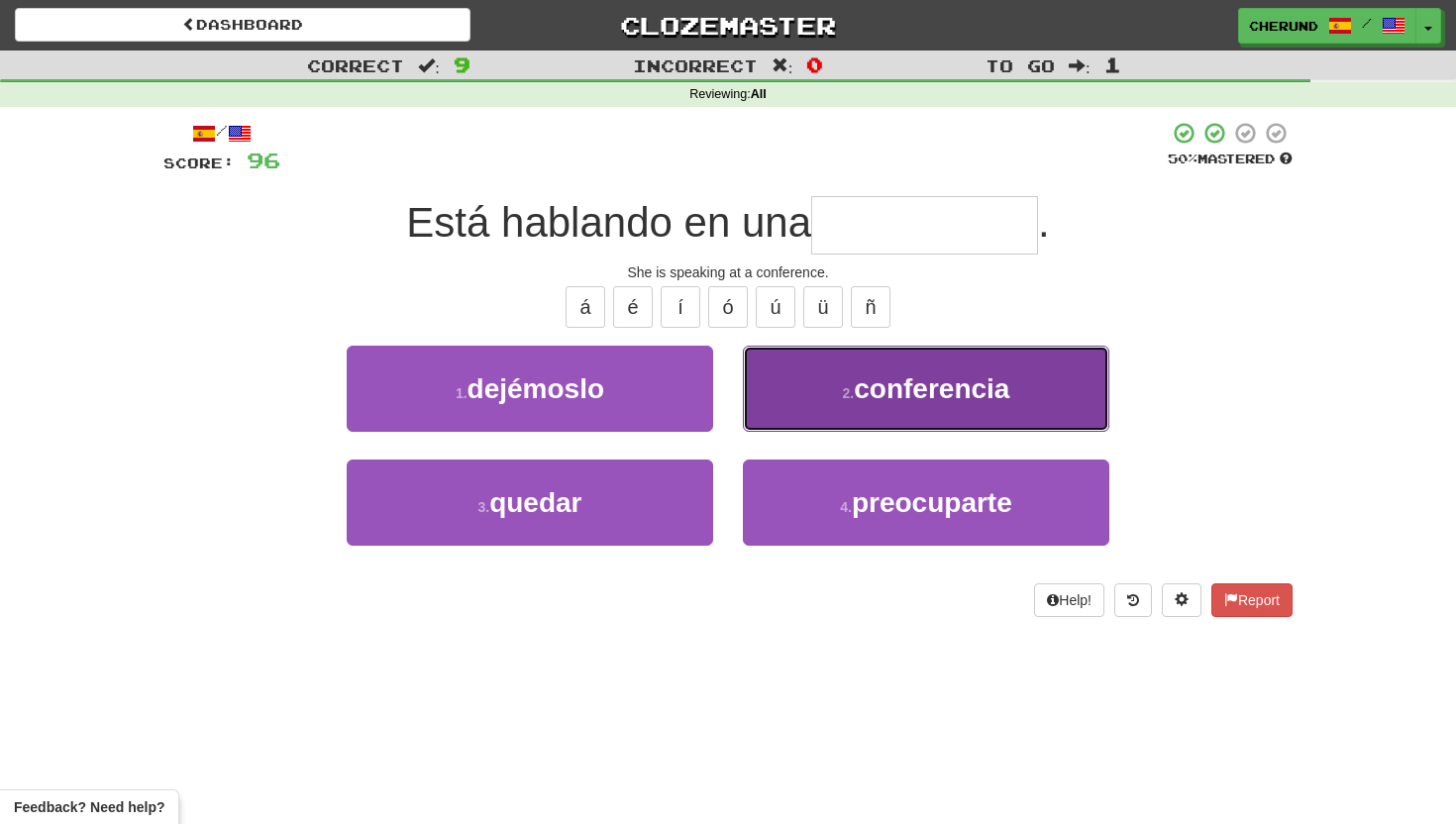 click on "conferencia" at bounding box center [931, 388] 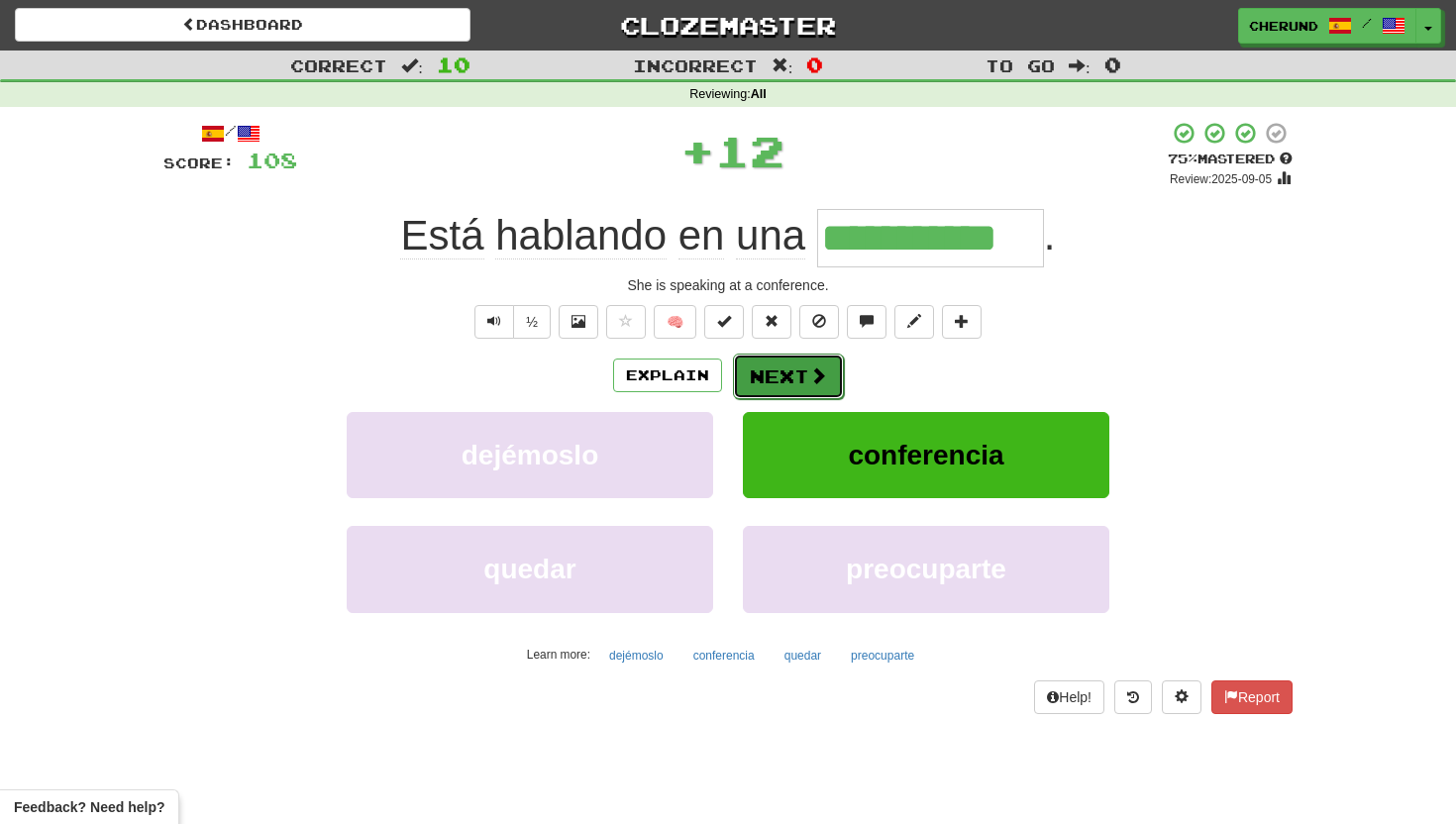 click on "Next" at bounding box center (788, 376) 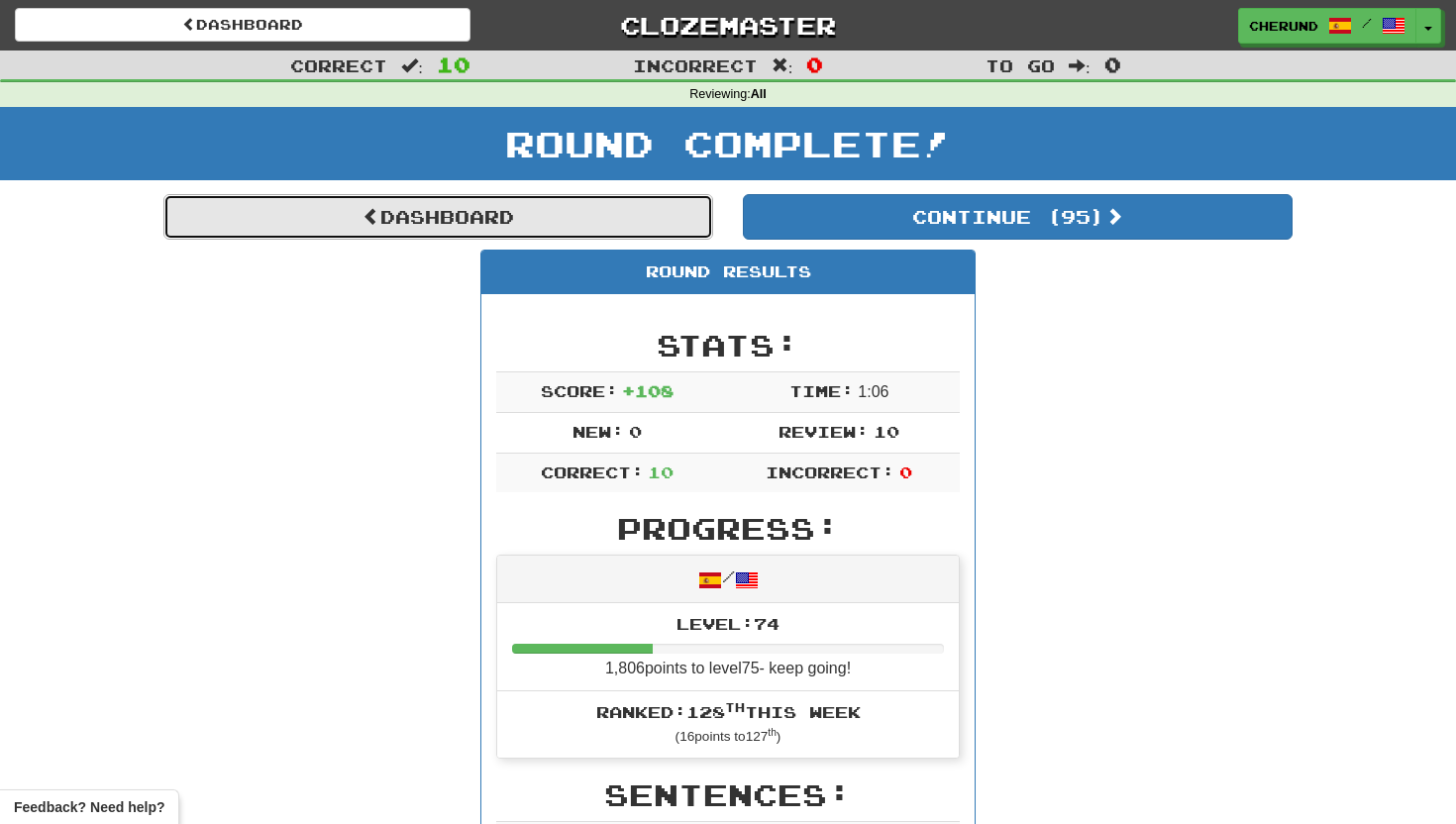 click on "Dashboard" at bounding box center [438, 217] 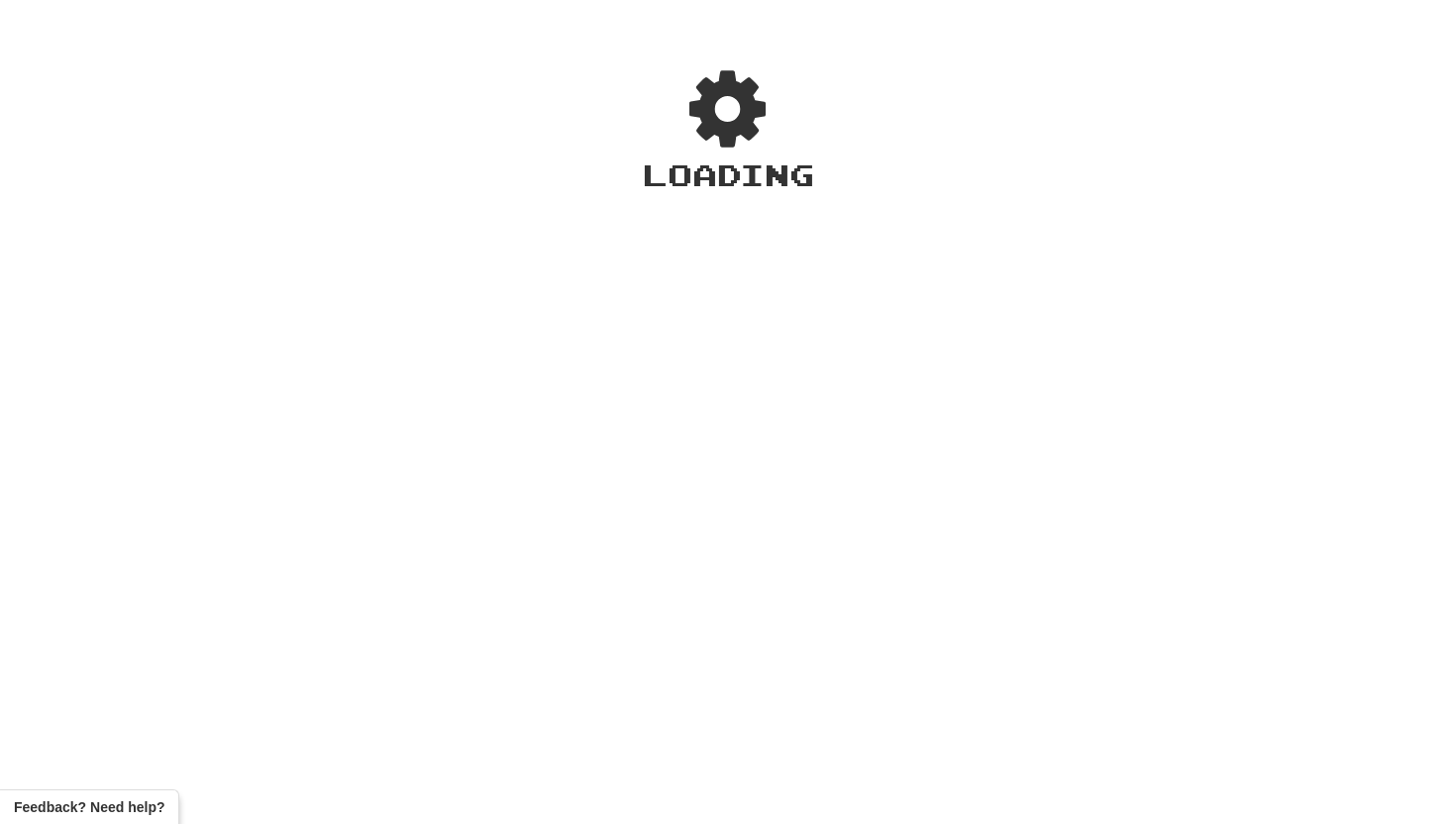 scroll, scrollTop: 0, scrollLeft: 0, axis: both 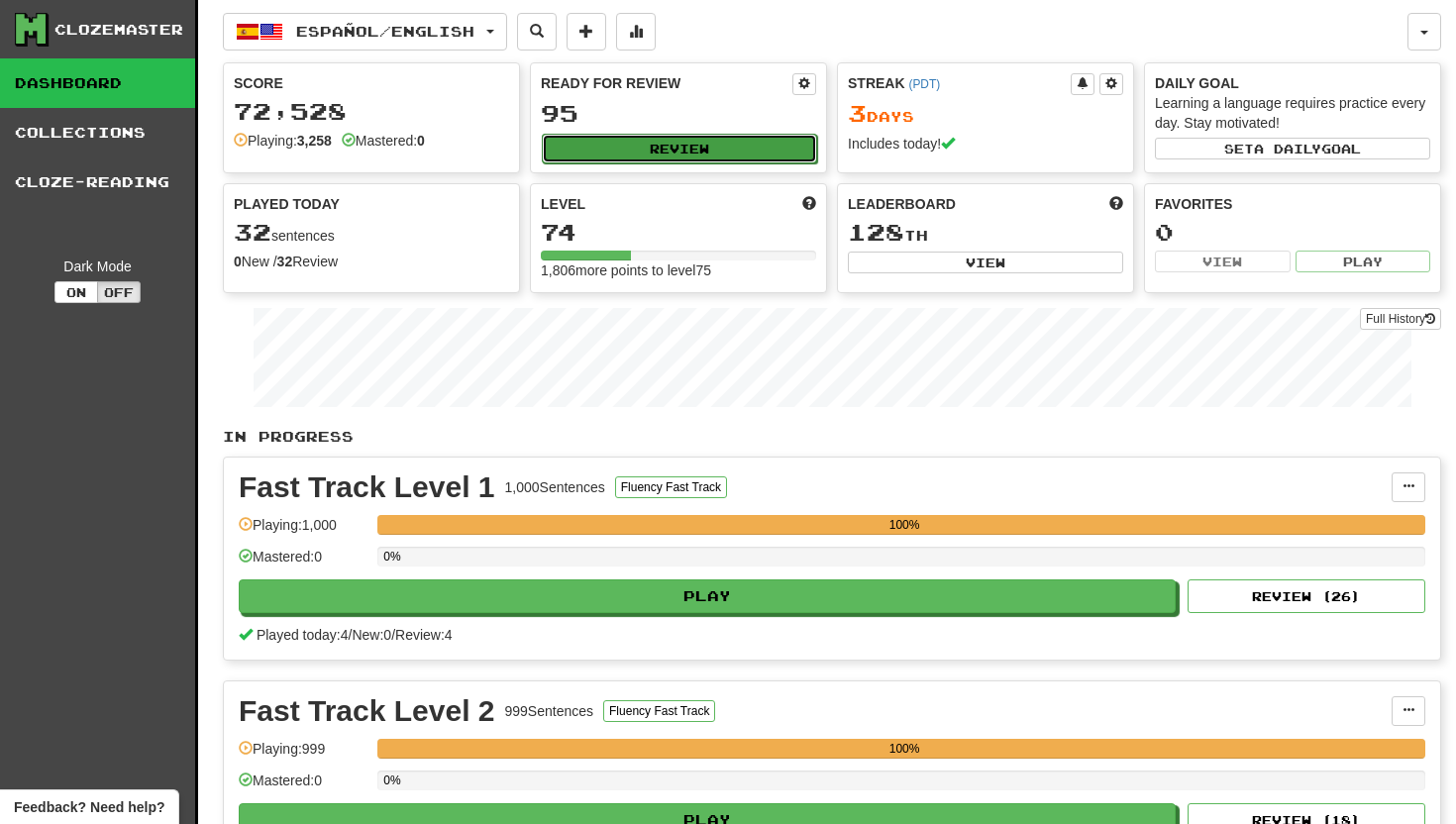 click on "Review" at bounding box center [679, 149] 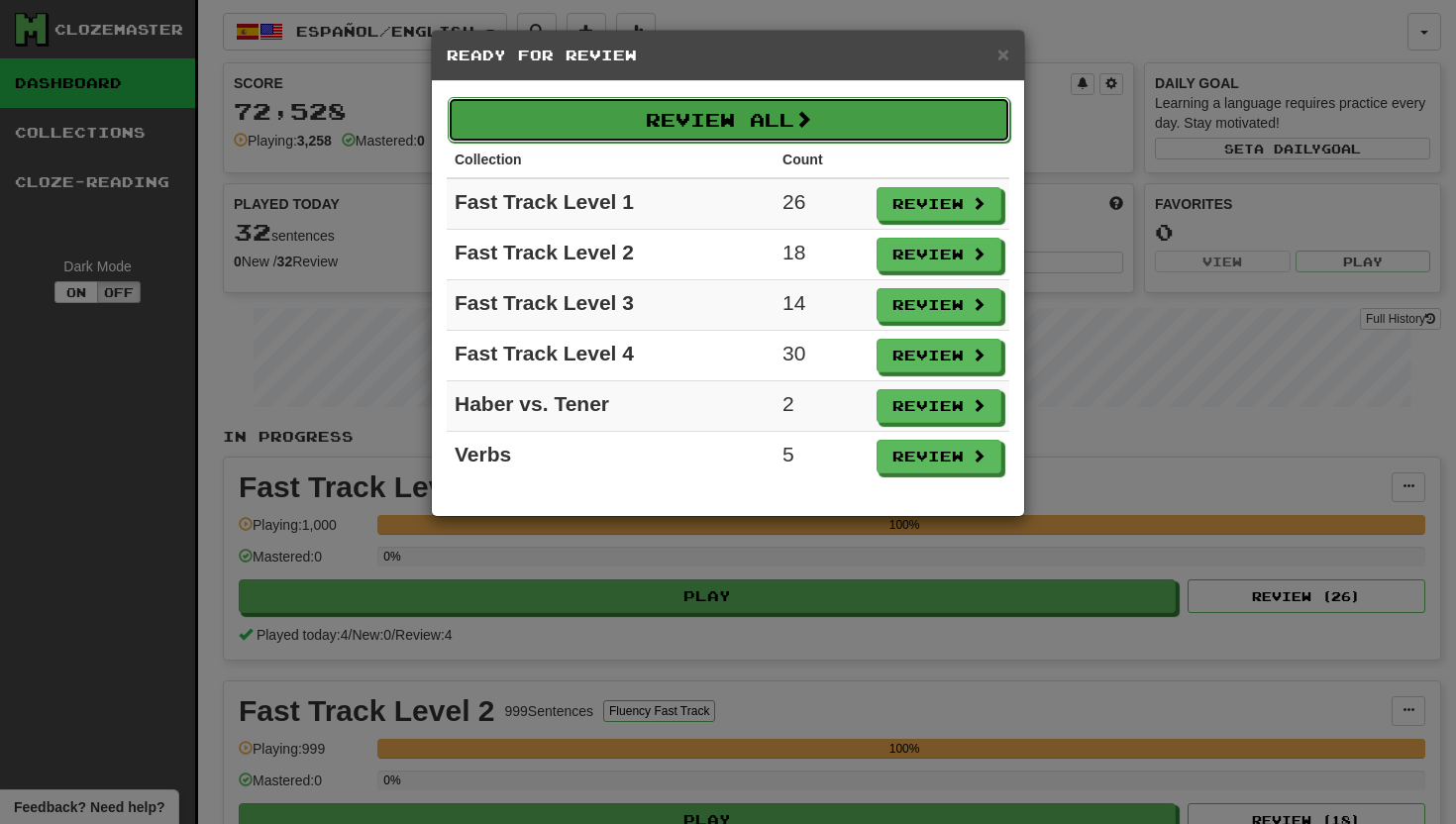 click on "Review All" at bounding box center (729, 120) 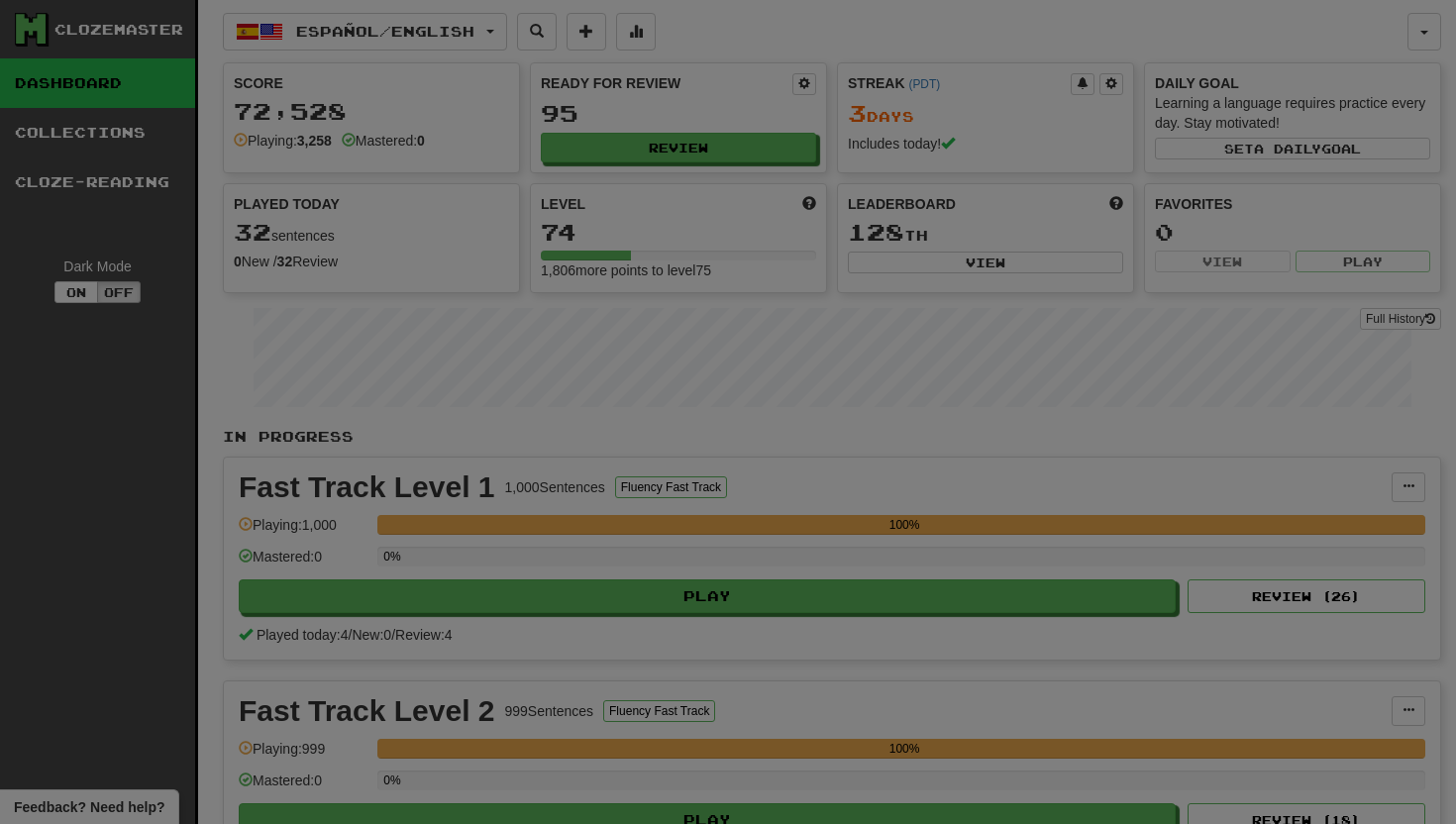select on "**" 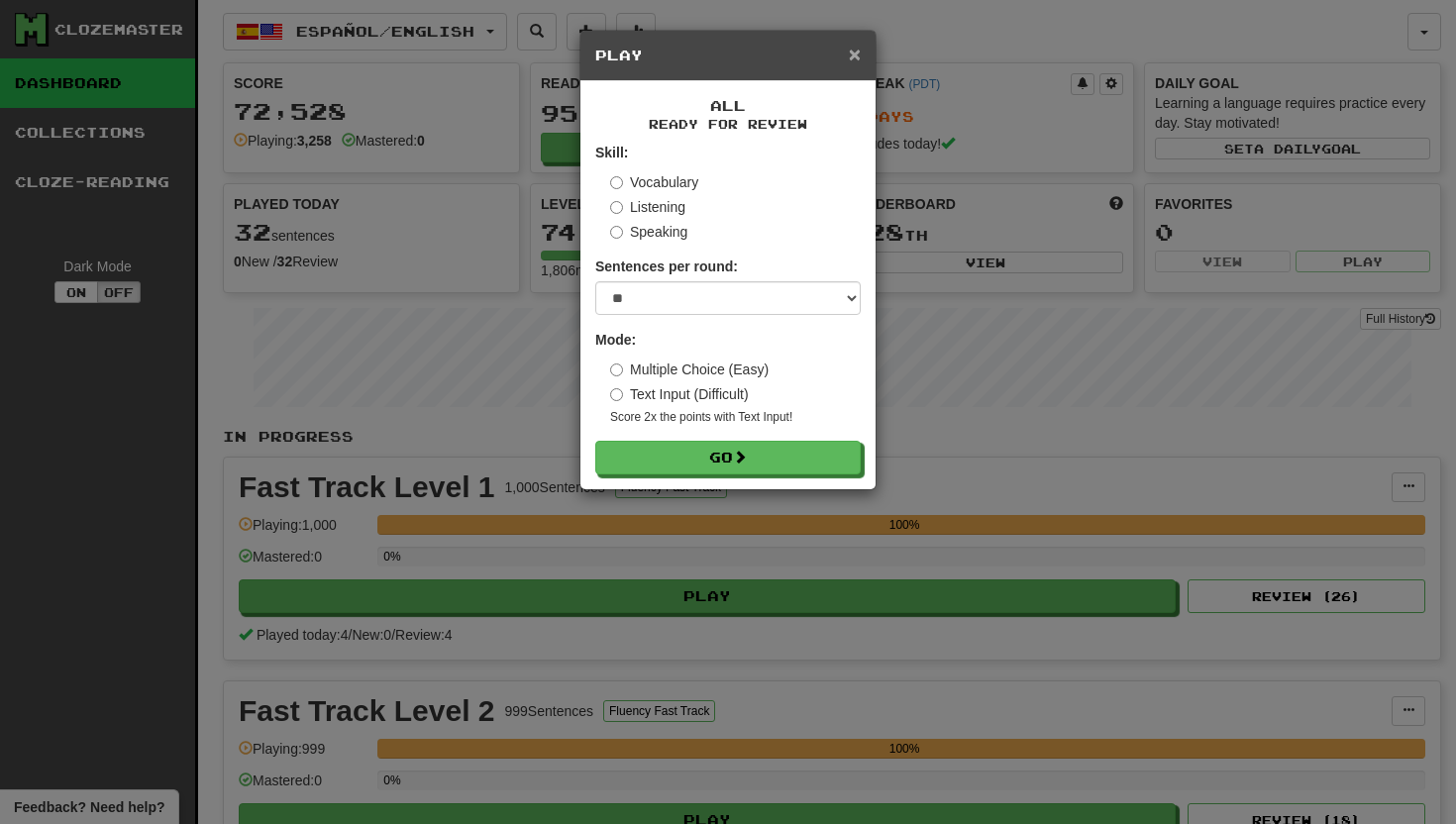 click on "×" at bounding box center (855, 53) 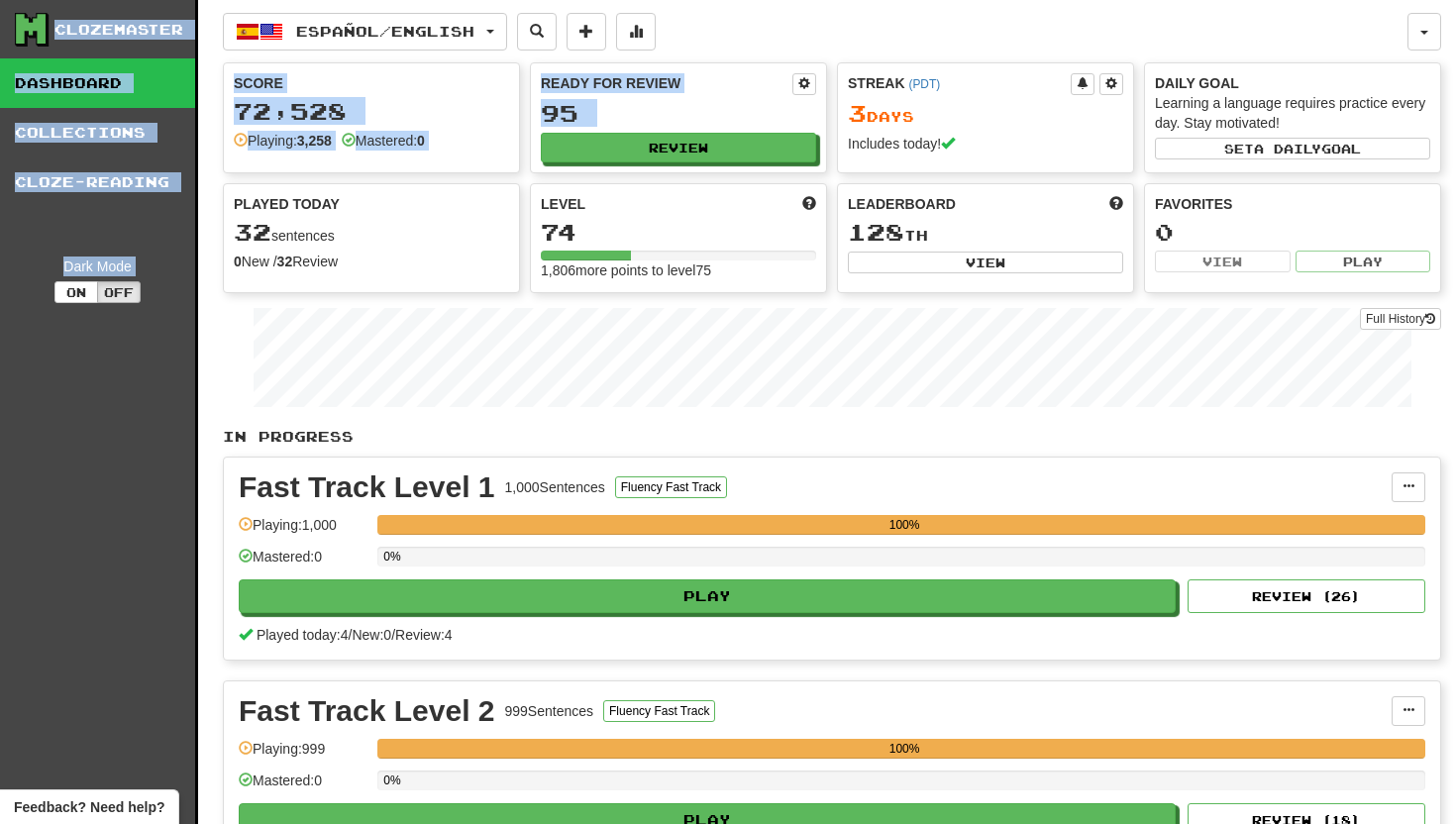 drag, startPoint x: 858, startPoint y: 55, endPoint x: 889, endPoint y: -123, distance: 180.67927 